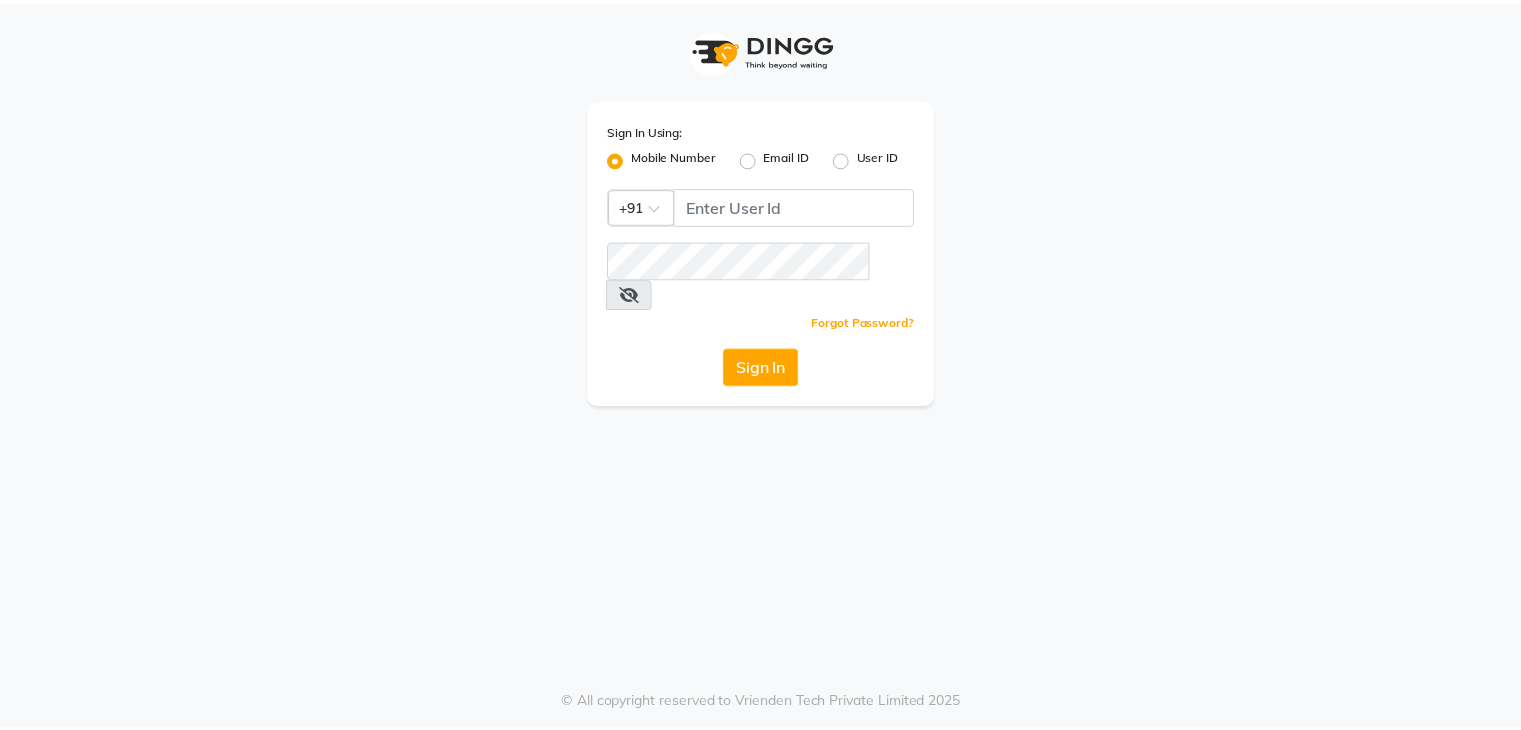 scroll, scrollTop: 0, scrollLeft: 0, axis: both 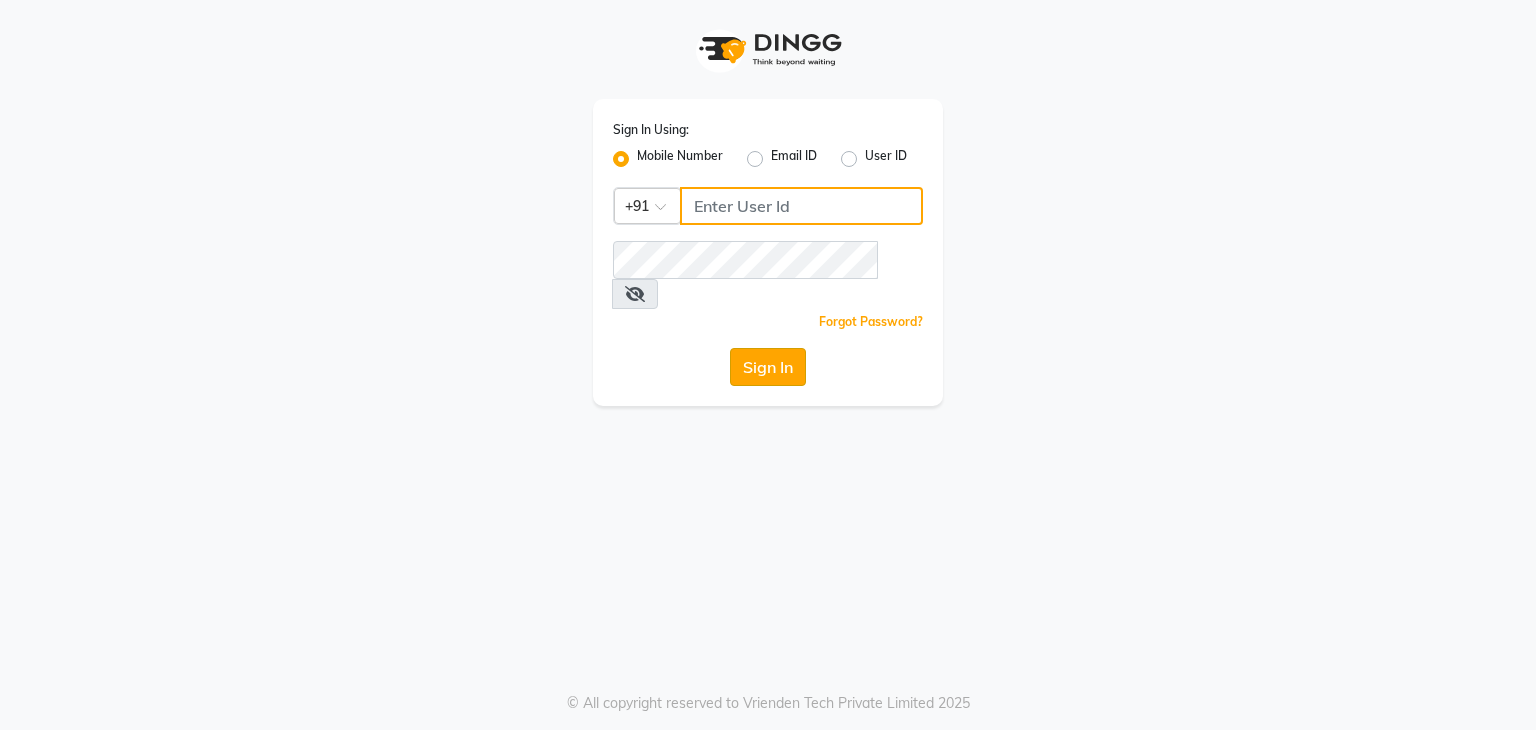 type on "9029010592" 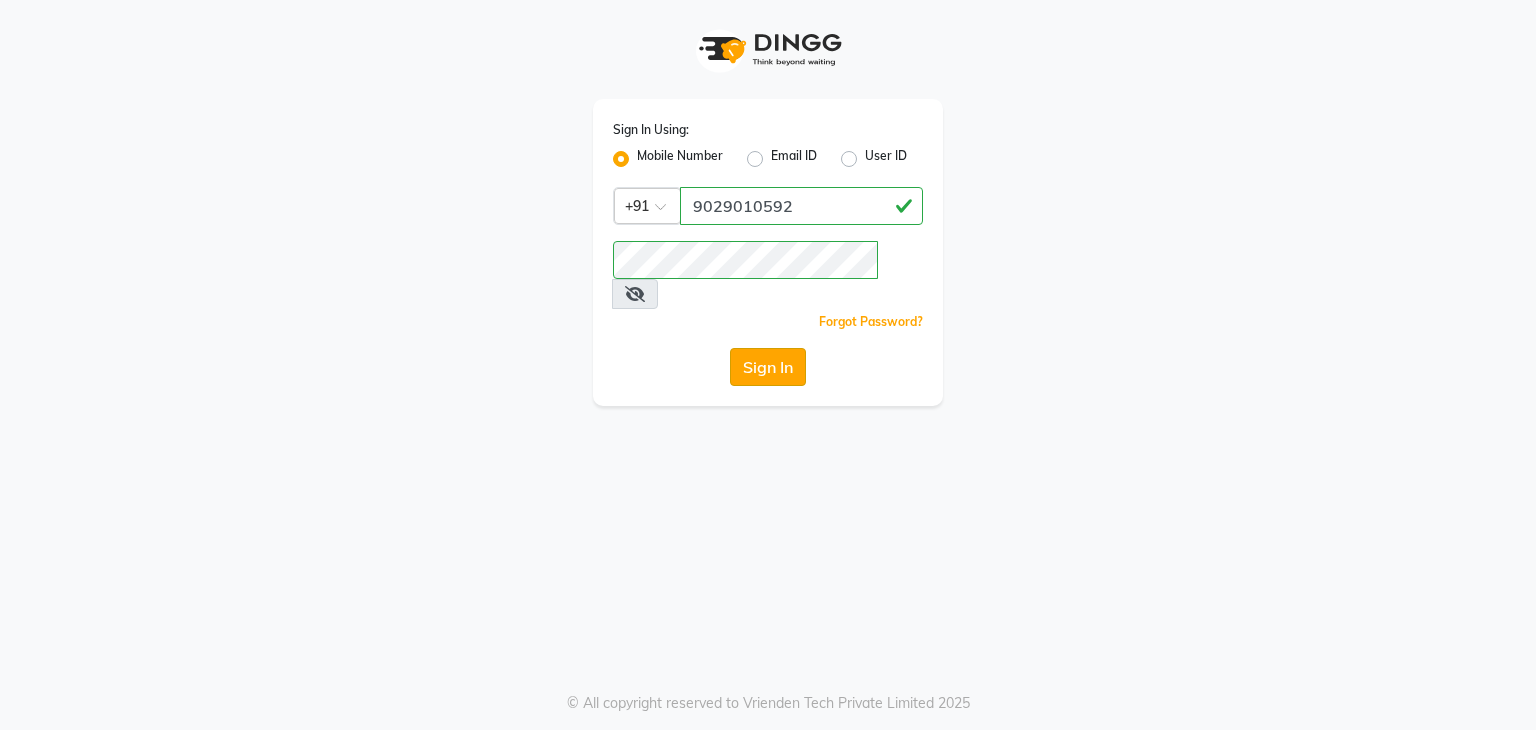 click on "Sign In" 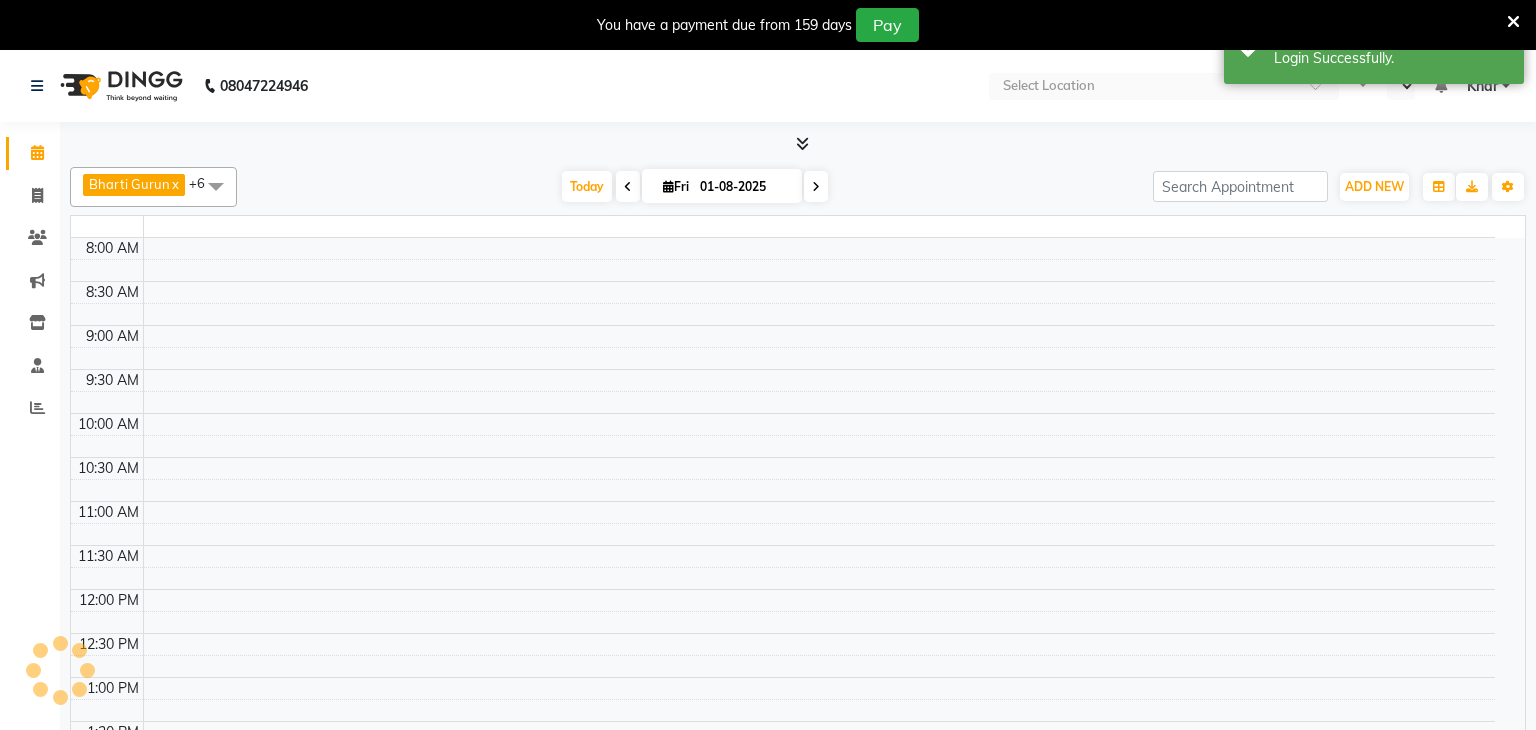 select on "en" 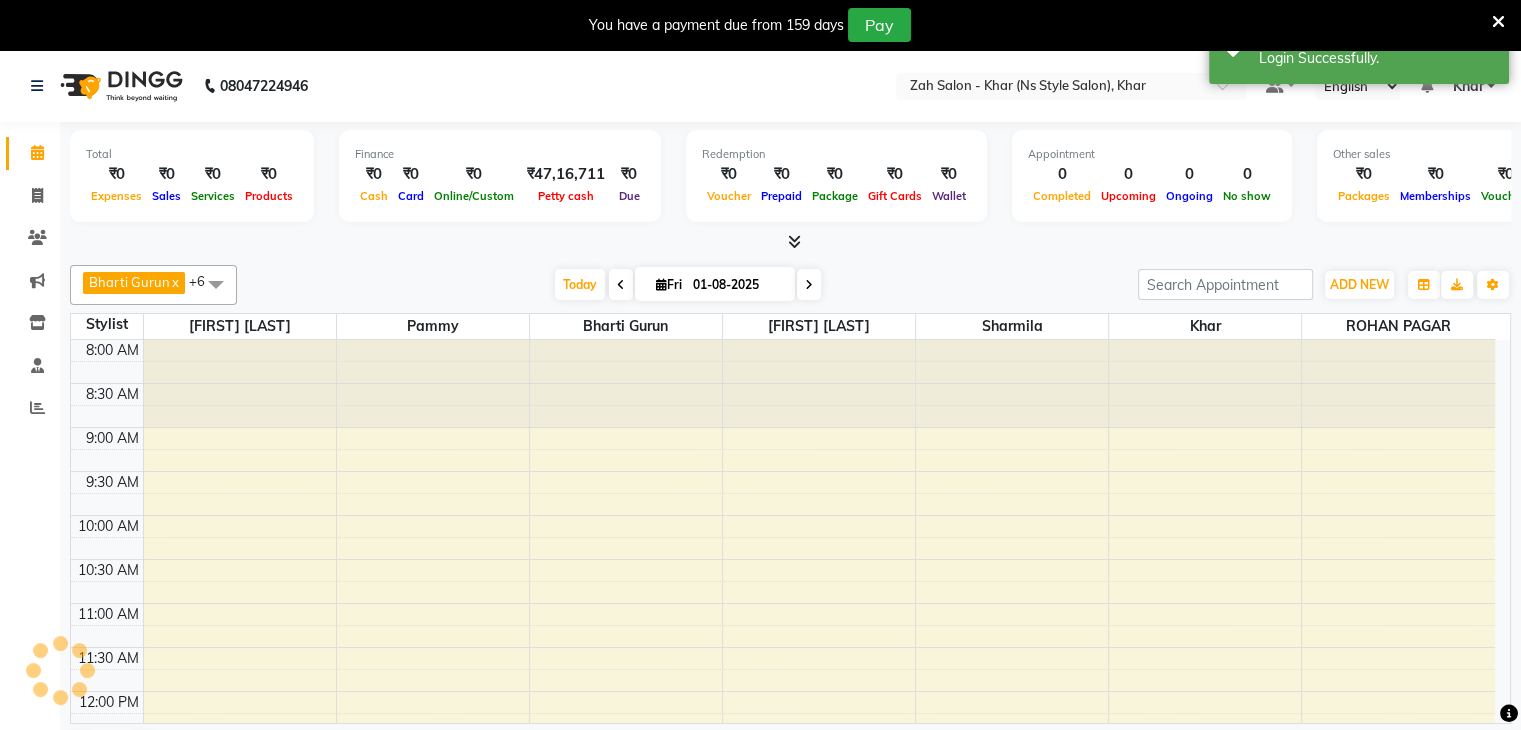 scroll, scrollTop: 0, scrollLeft: 0, axis: both 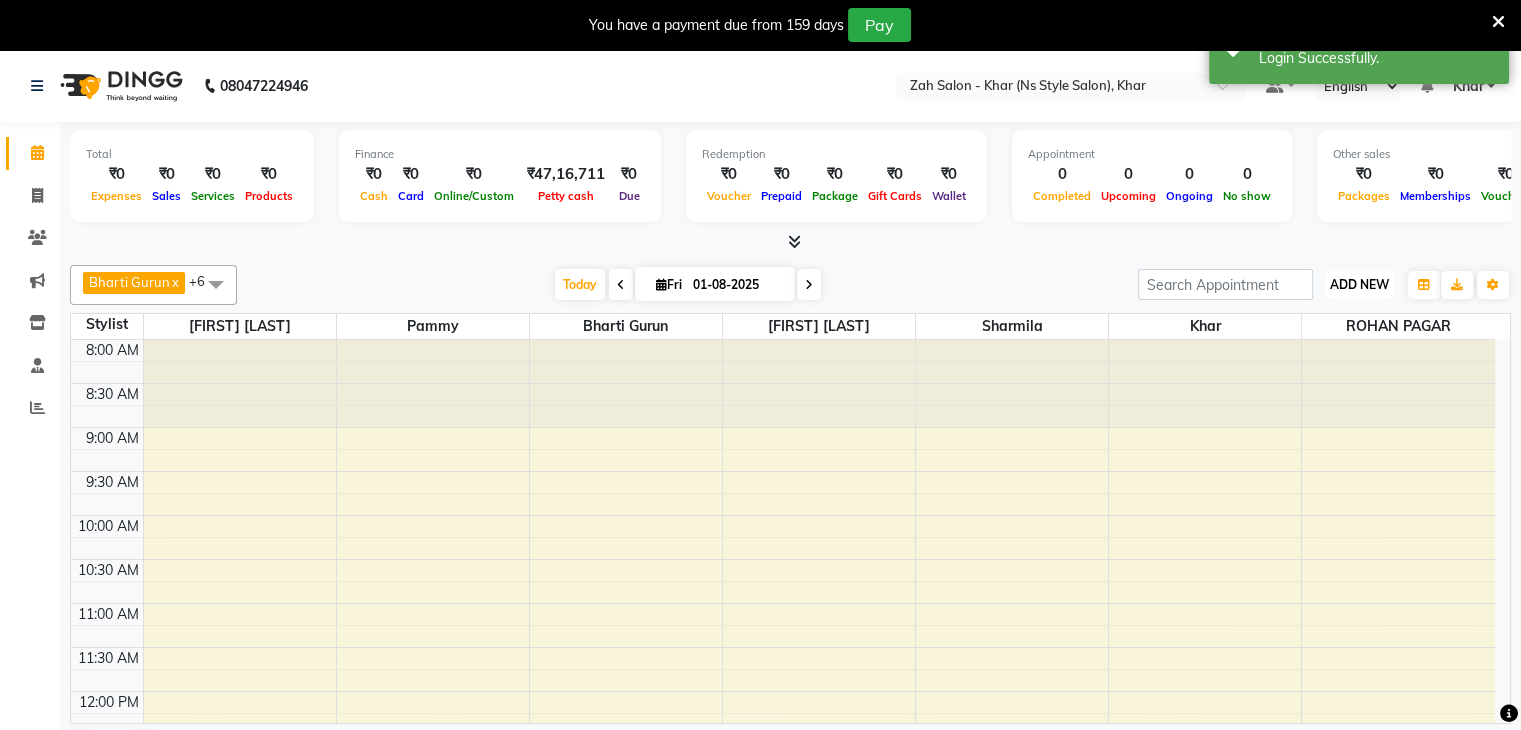 click on "ADD NEW" at bounding box center (1359, 284) 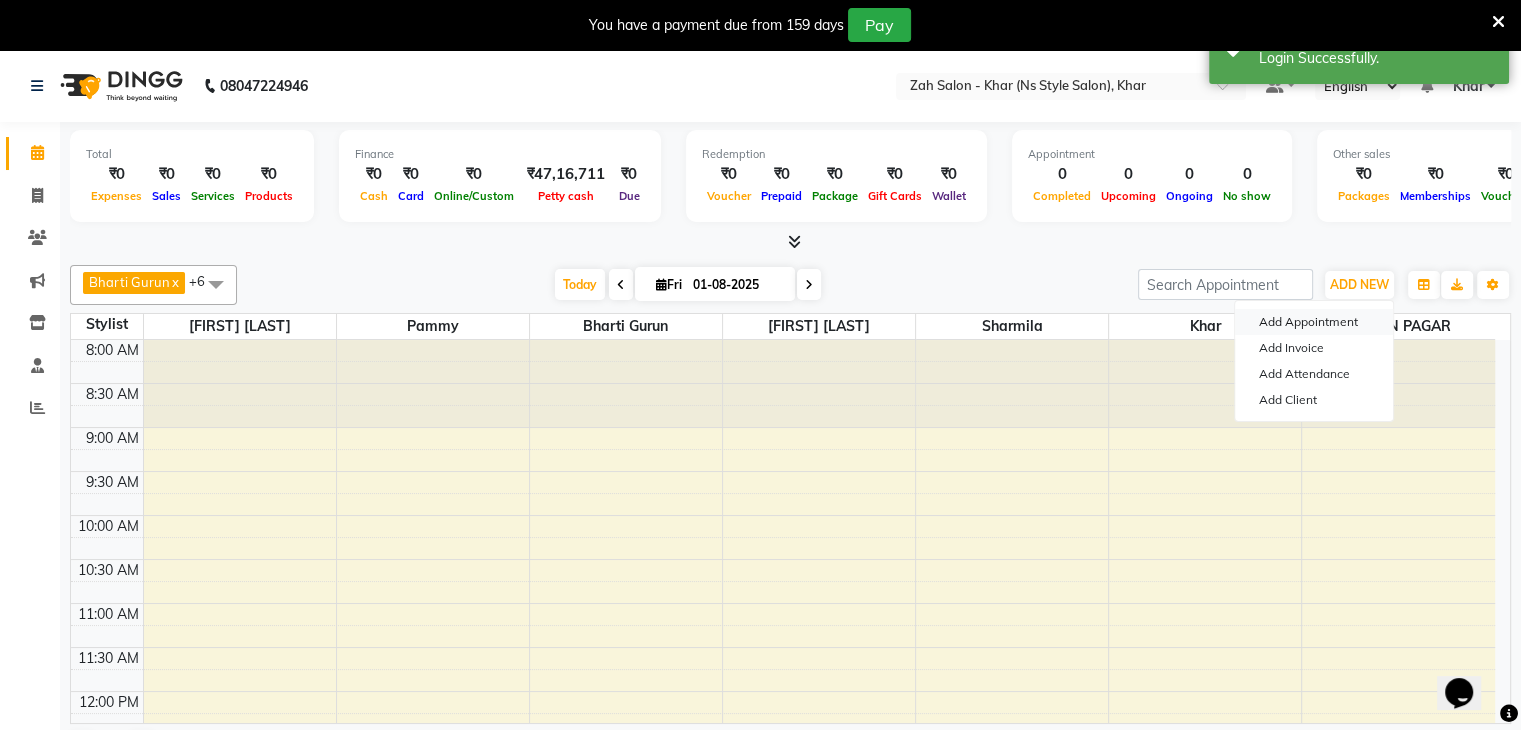 click on "Add Appointment" at bounding box center [1314, 322] 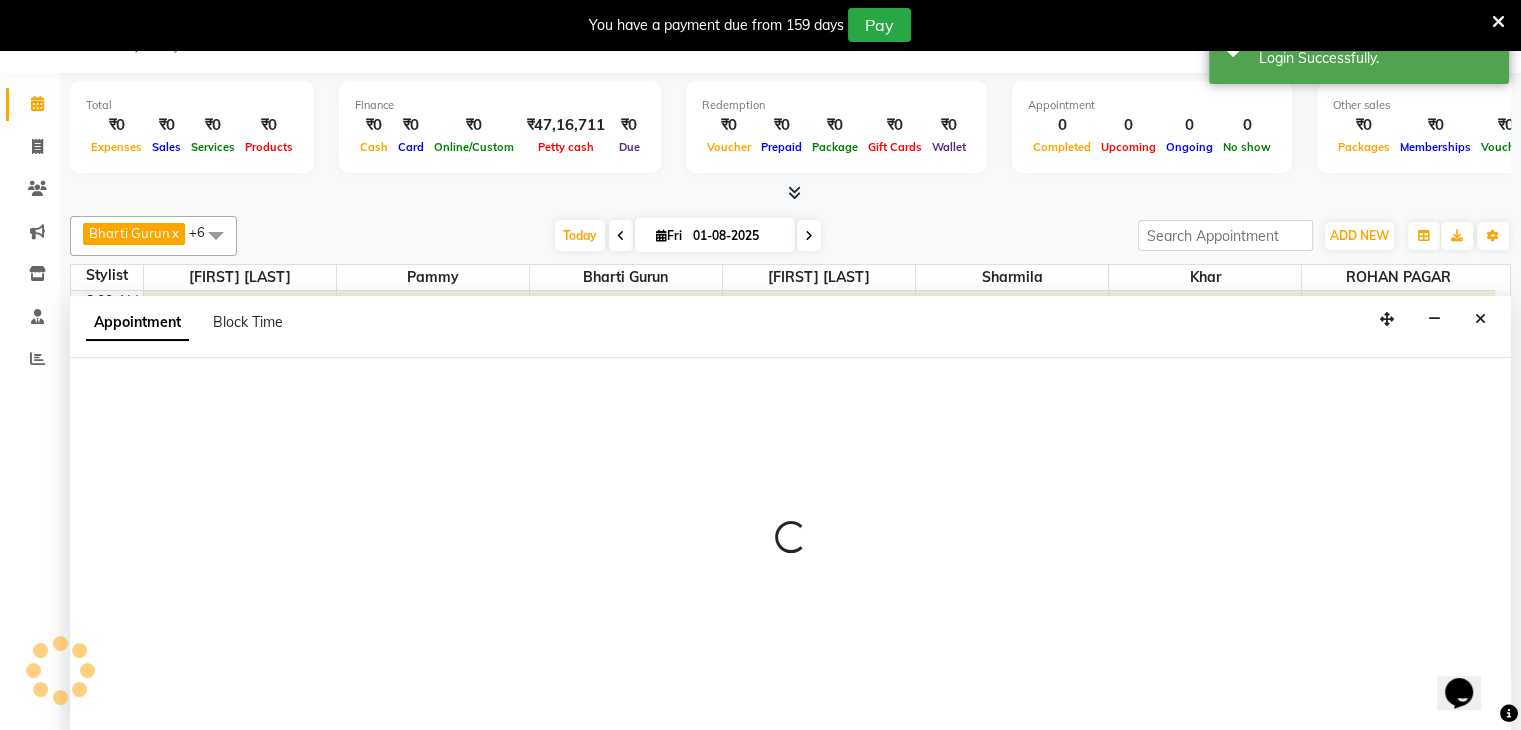 scroll, scrollTop: 51, scrollLeft: 0, axis: vertical 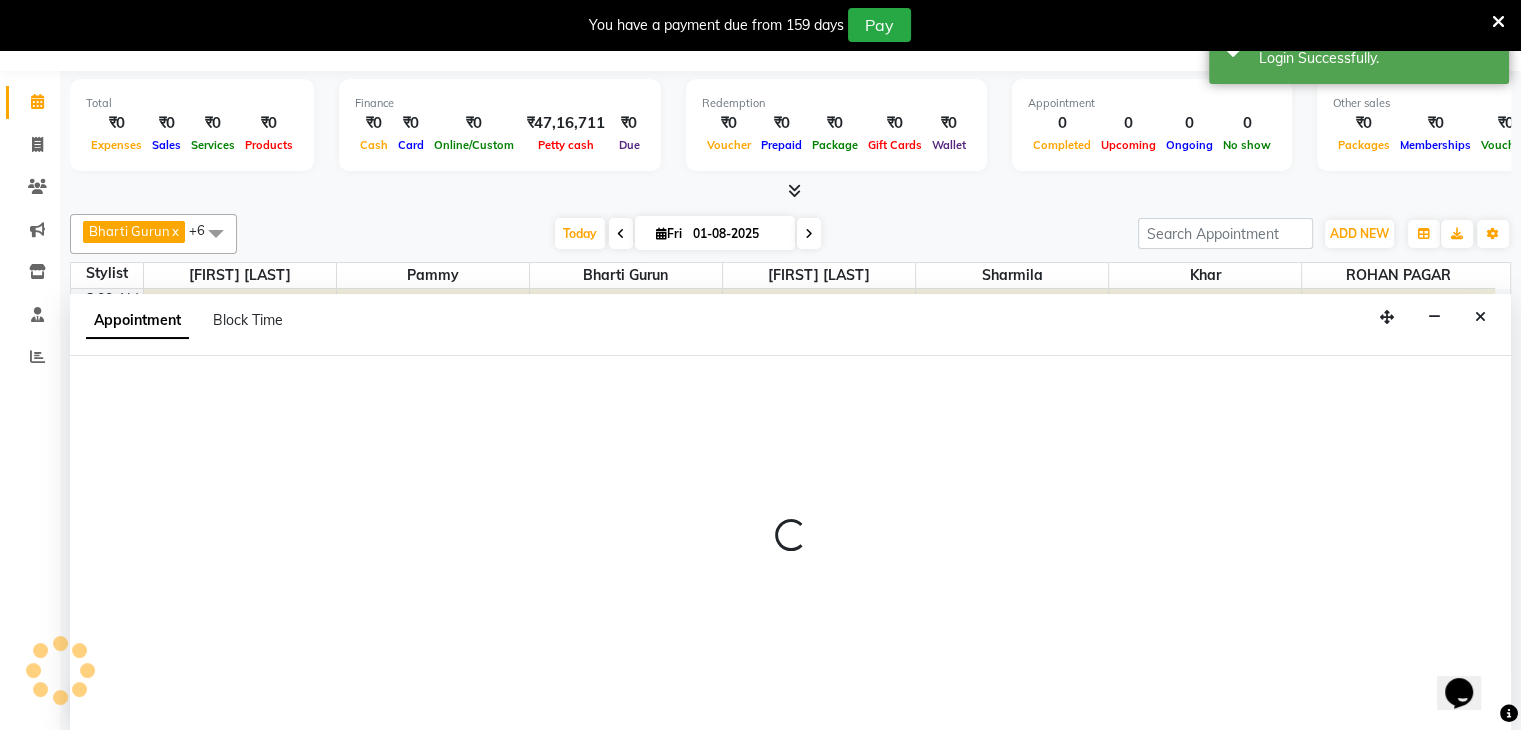select on "540" 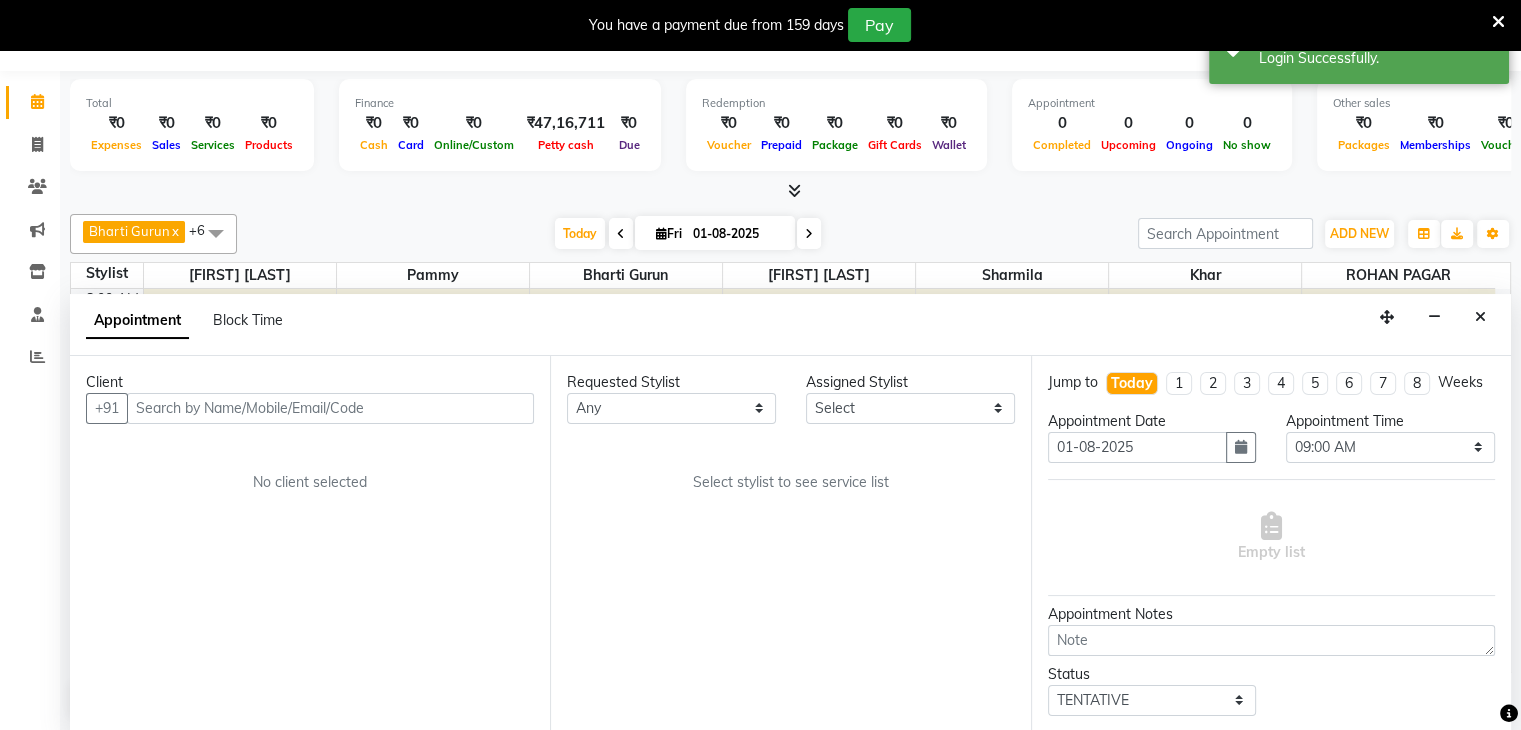 click at bounding box center (330, 408) 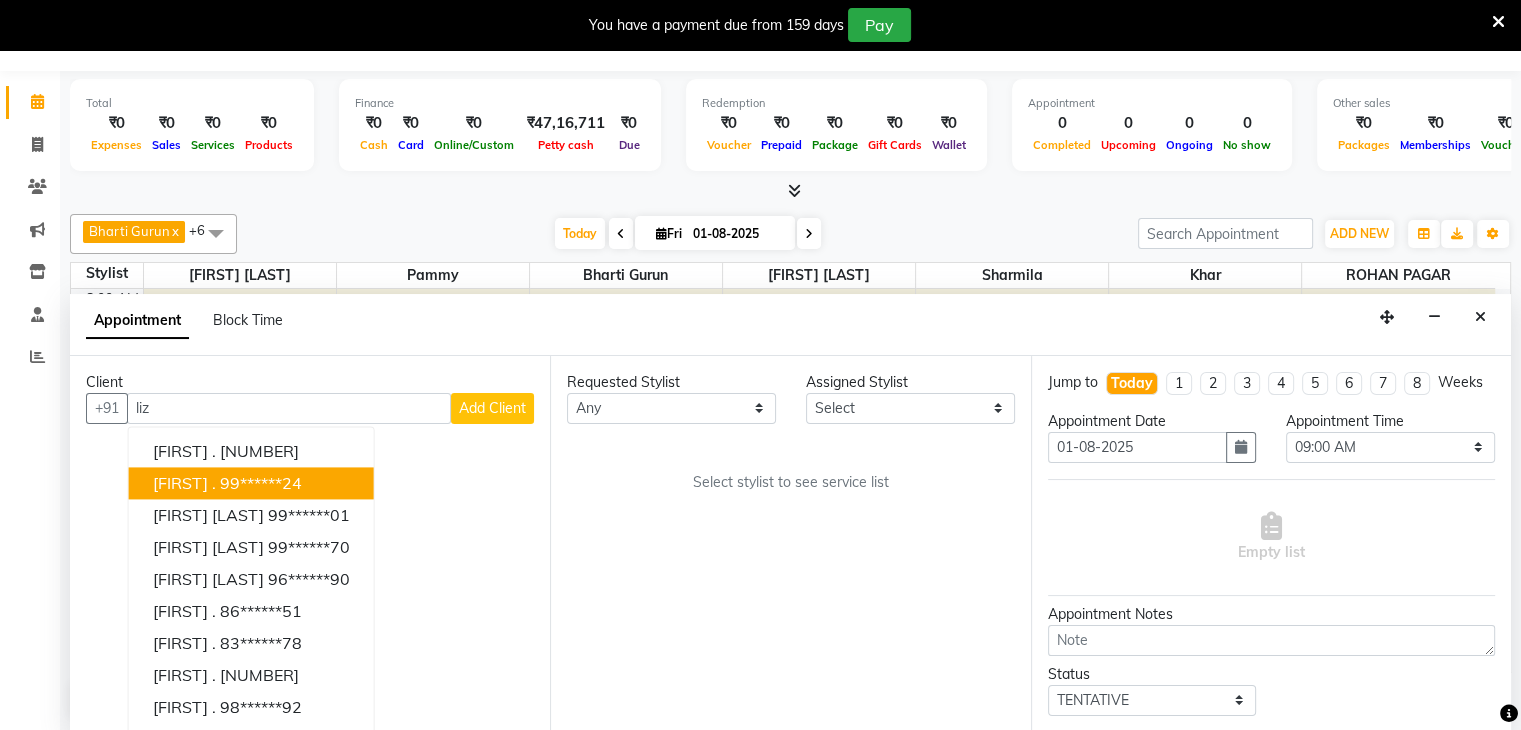 click on "[FIRST] ." at bounding box center (184, 483) 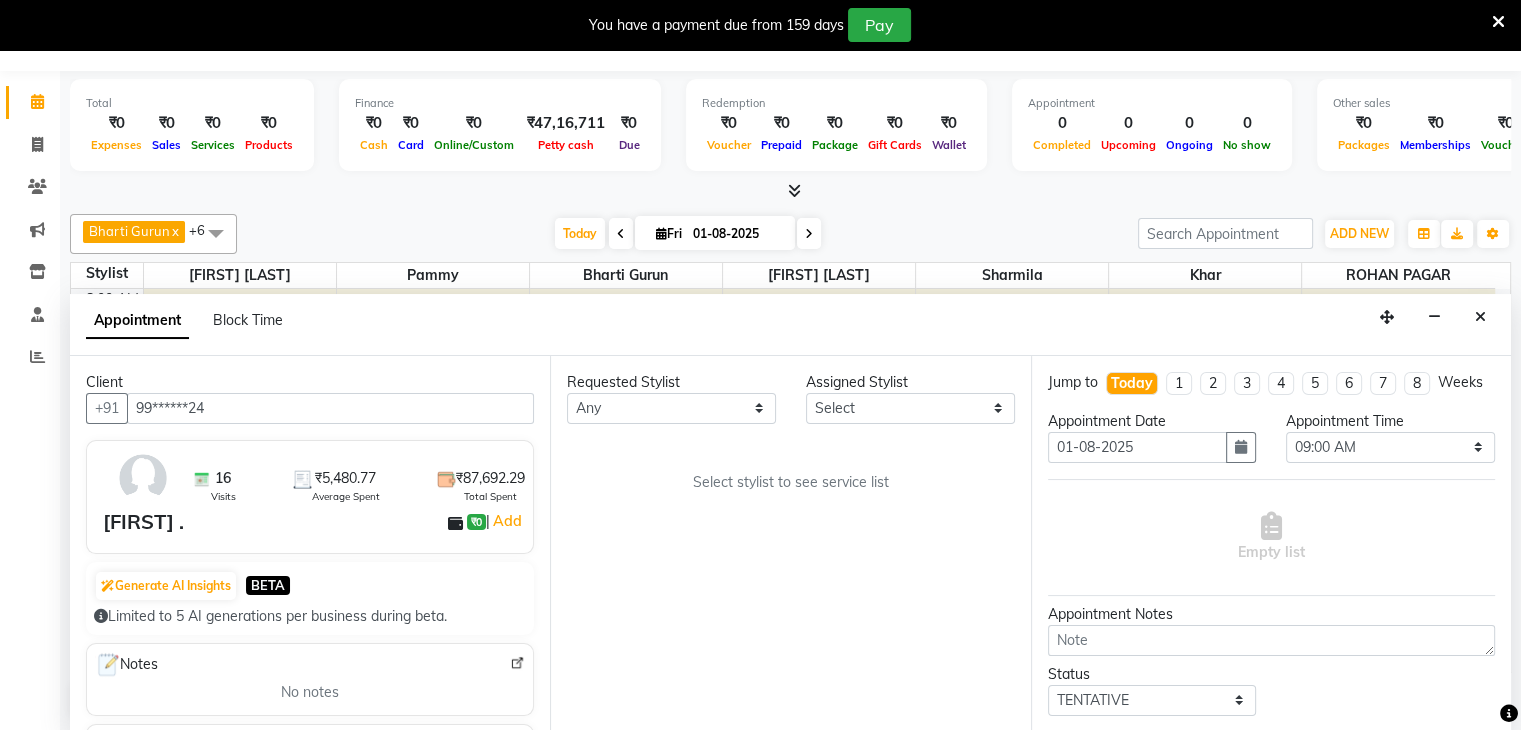 type on "99******24" 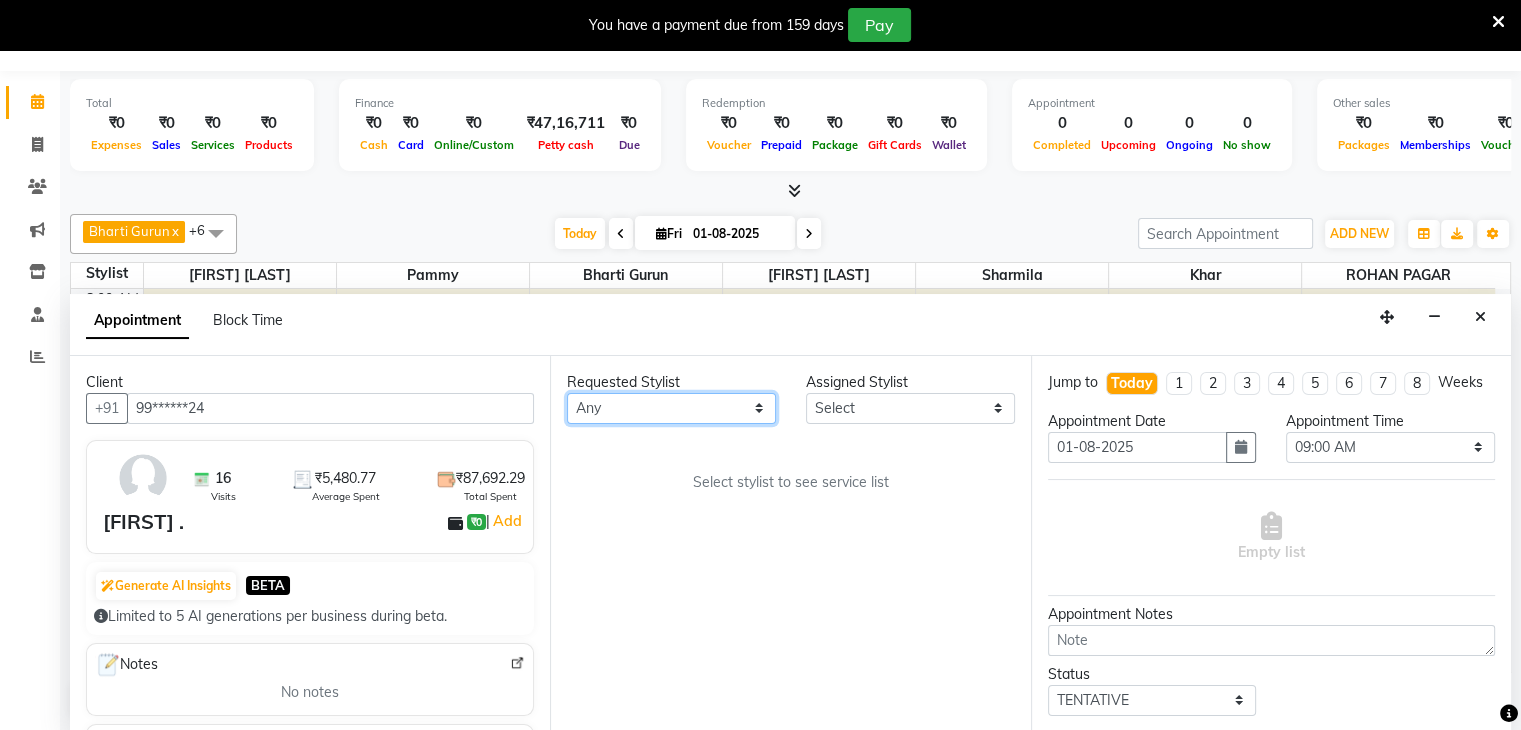 drag, startPoint x: 599, startPoint y: 417, endPoint x: 607, endPoint y: 549, distance: 132.2422 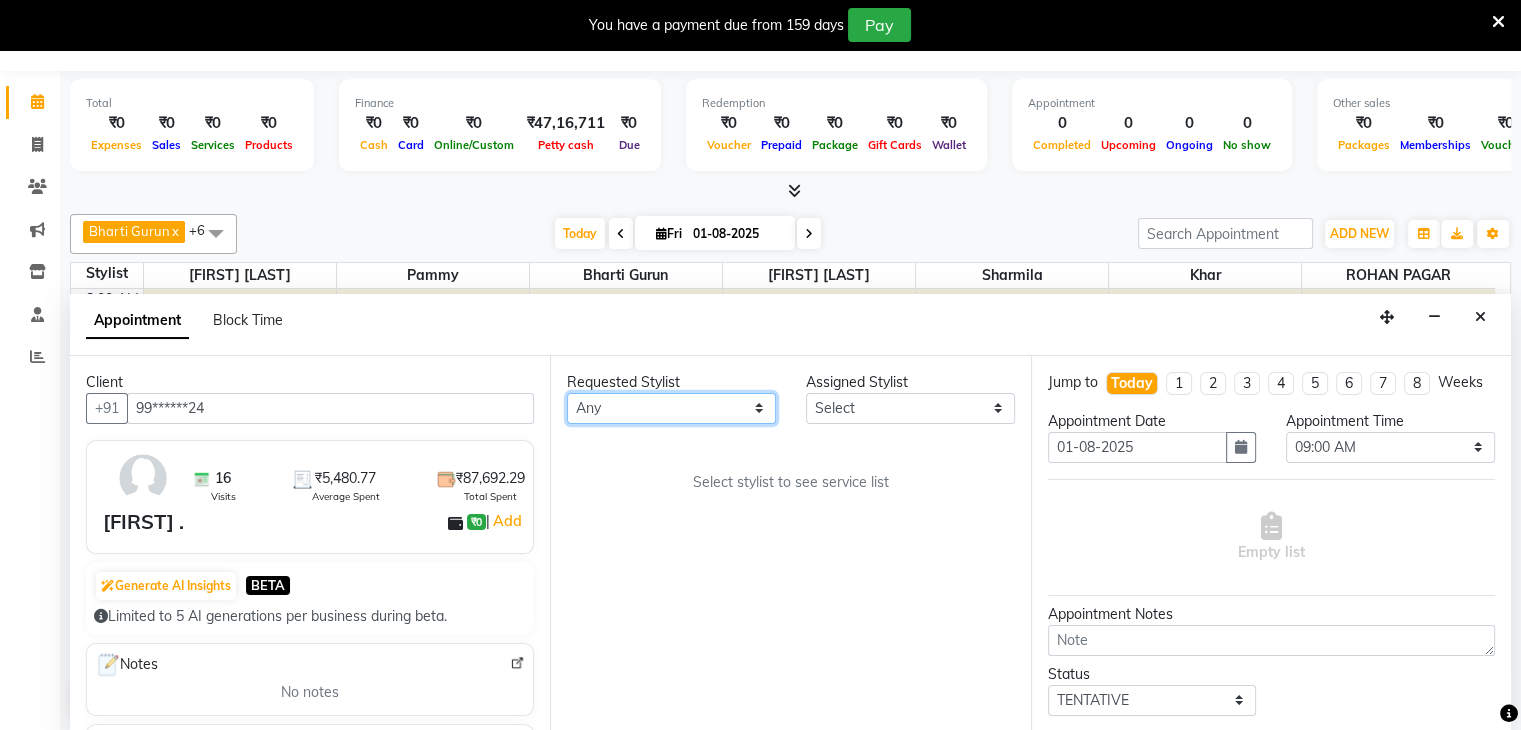 click on "Requested Stylist Any [PERSON] [PERSON] [PERSON] [PERSON] [PERSON] [PERSON] [PERSON] Assigned Stylist Select [PERSON] [PERSON] [PERSON] [PERSON] [PERSON] [PERSON] [PERSON] Select stylist to see service list" at bounding box center (790, 544) 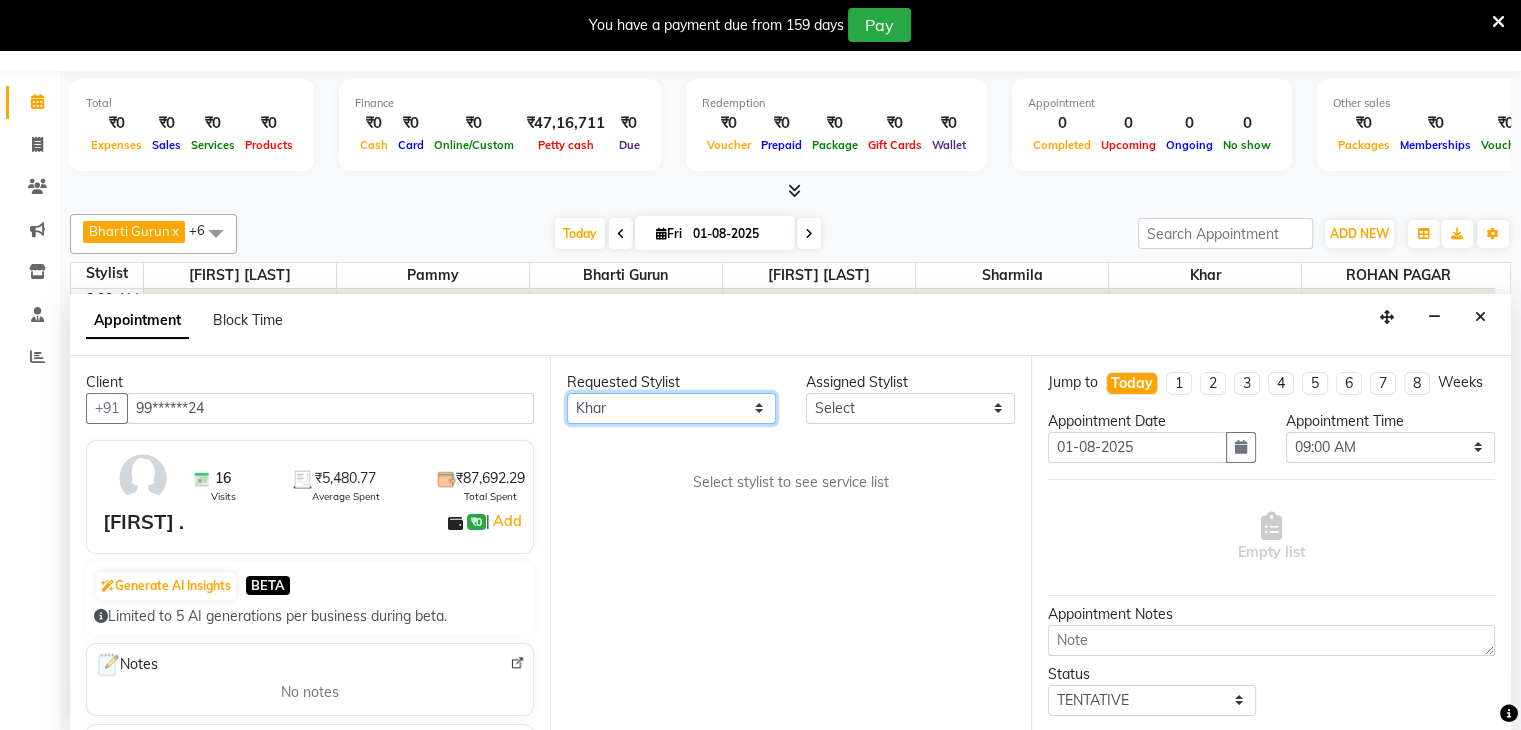 click on "Any [PERSON] [PERSON] [PERSON] [PERSON] [PERSON] [PERSON] [PERSON]" at bounding box center [671, 408] 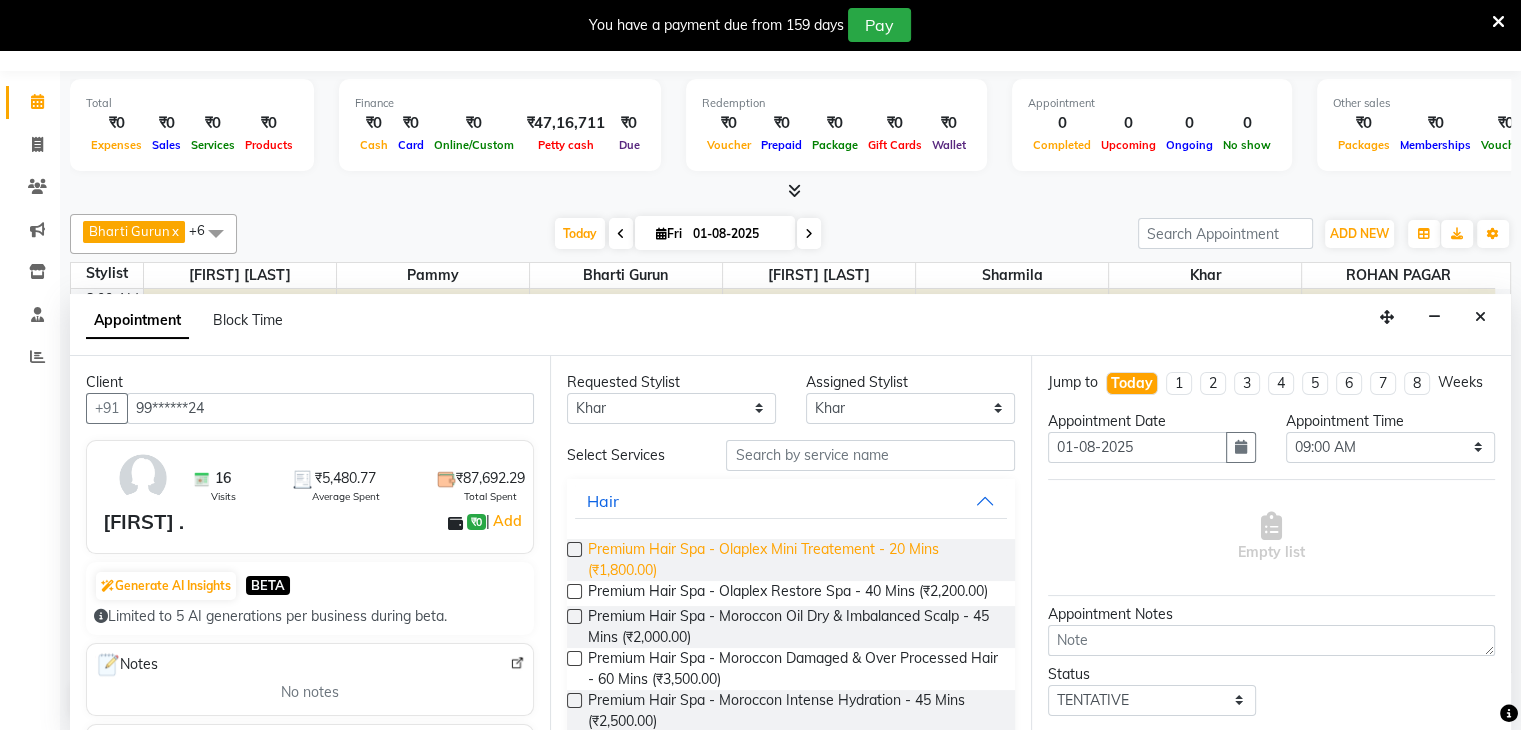 click on "Premium Hair Spa - Olaplex Mini Treatement - 20 Mins (₹1,800.00)" at bounding box center [793, 560] 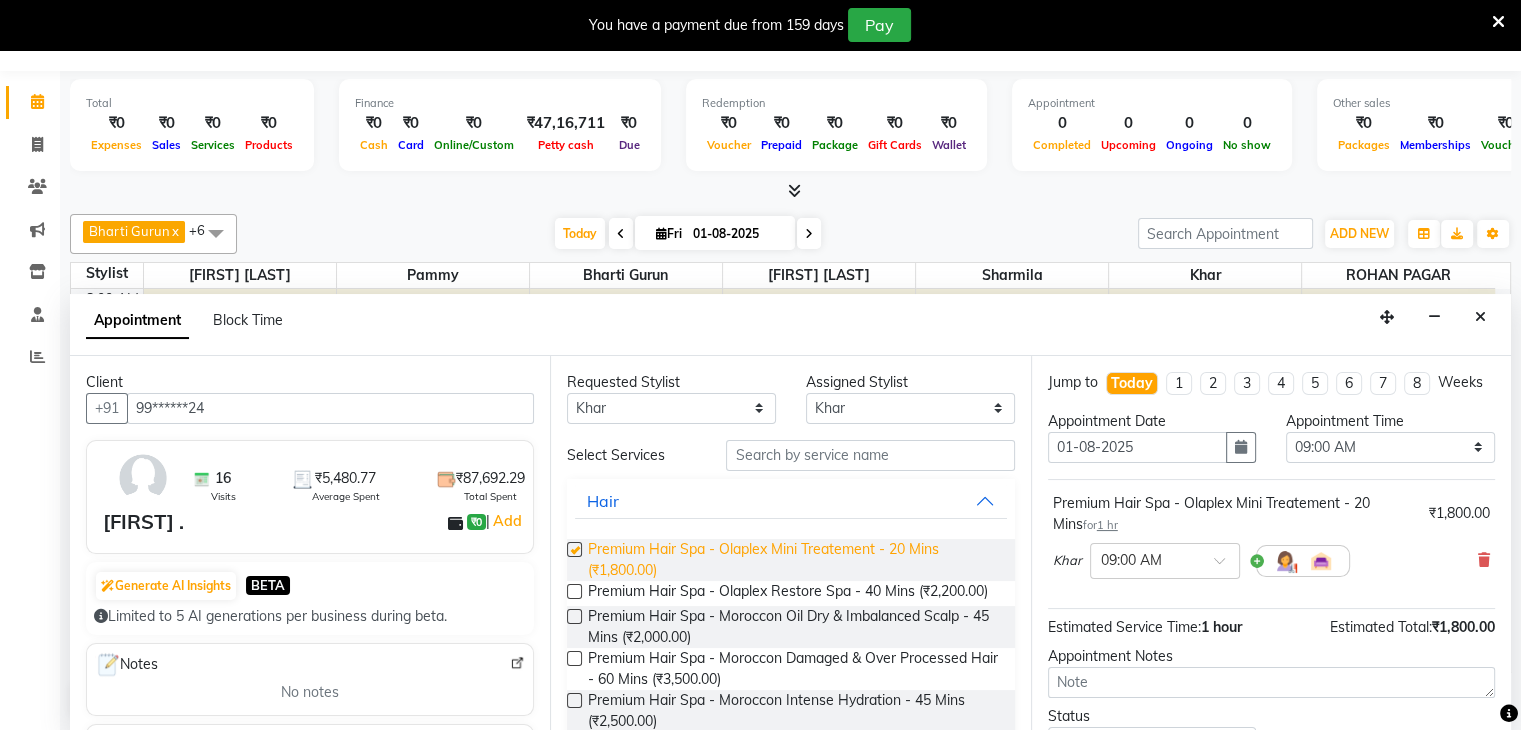 checkbox on "false" 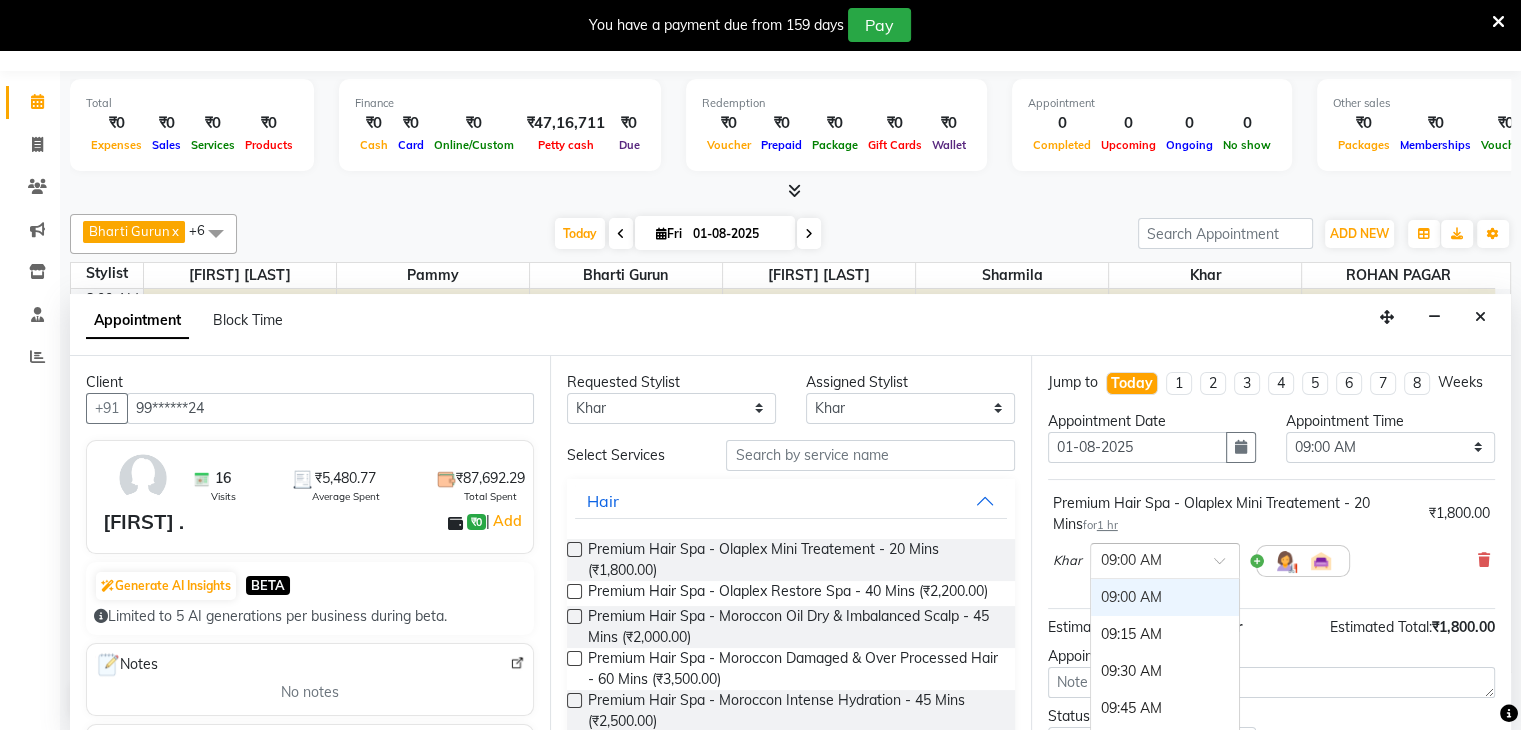 click at bounding box center [1226, 566] 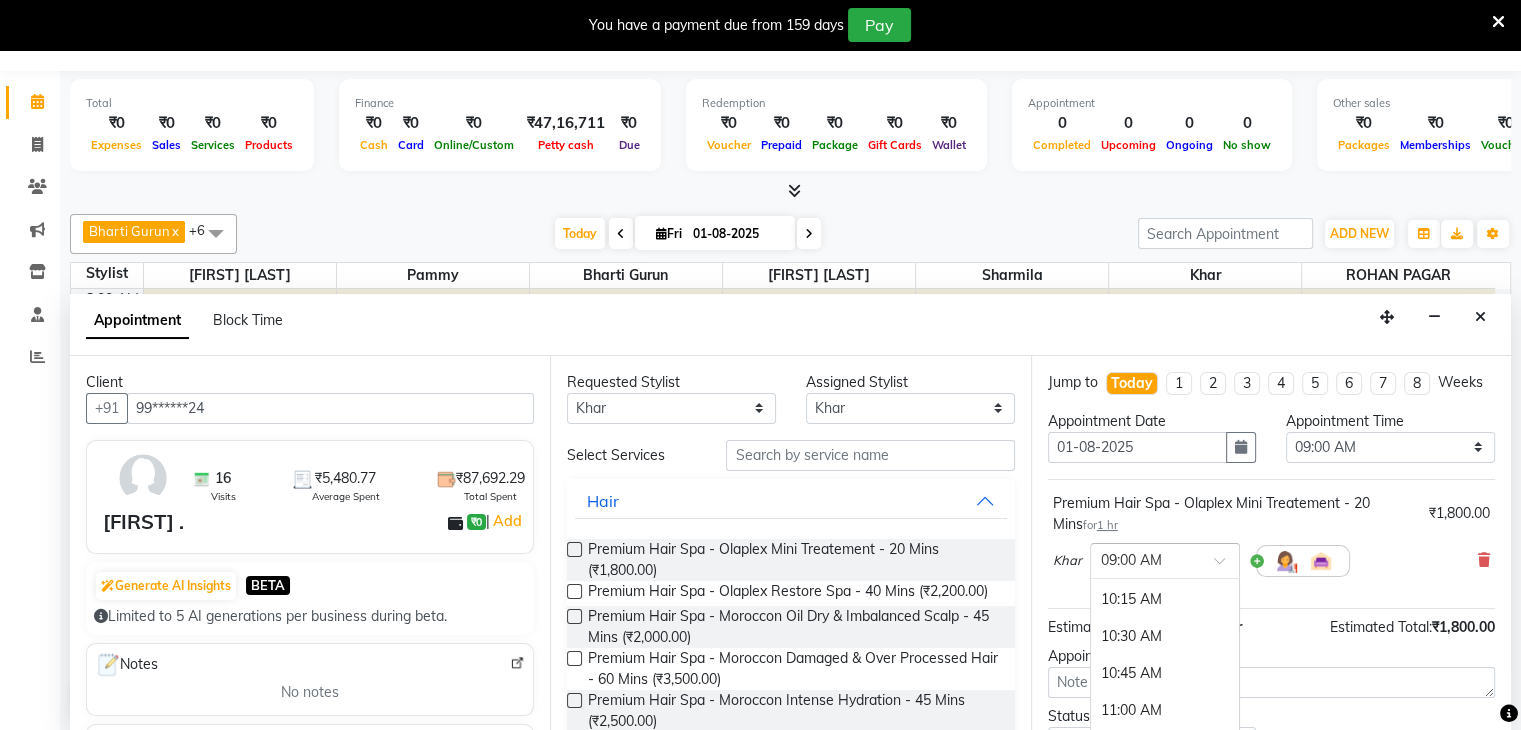scroll, scrollTop: 209, scrollLeft: 0, axis: vertical 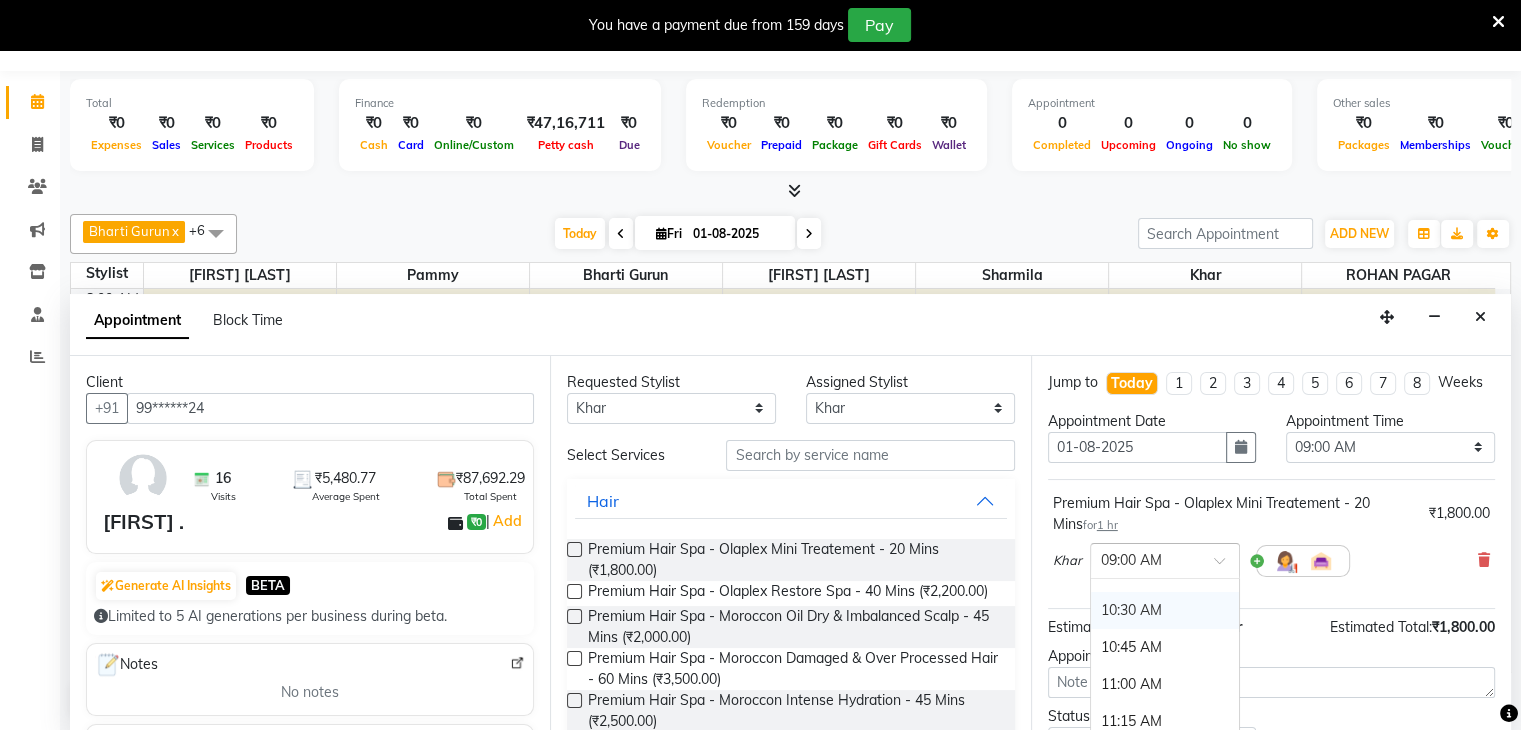 click on "10:30 AM" at bounding box center (1165, 610) 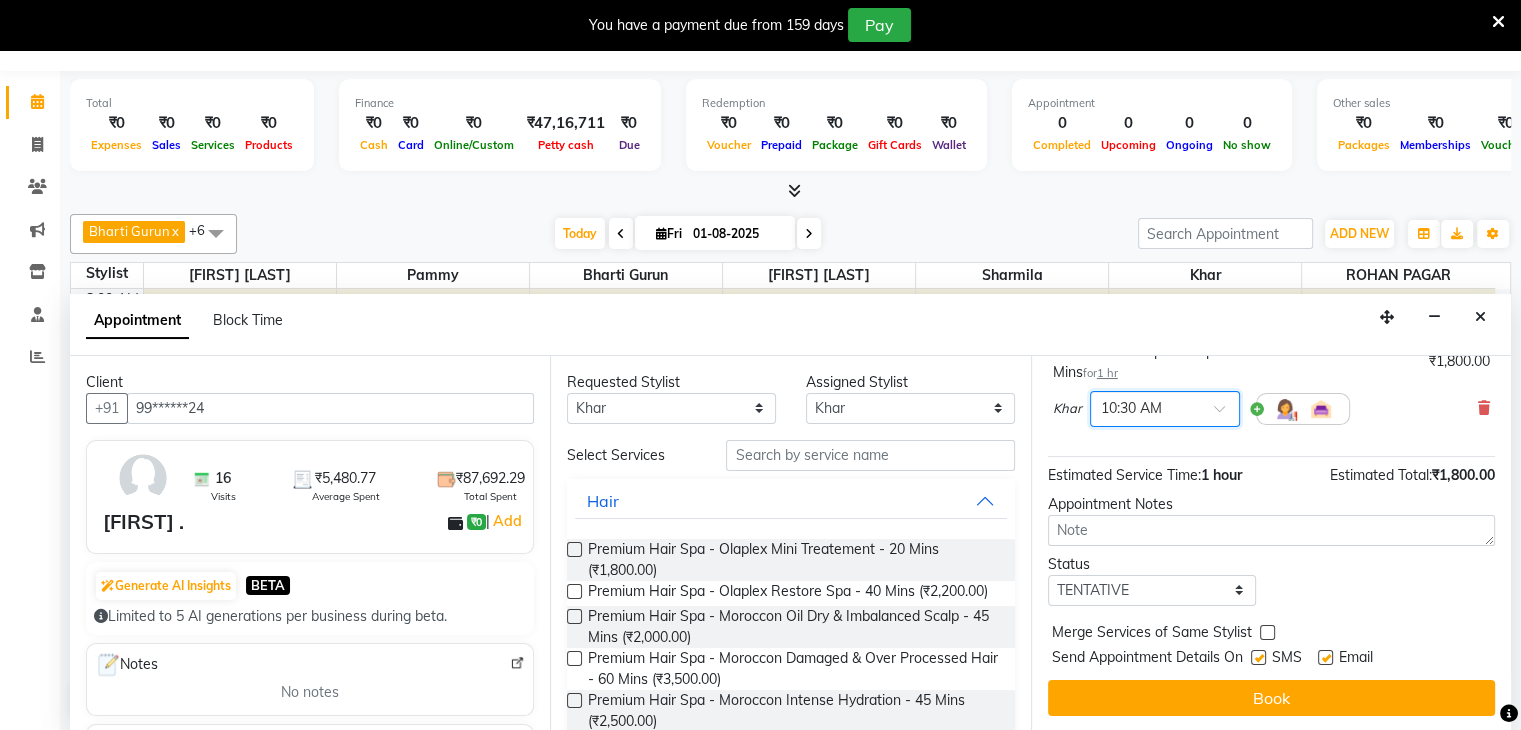 scroll, scrollTop: 170, scrollLeft: 0, axis: vertical 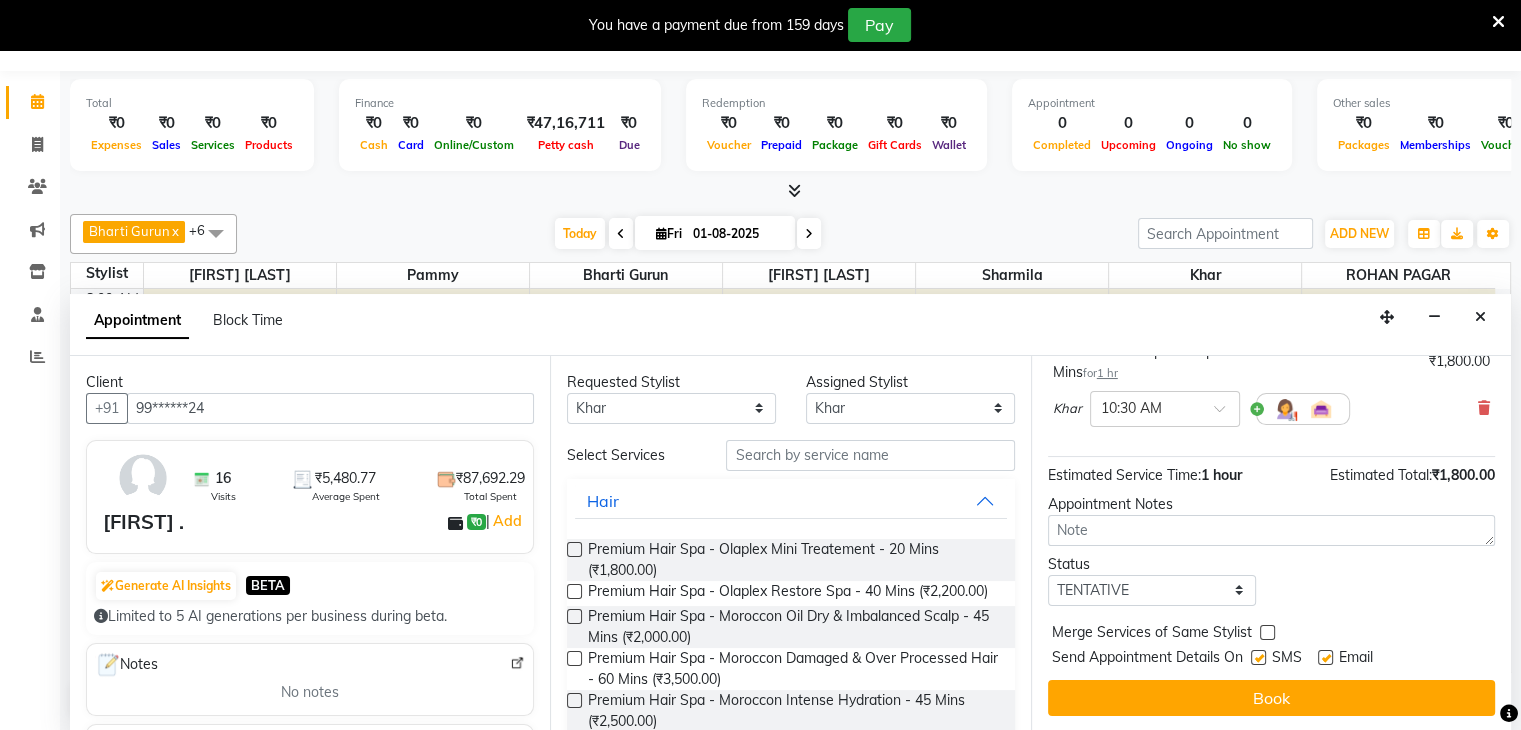 click at bounding box center (1258, 657) 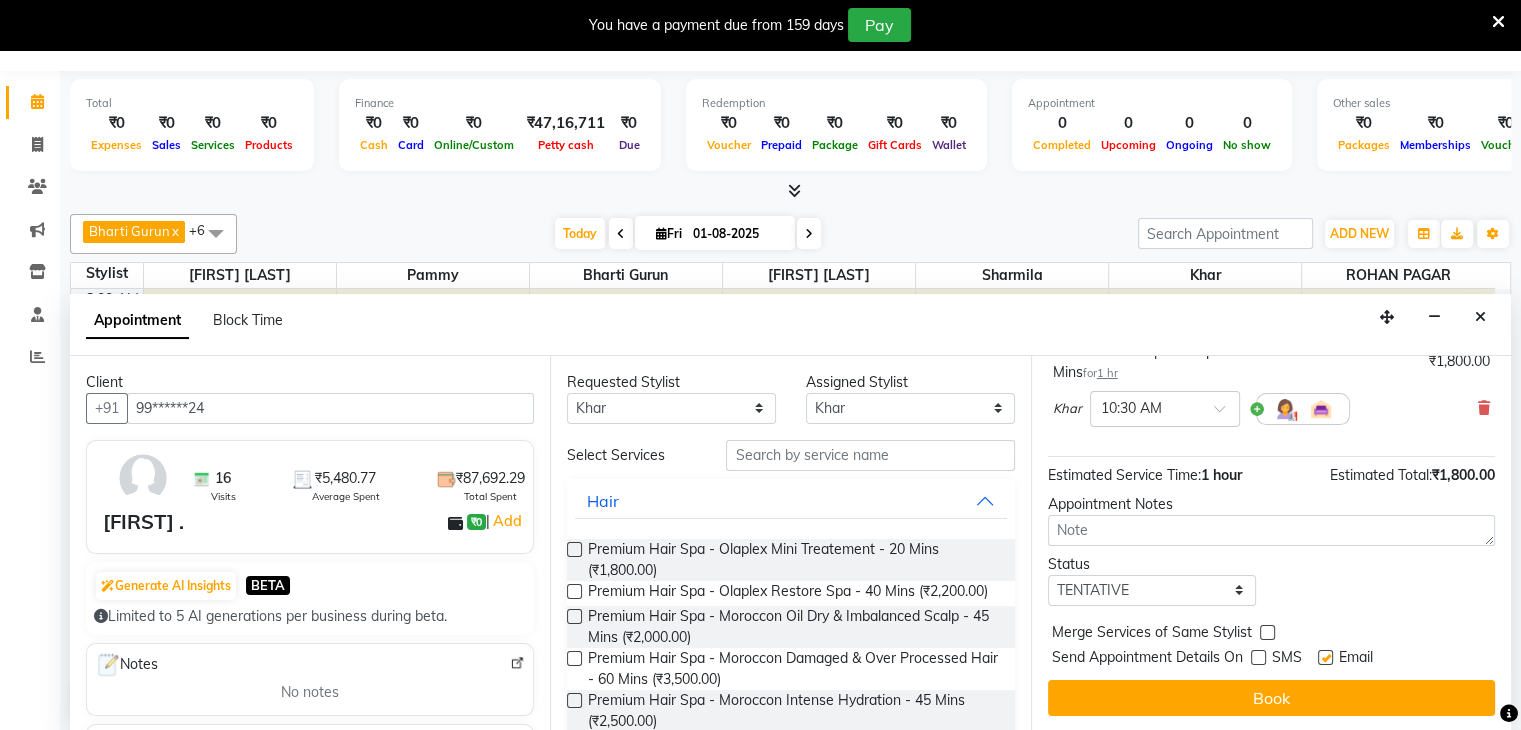 click at bounding box center [1325, 657] 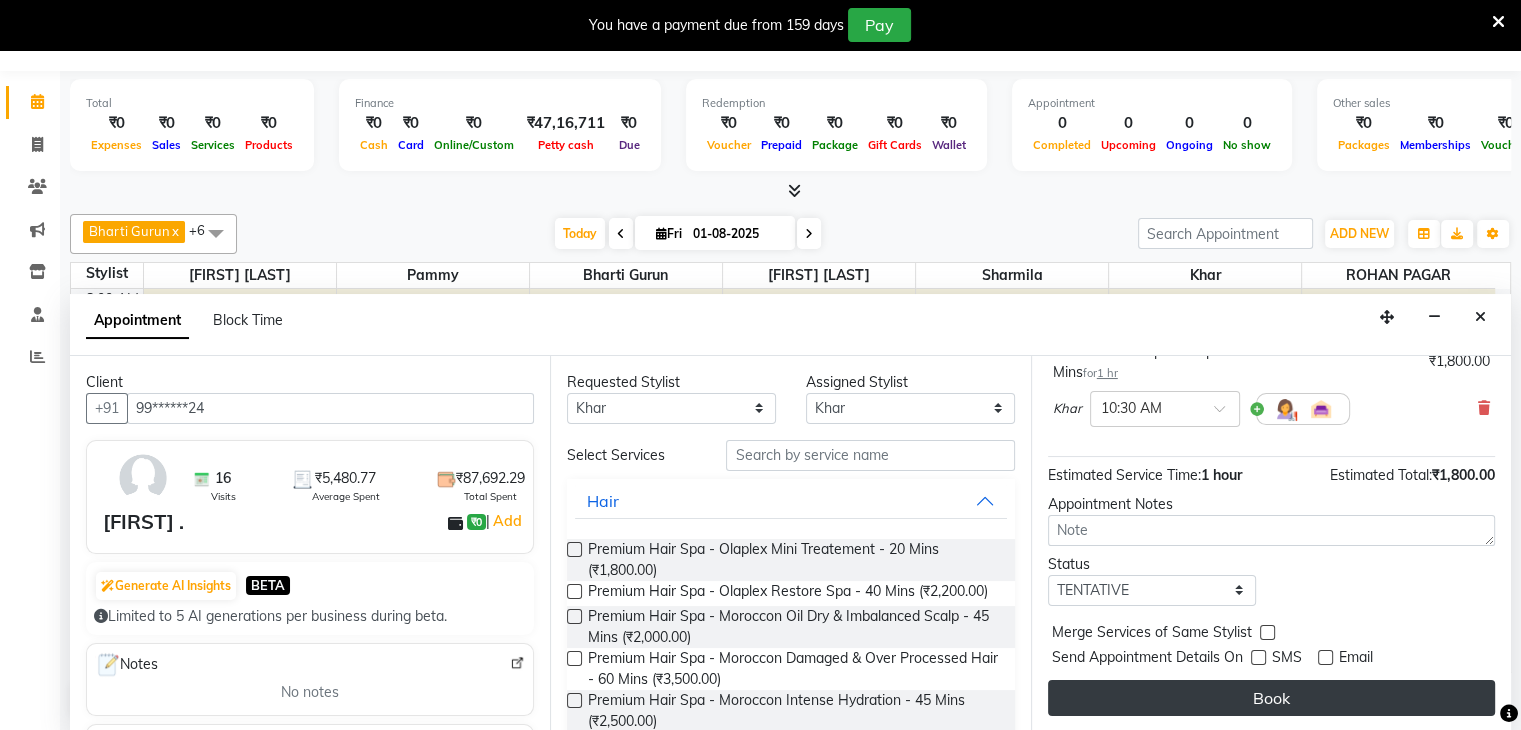 click on "Book" at bounding box center [1271, 698] 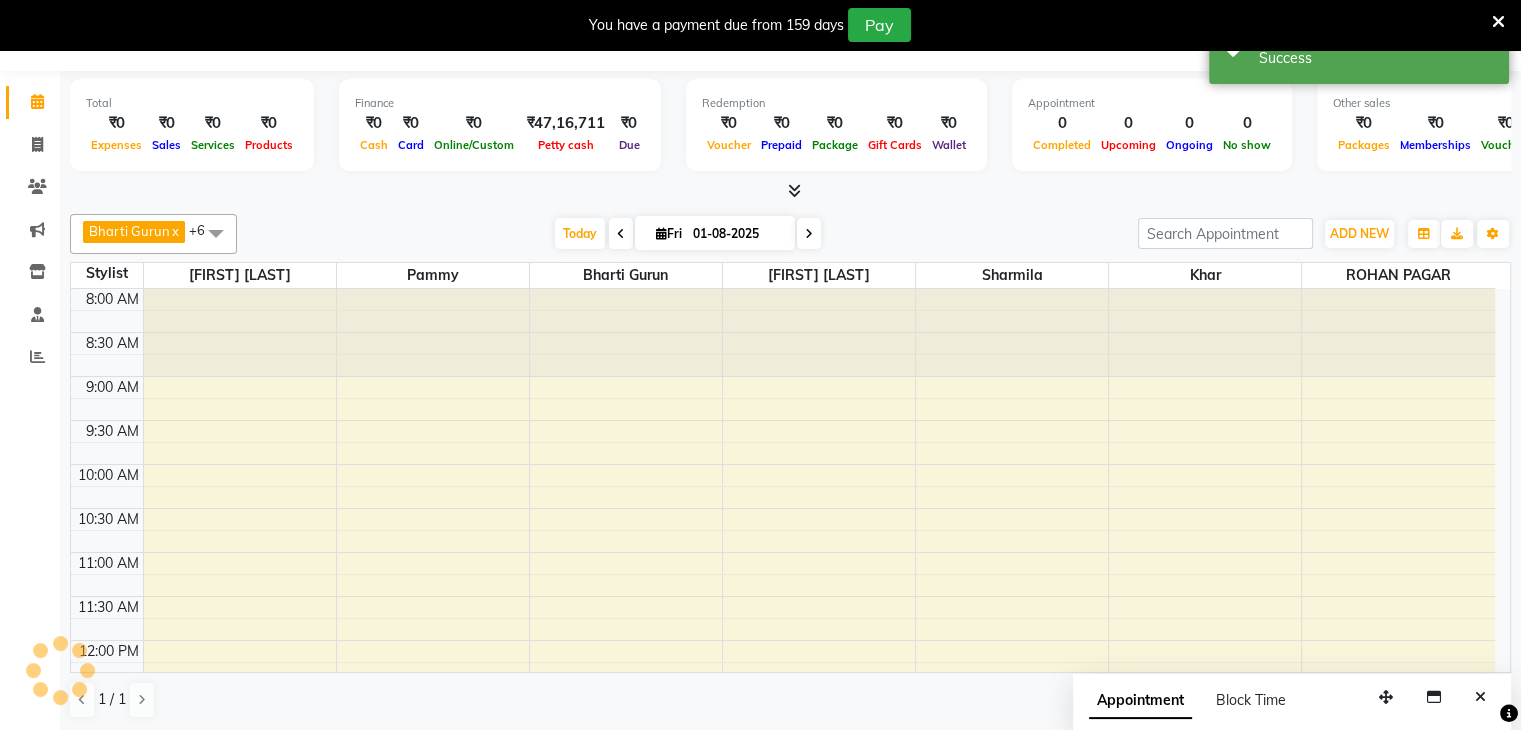 scroll, scrollTop: 0, scrollLeft: 0, axis: both 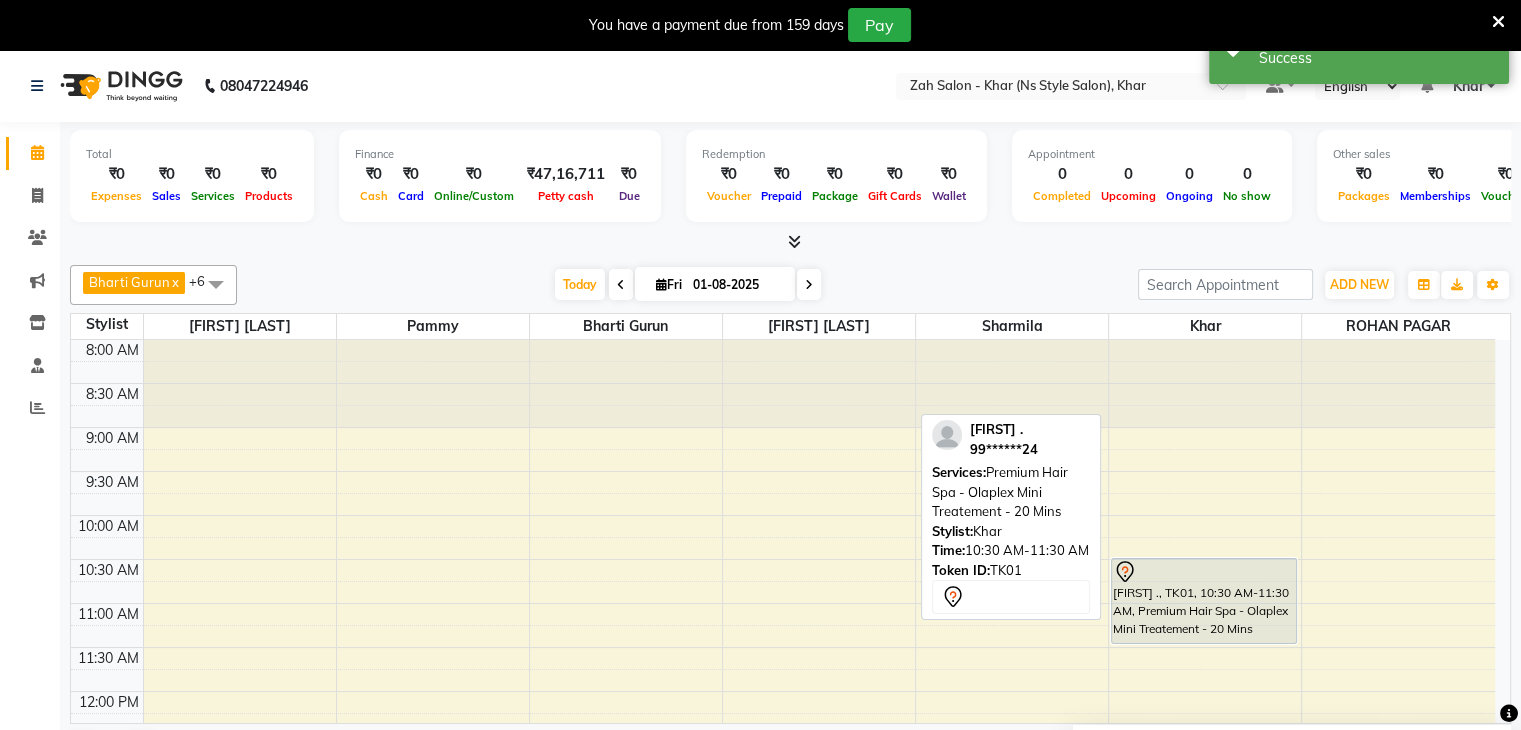 click on "[FIRST] ., TK01, 10:30 AM-11:30 AM, Premium Hair Spa - Olaplex Mini Treatement - 20 Mins" at bounding box center (1203, 601) 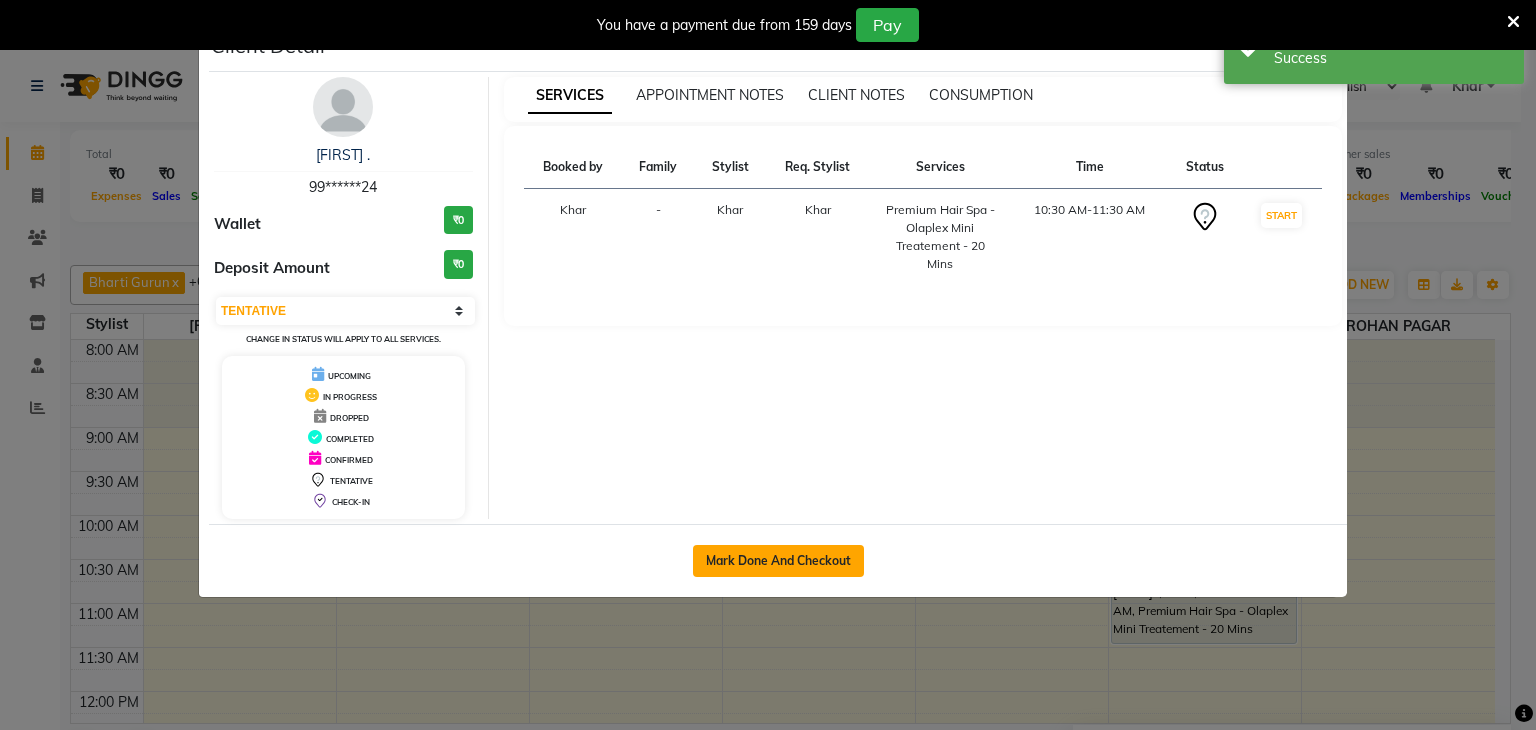 click on "Mark Done And Checkout" 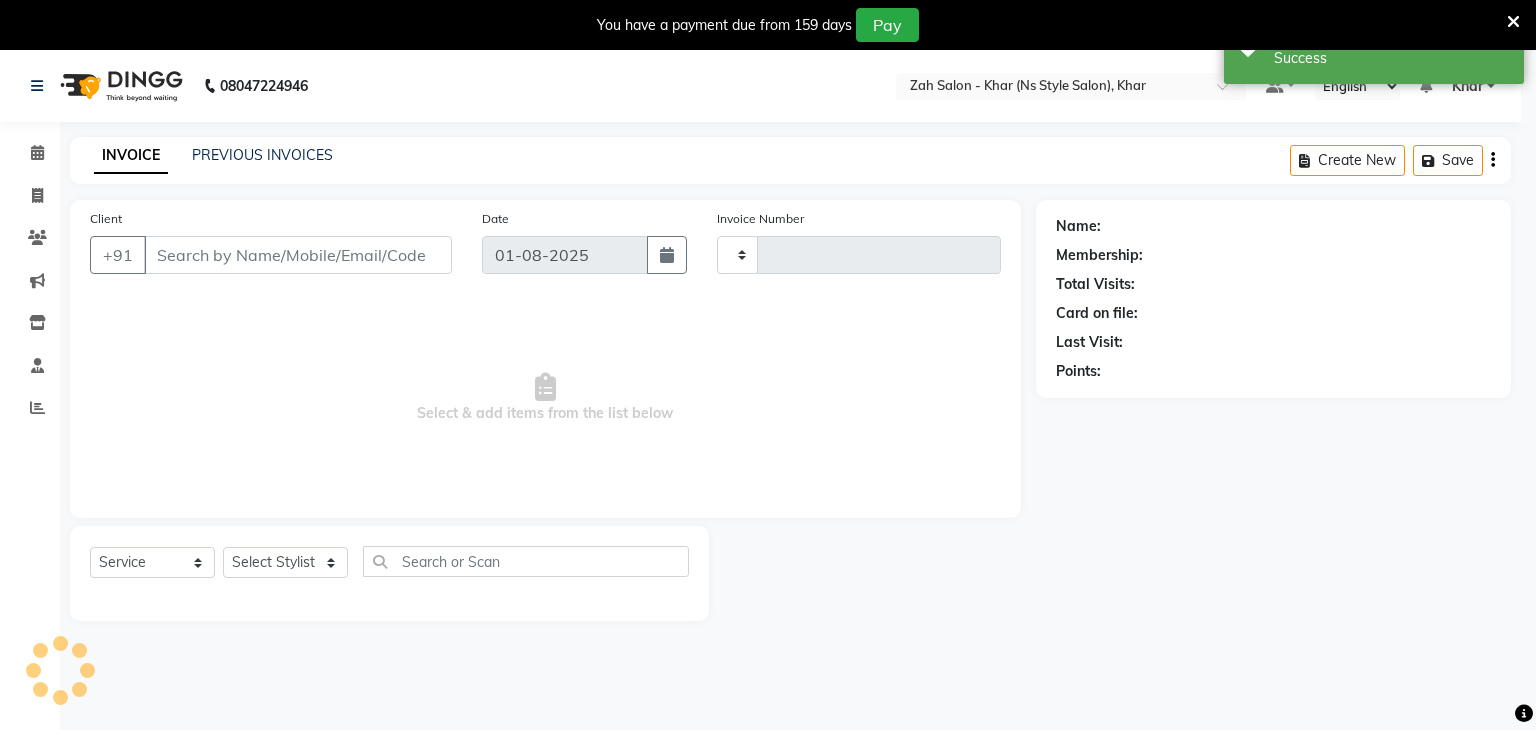 type on "0950" 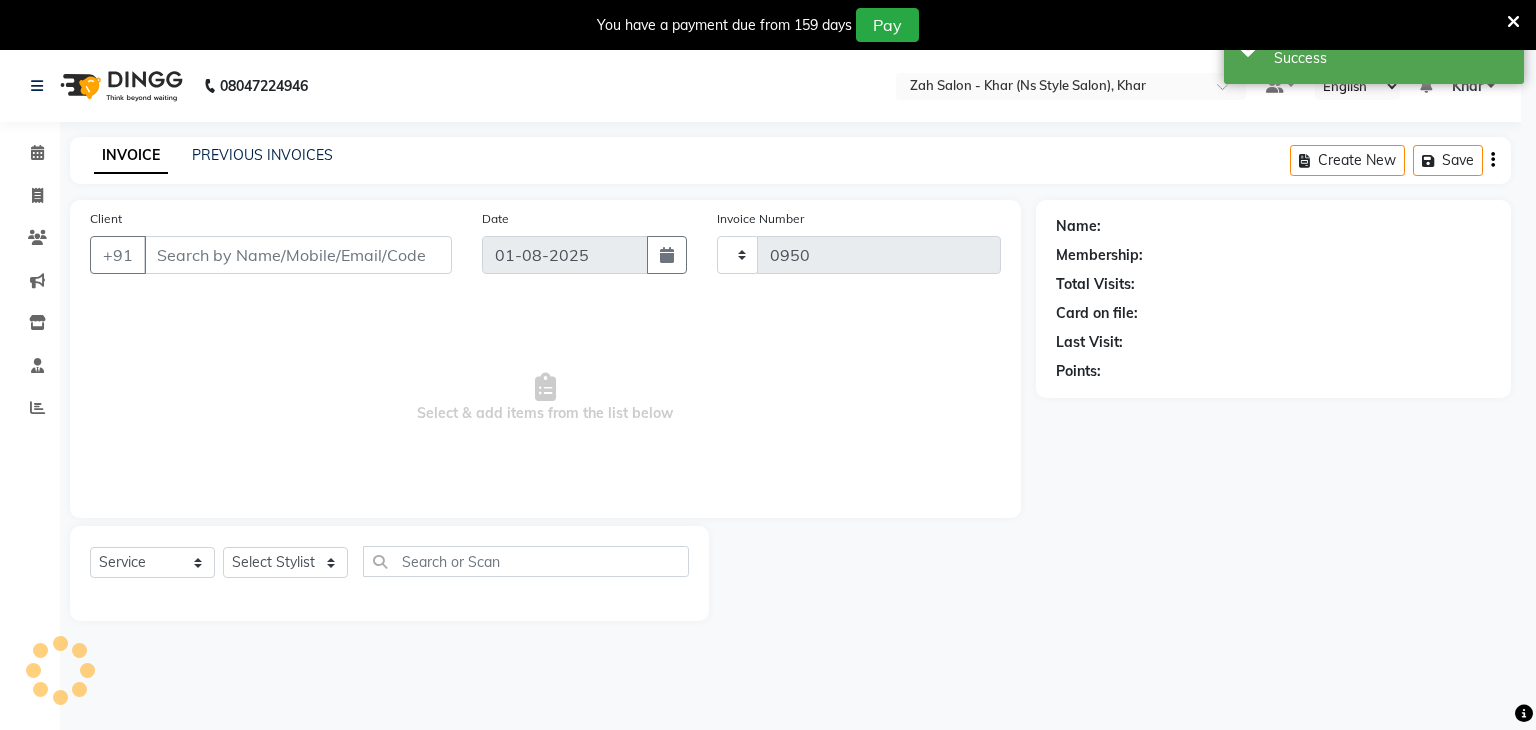select on "5619" 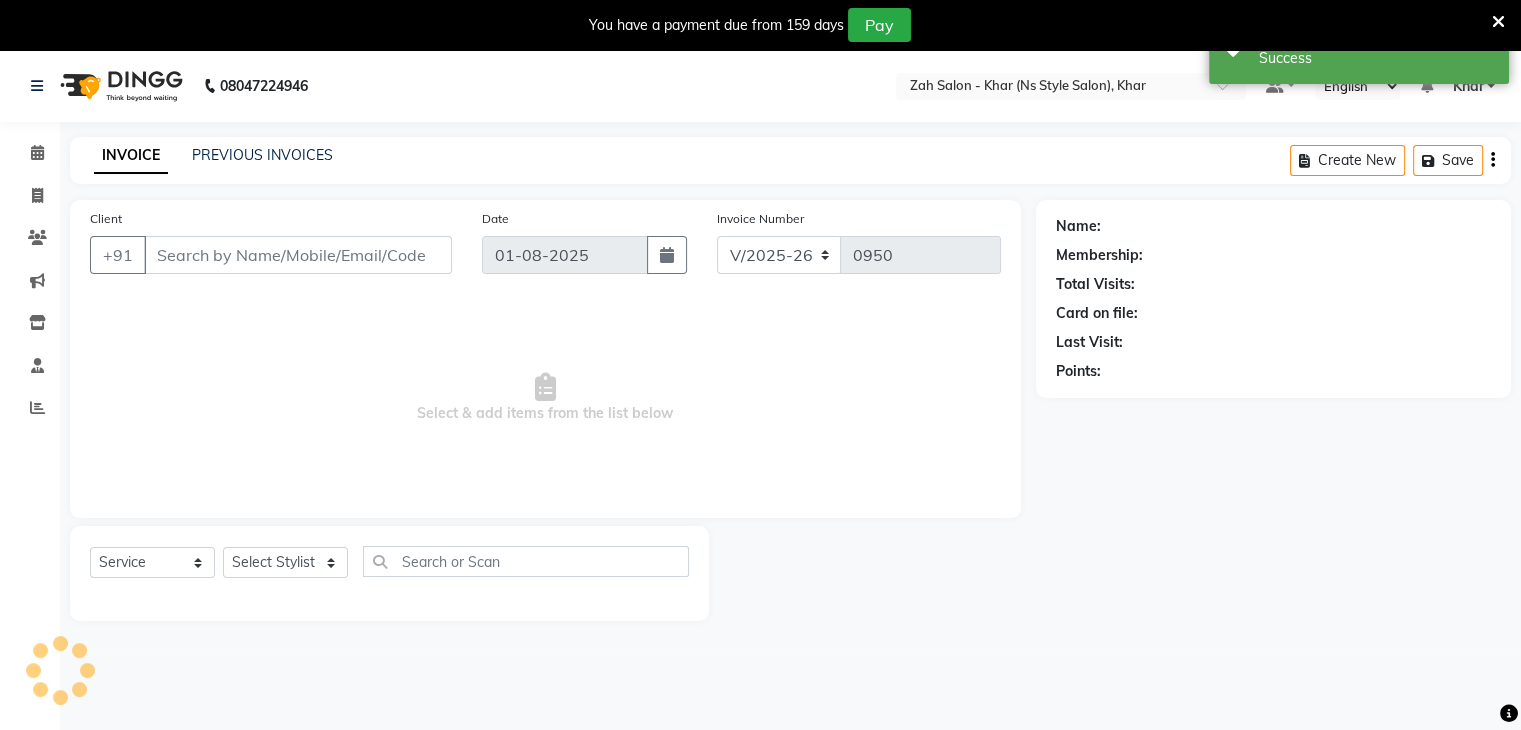 type on "99******24" 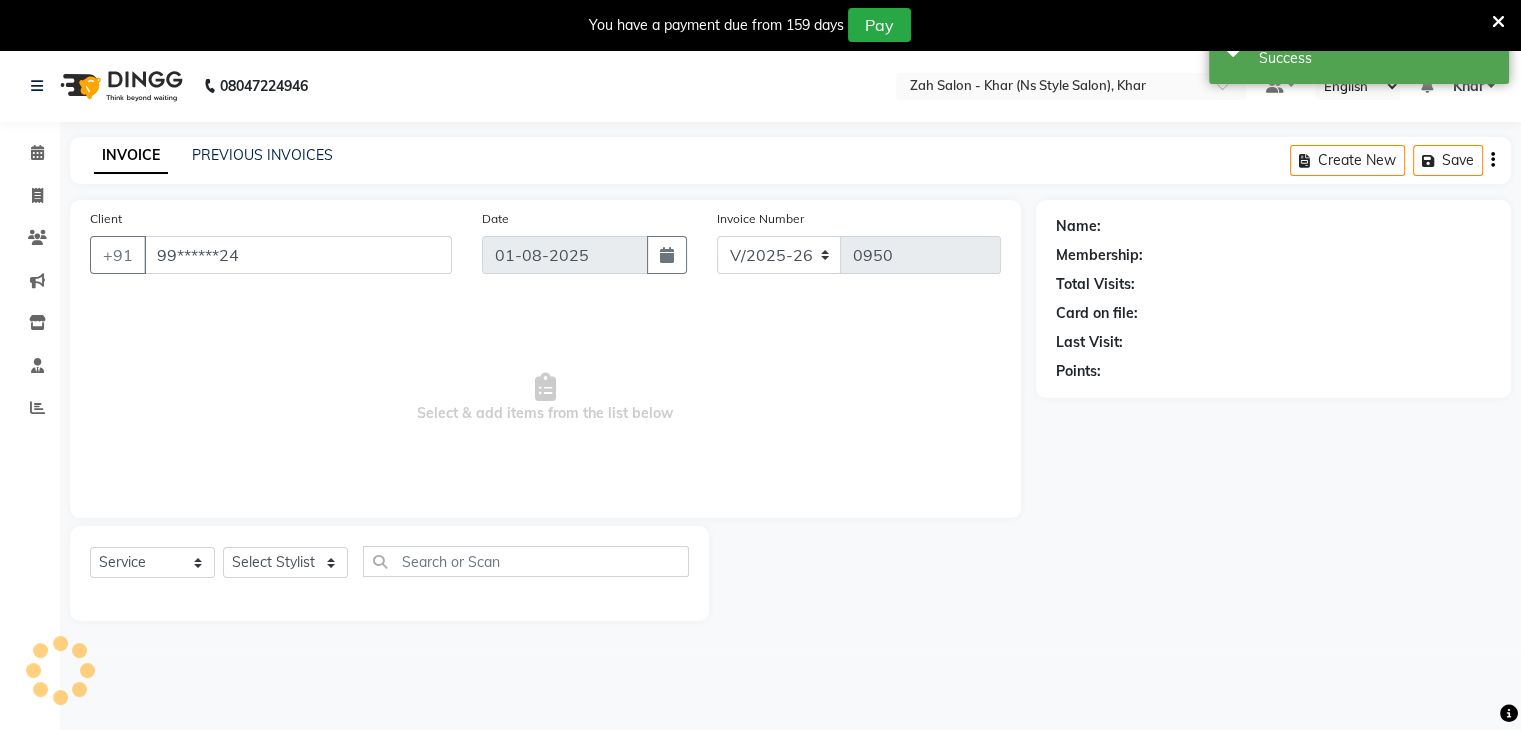 select on "38409" 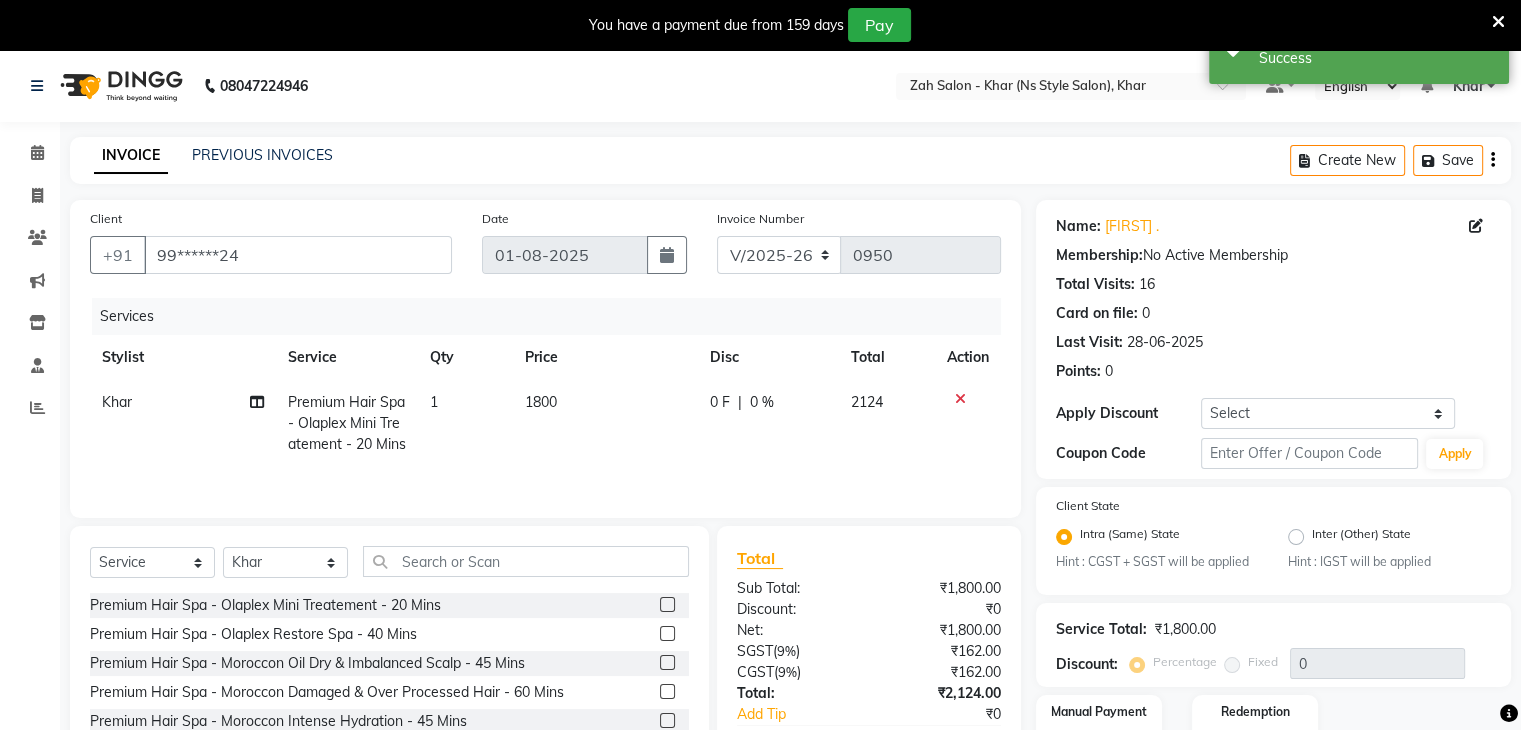 scroll, scrollTop: 143, scrollLeft: 0, axis: vertical 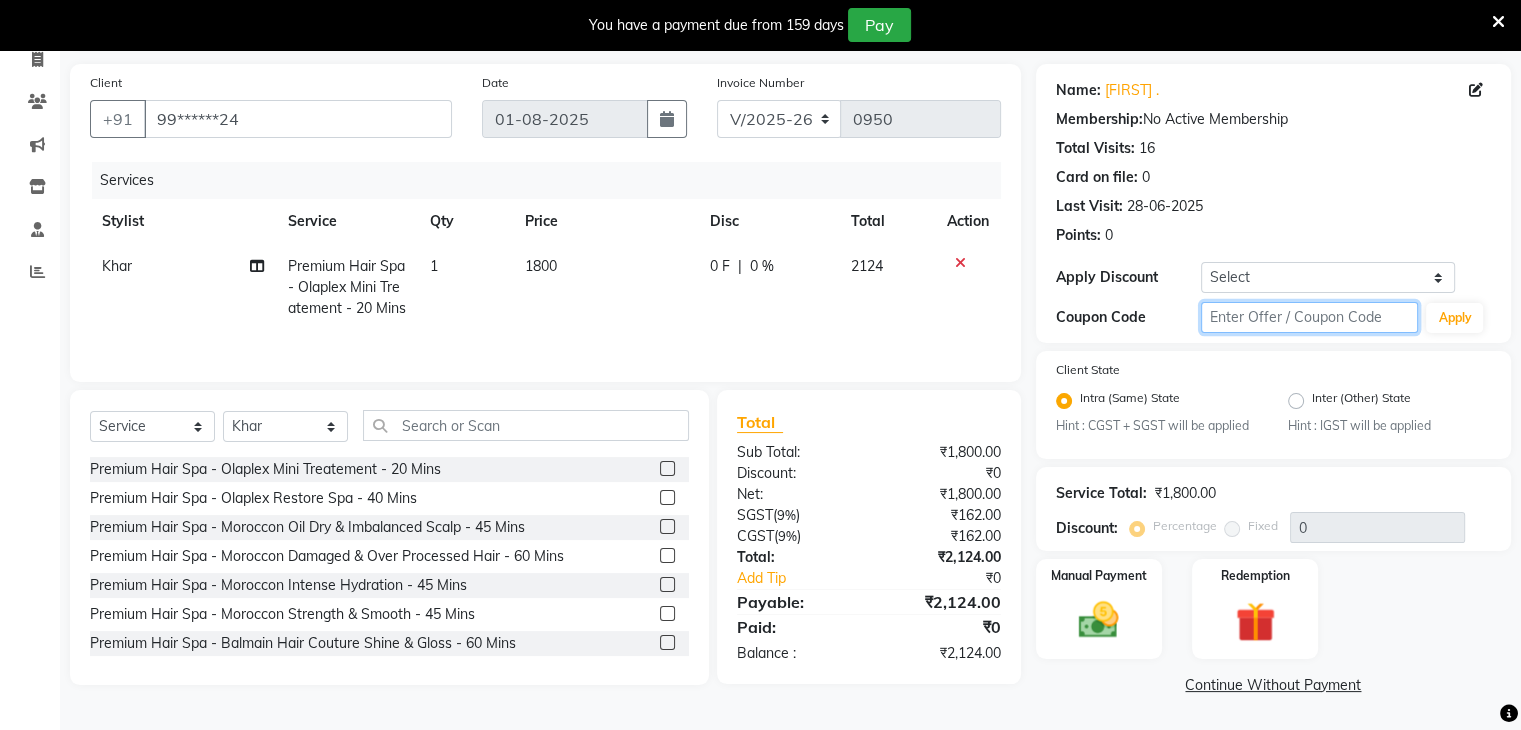click 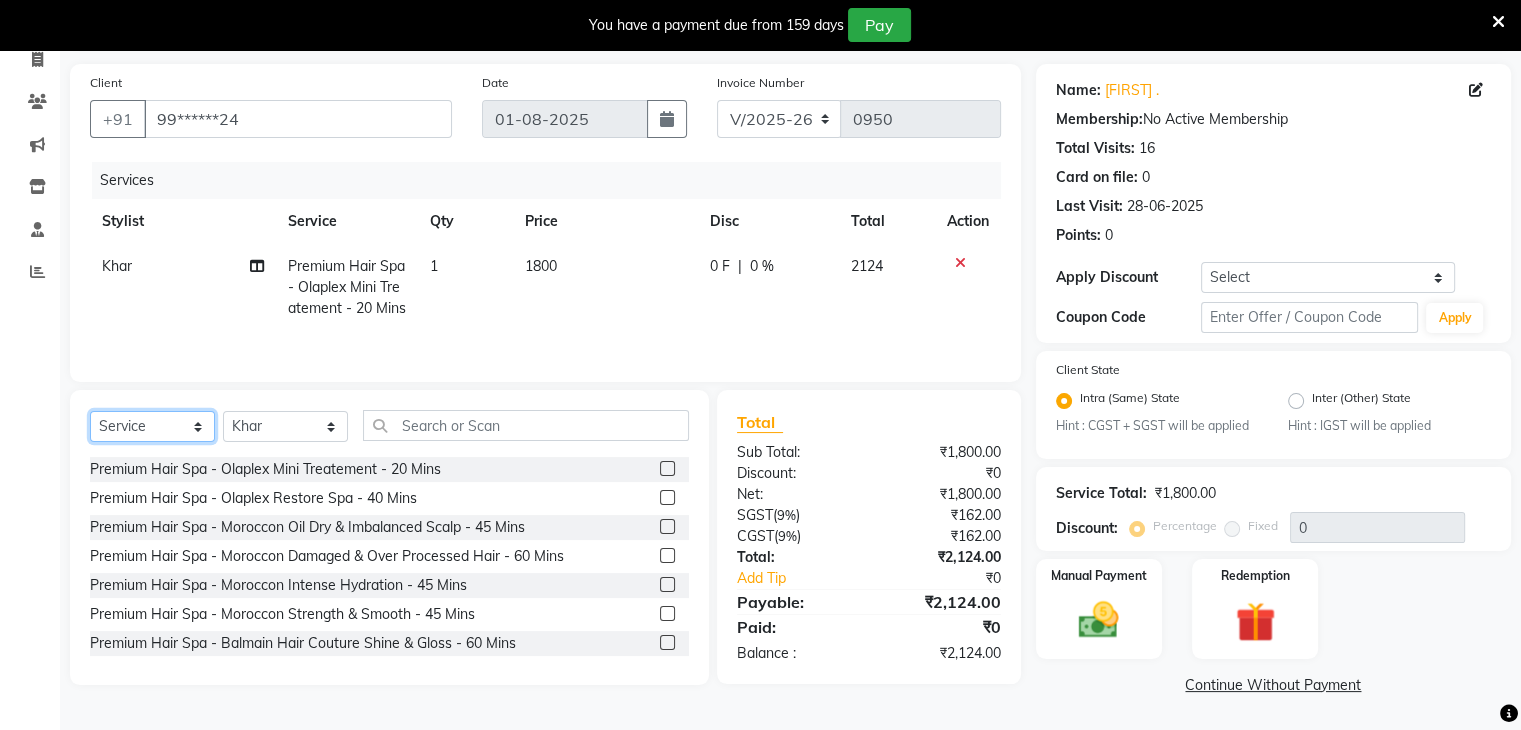 click on "Select  Service  Product  Membership  Package Voucher Prepaid Gift Card" 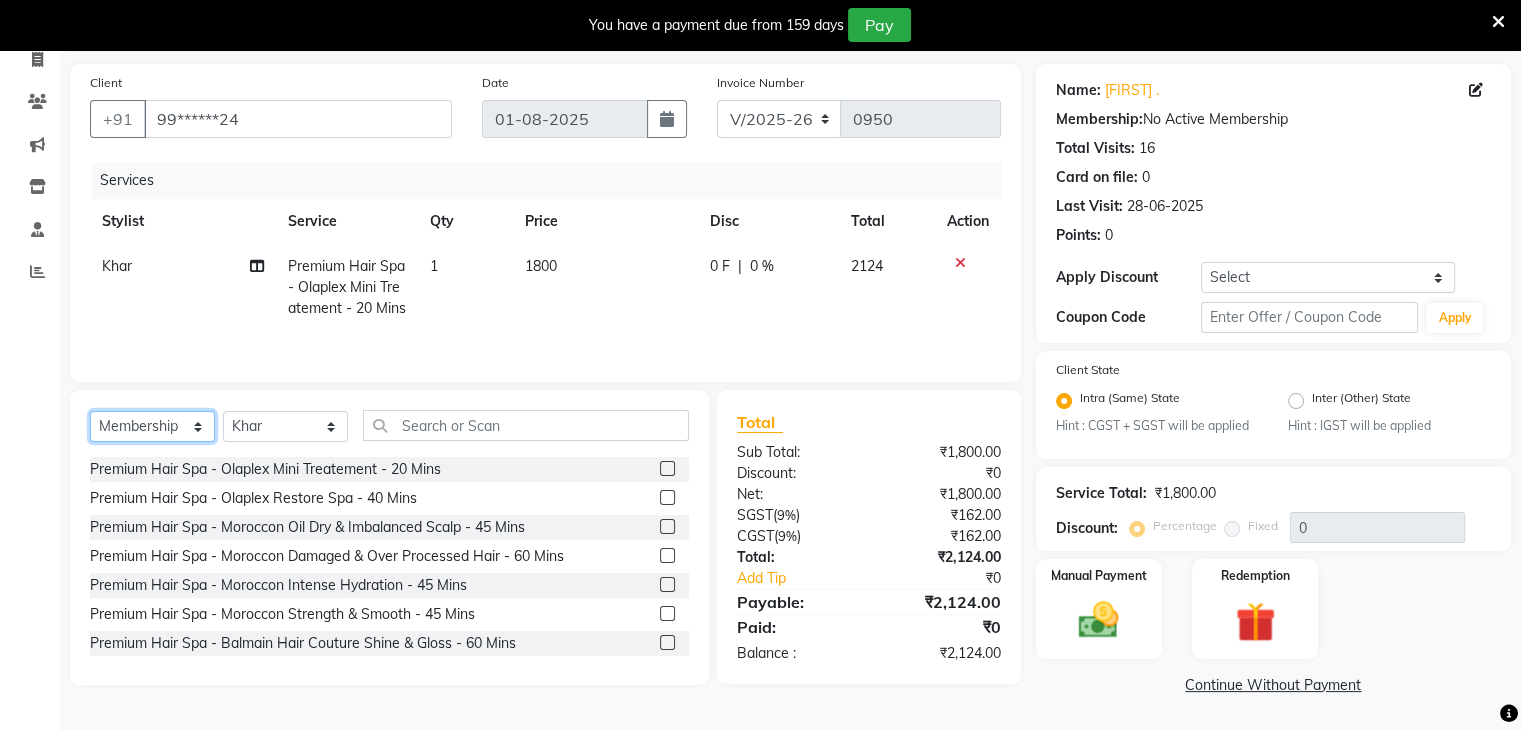 click on "Select  Service  Product  Membership  Package Voucher Prepaid Gift Card" 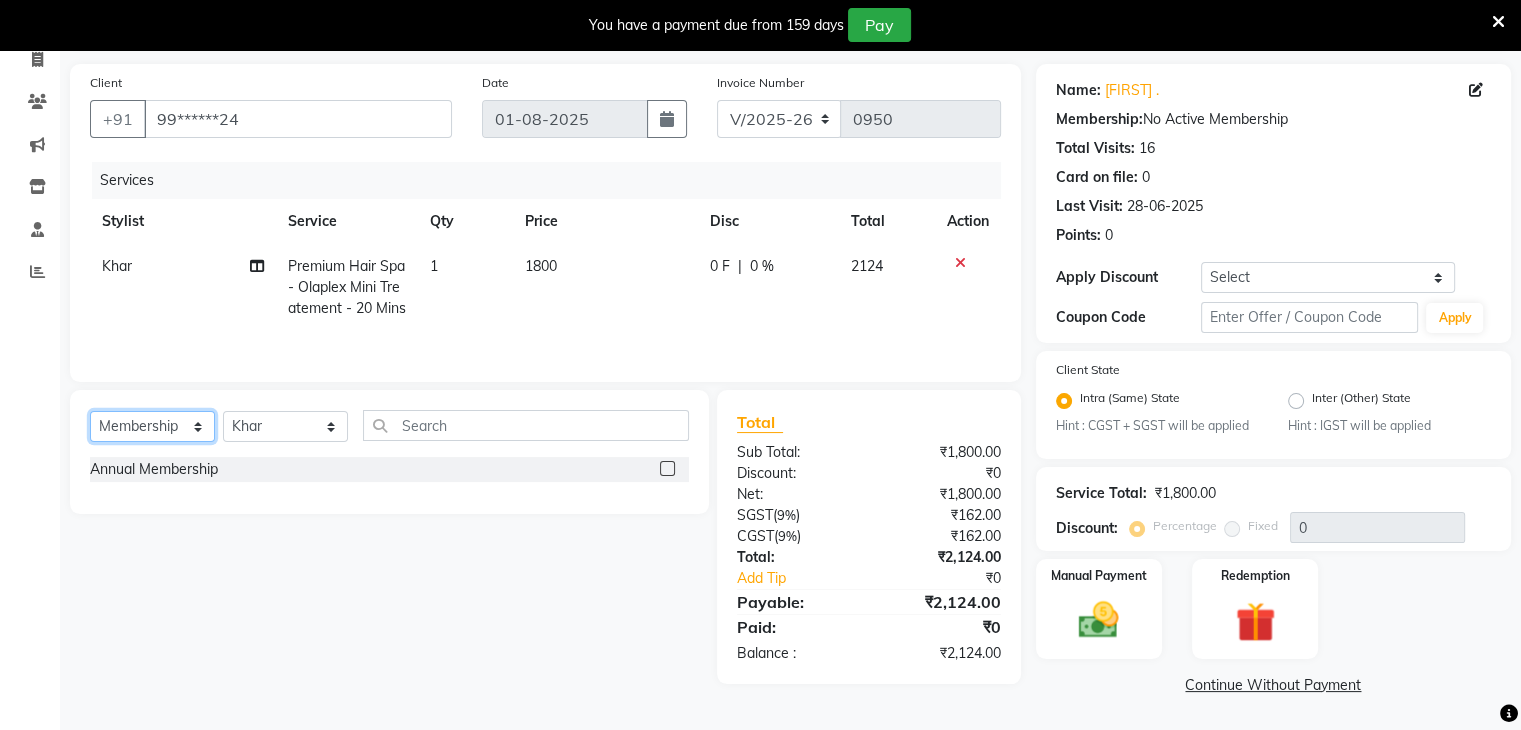 scroll, scrollTop: 142, scrollLeft: 0, axis: vertical 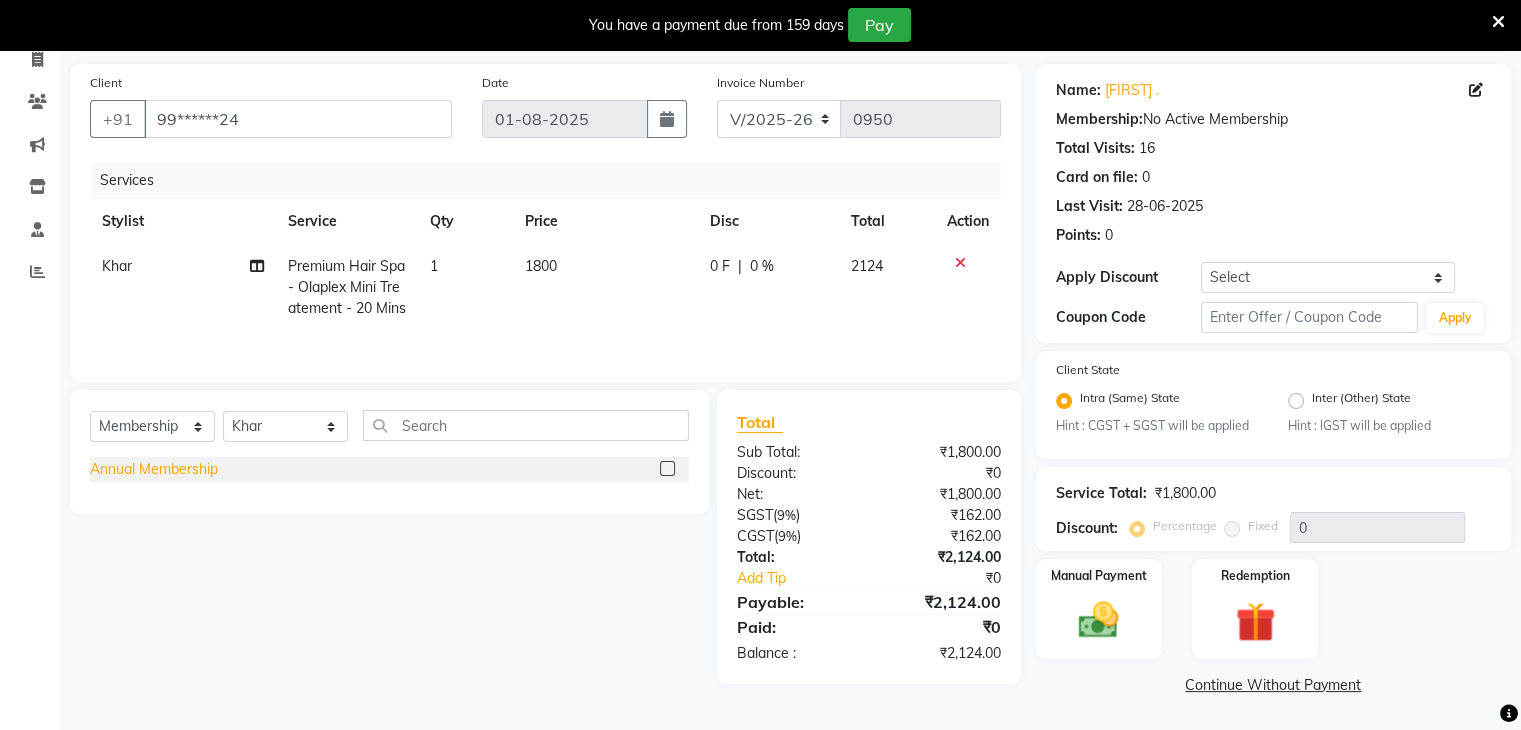 click on "Annual Membership" 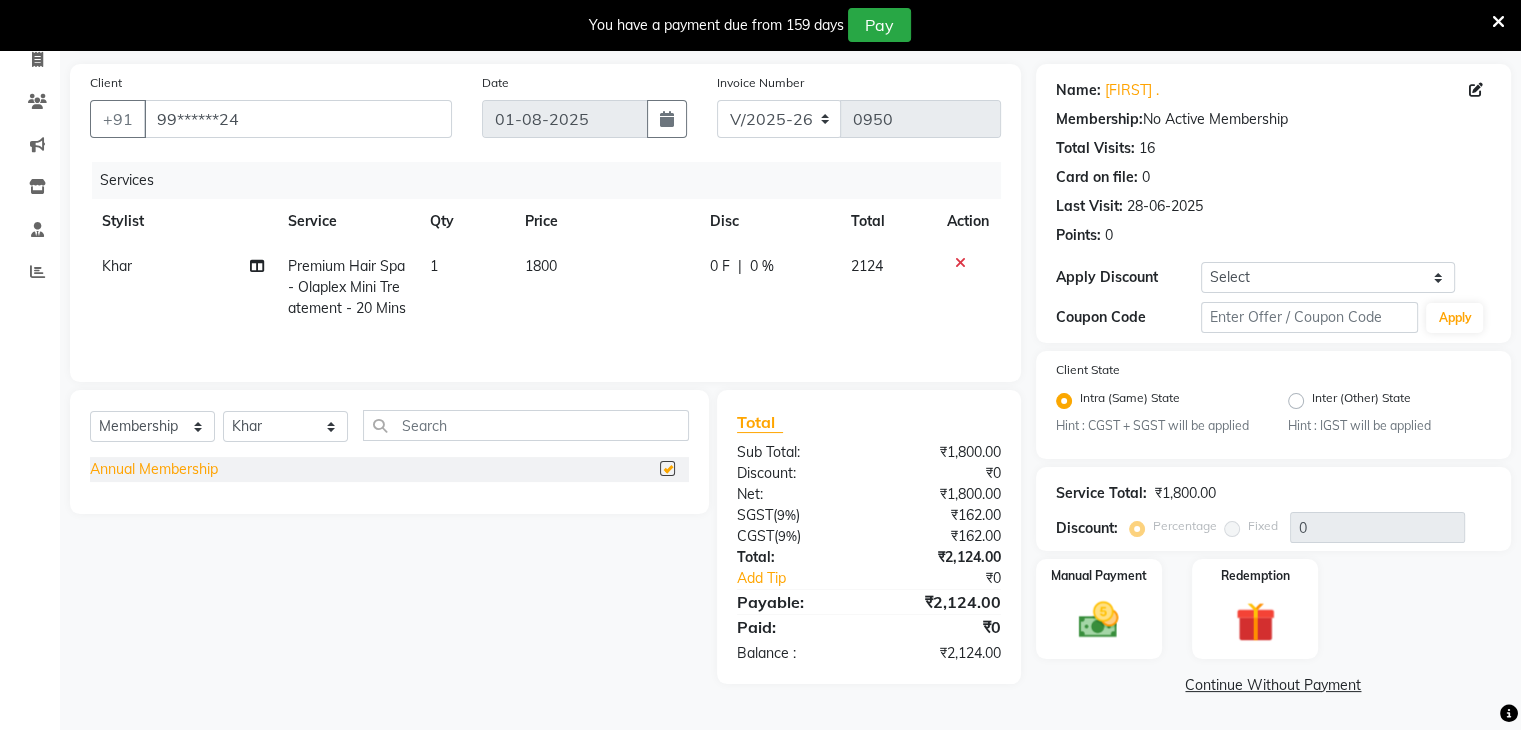 select on "select" 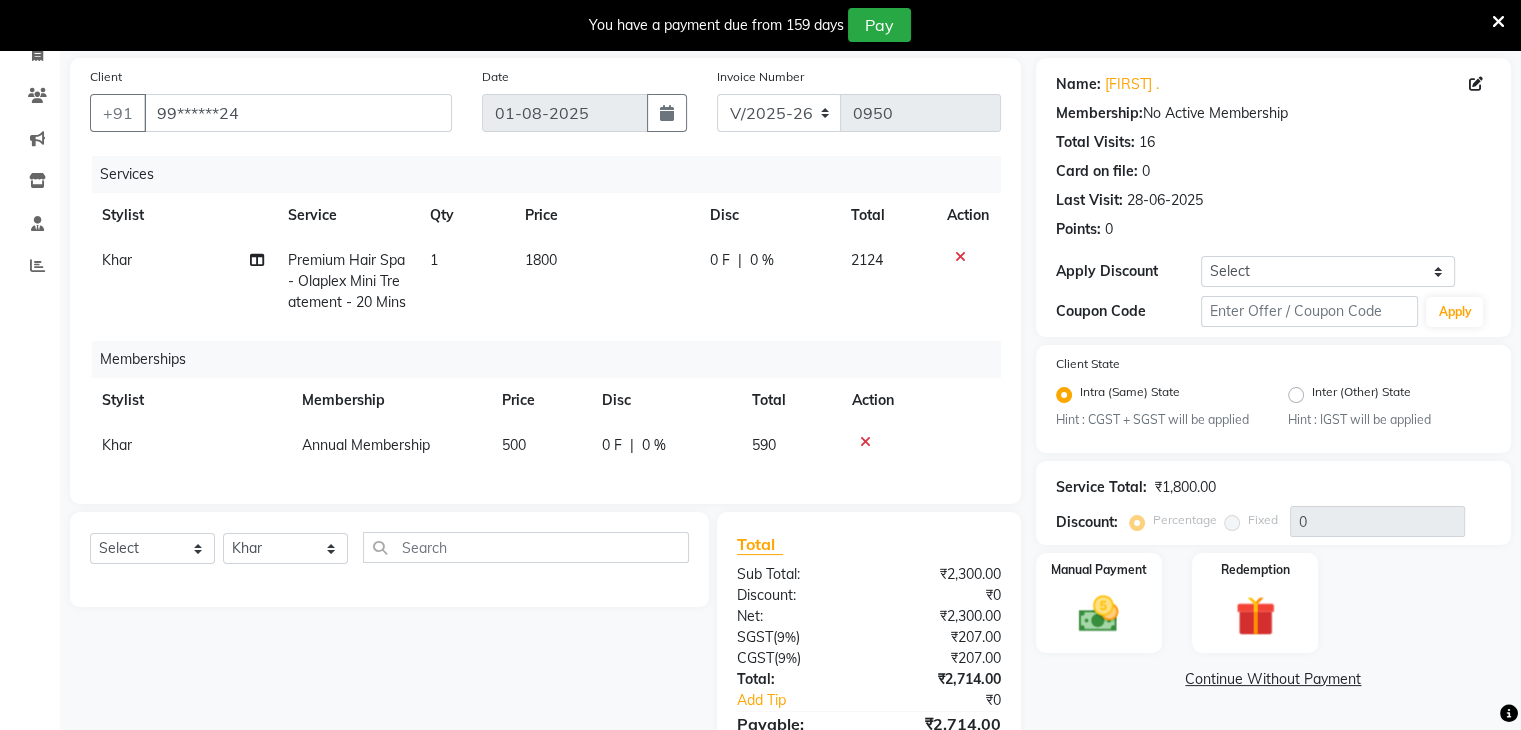click 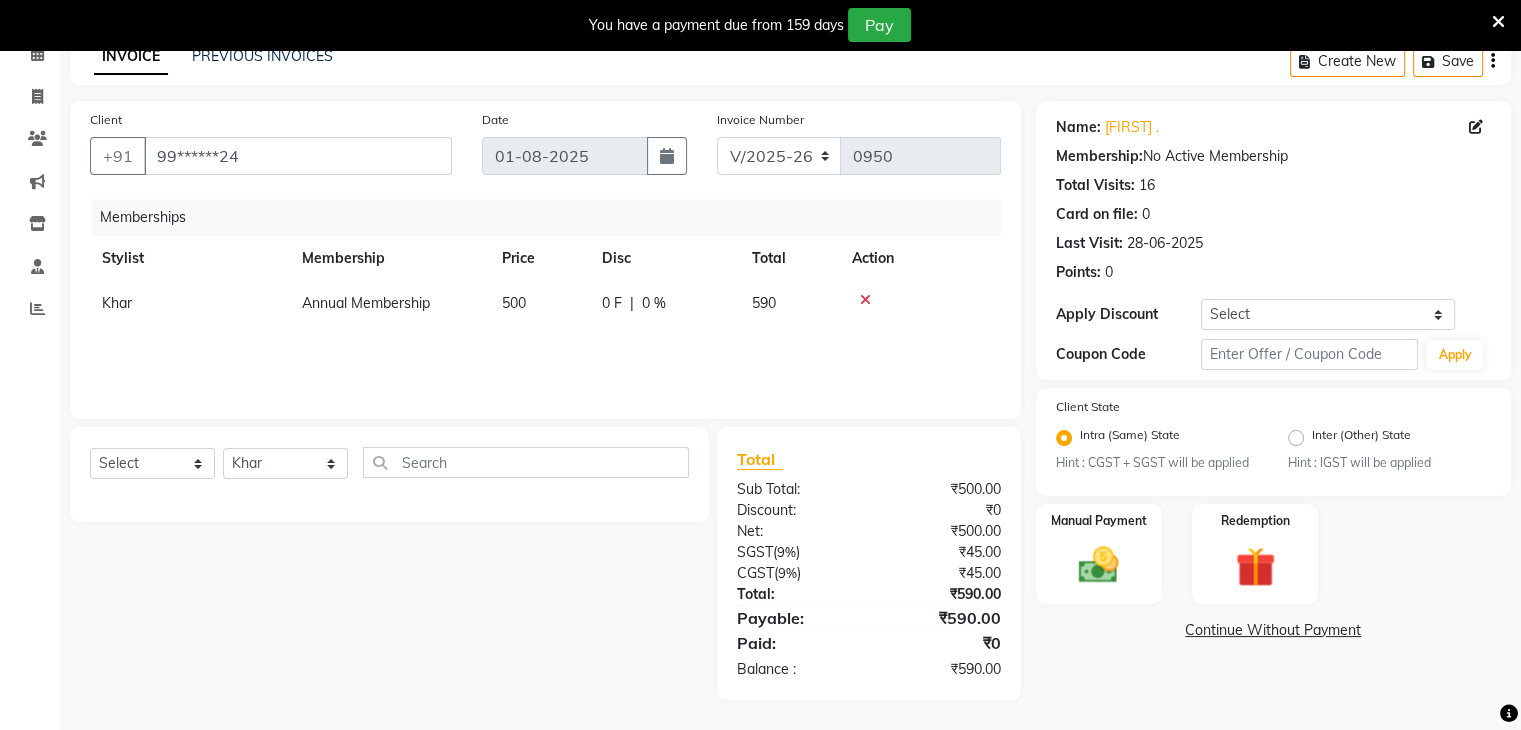 scroll, scrollTop: 100, scrollLeft: 0, axis: vertical 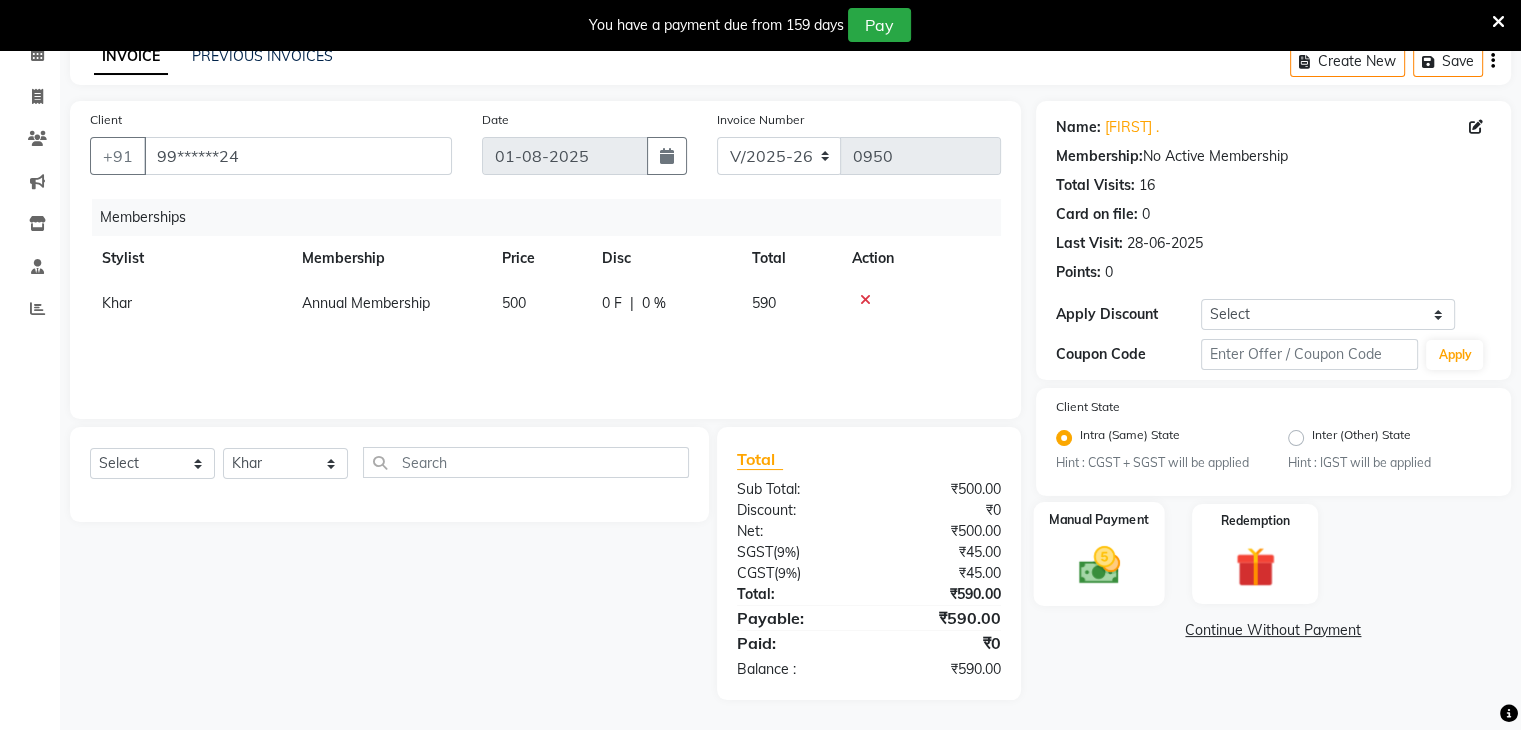 click 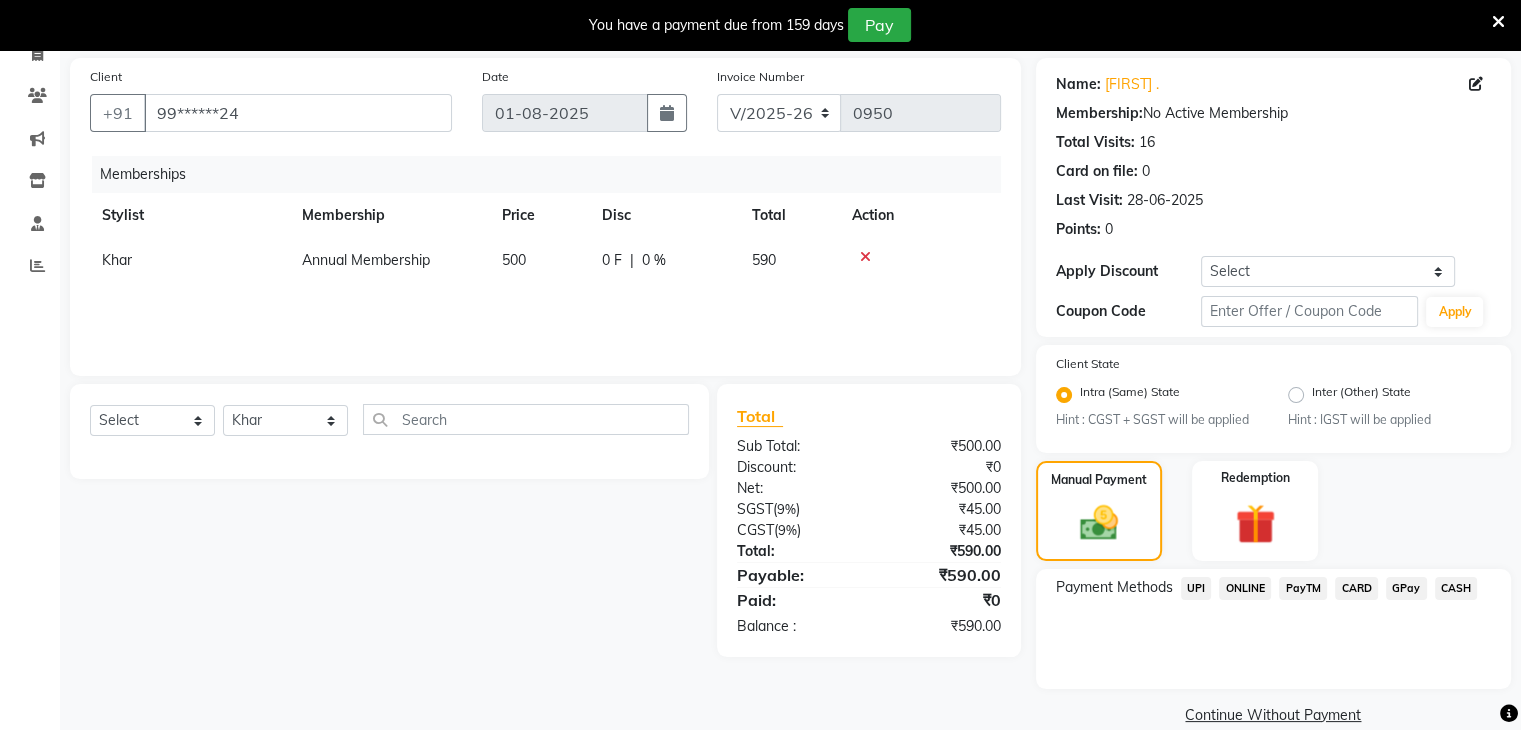 click on "CARD" 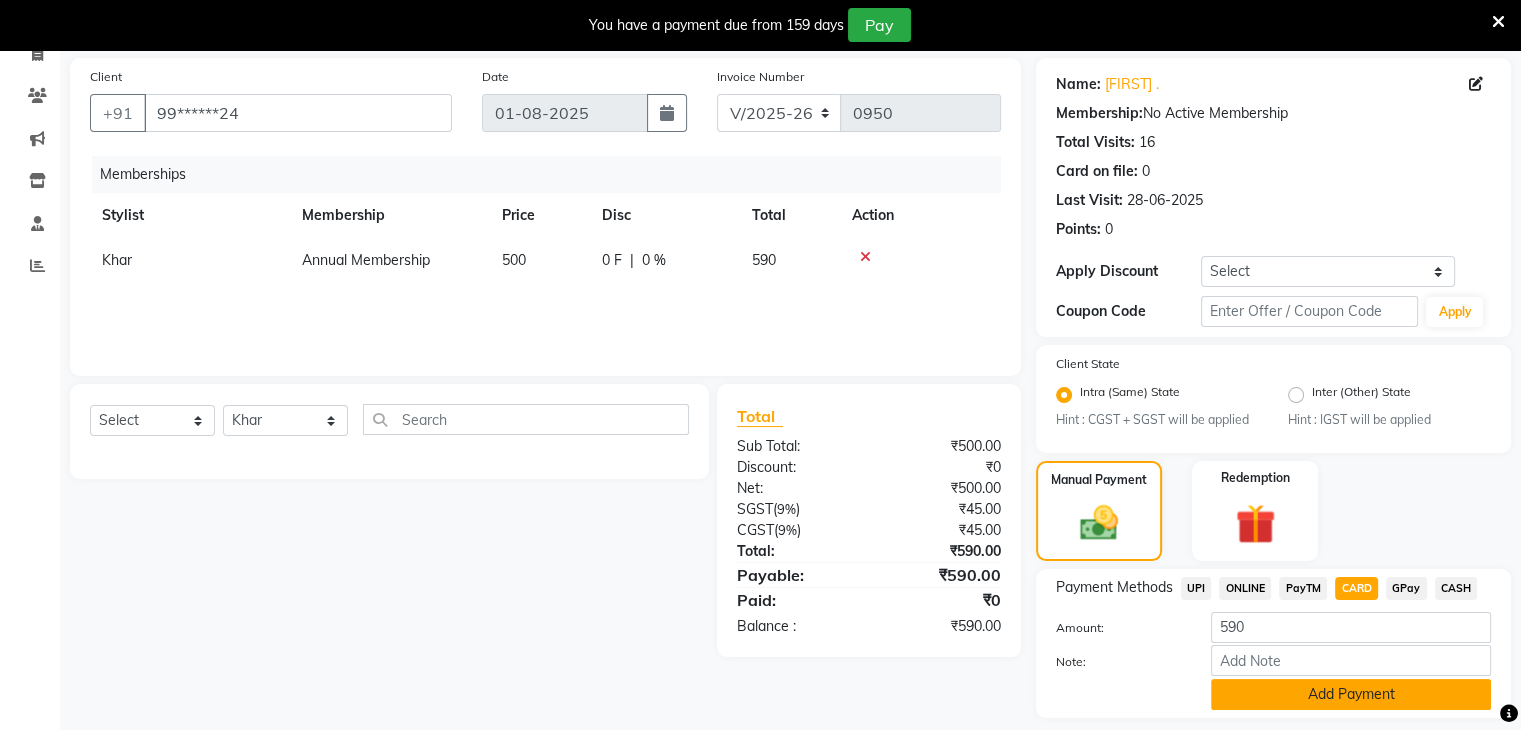 click on "Add Payment" 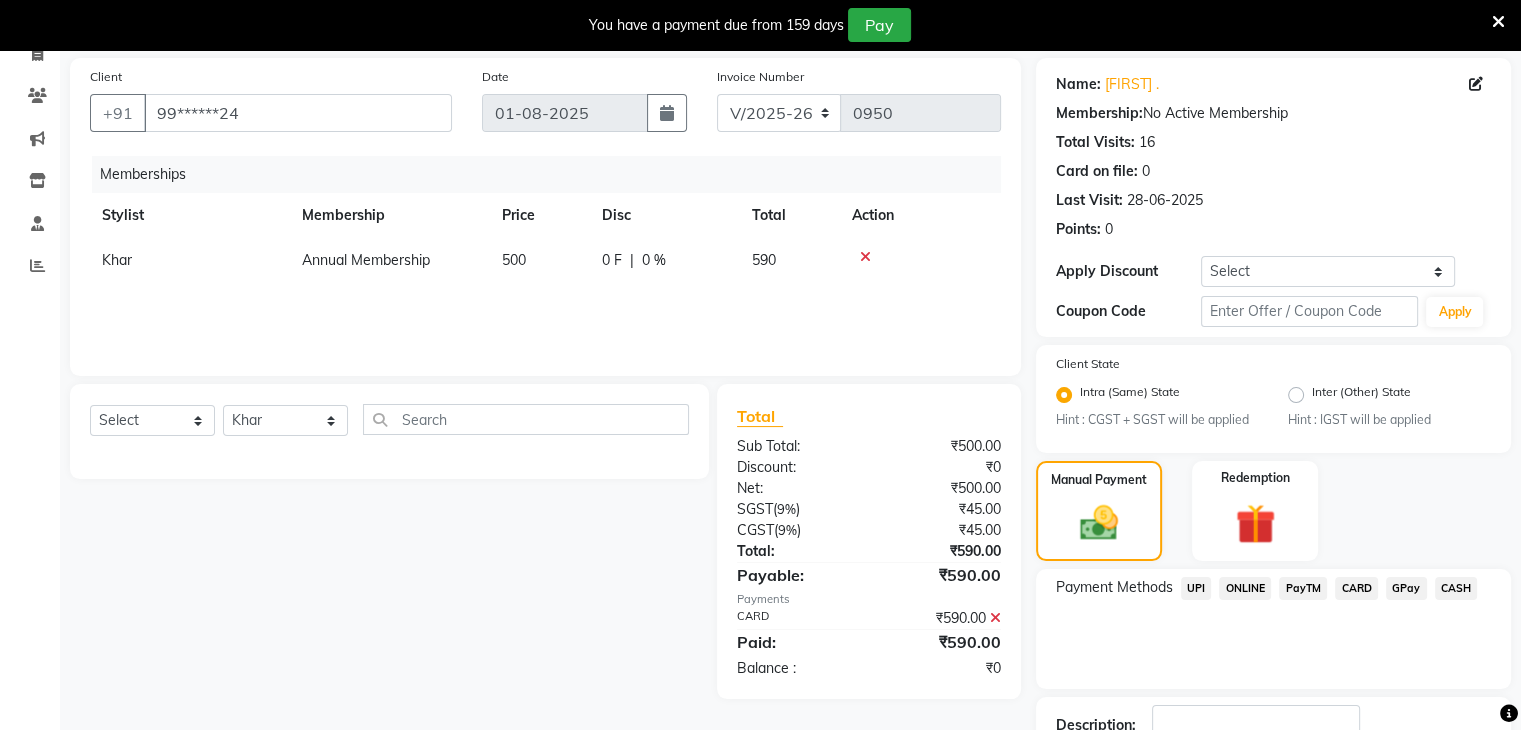 scroll, scrollTop: 286, scrollLeft: 0, axis: vertical 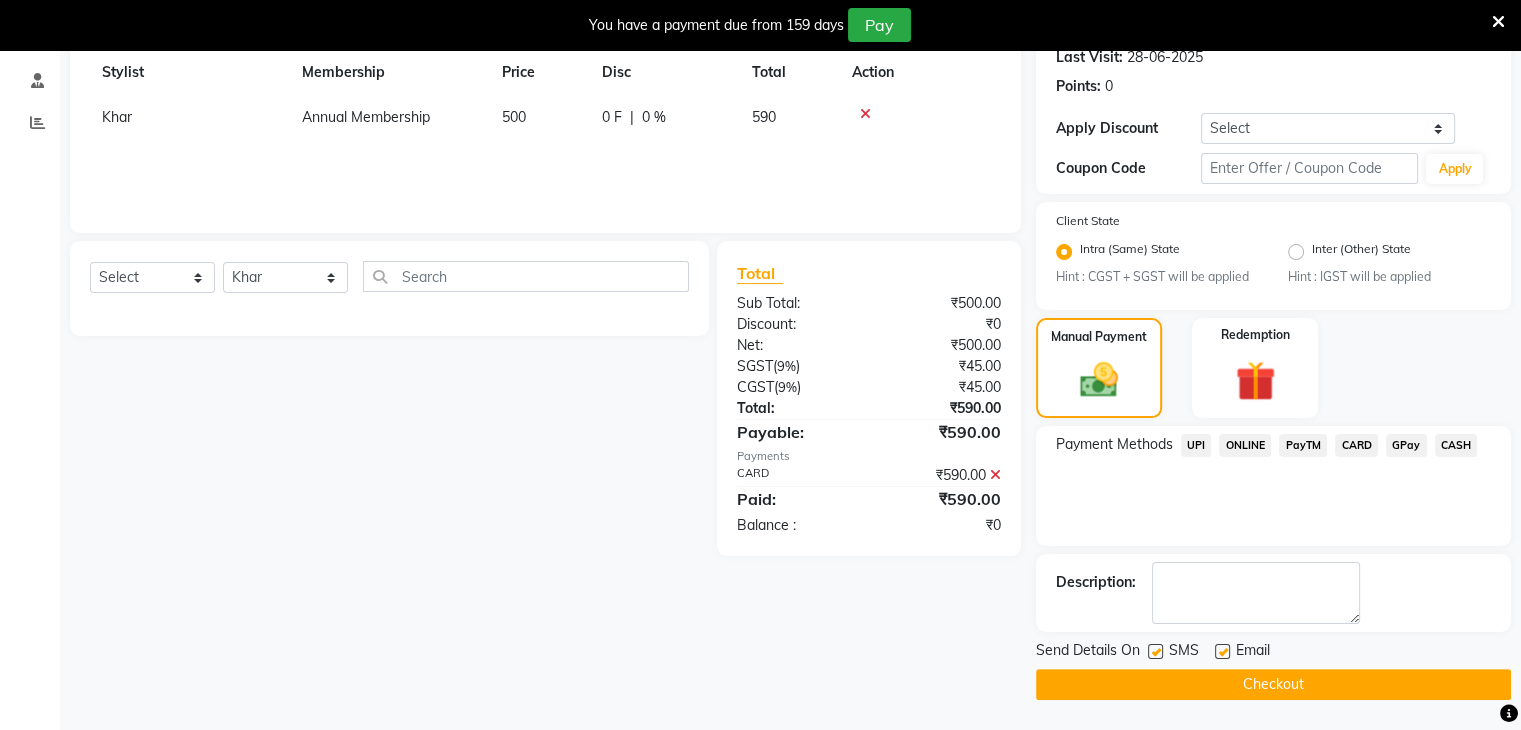 click on "Checkout" 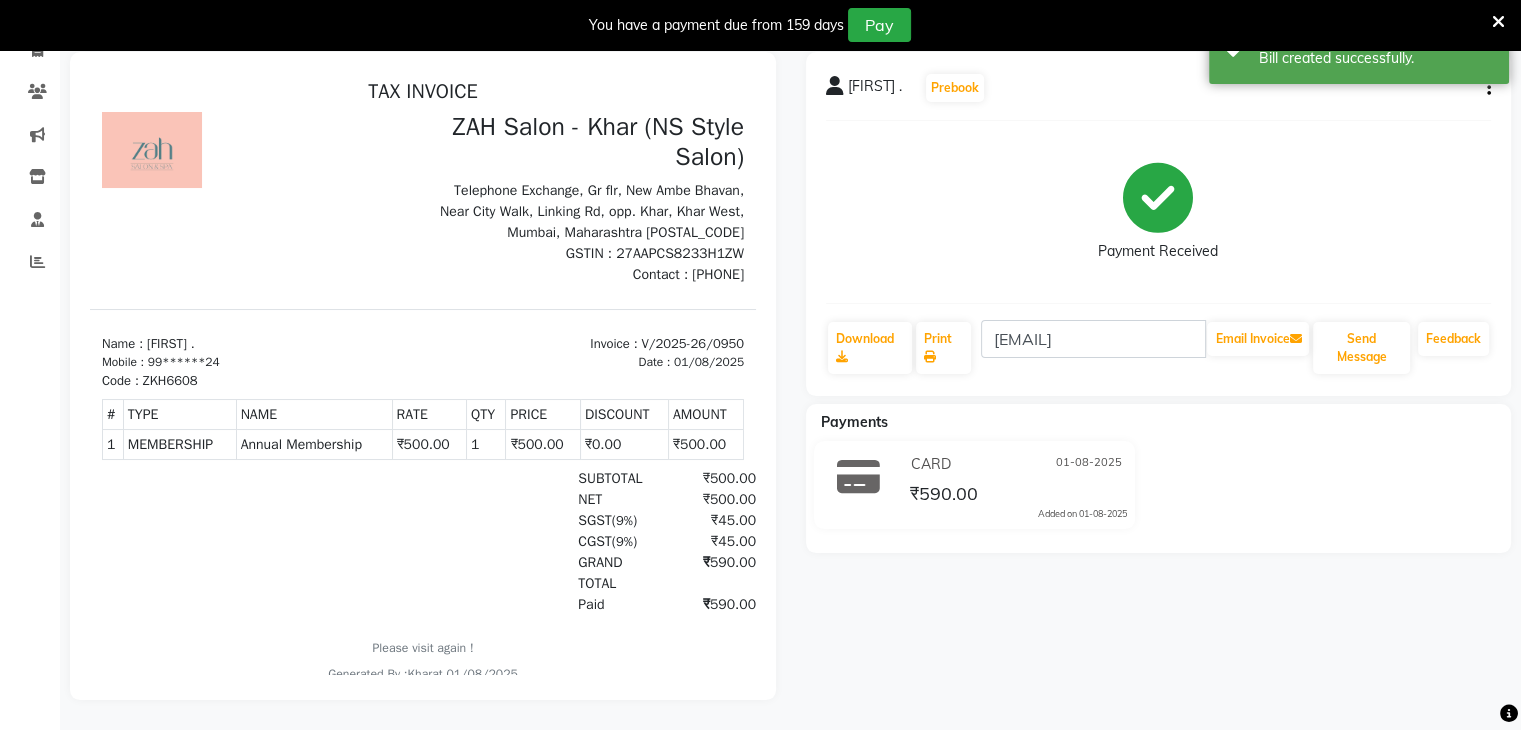 scroll, scrollTop: 0, scrollLeft: 0, axis: both 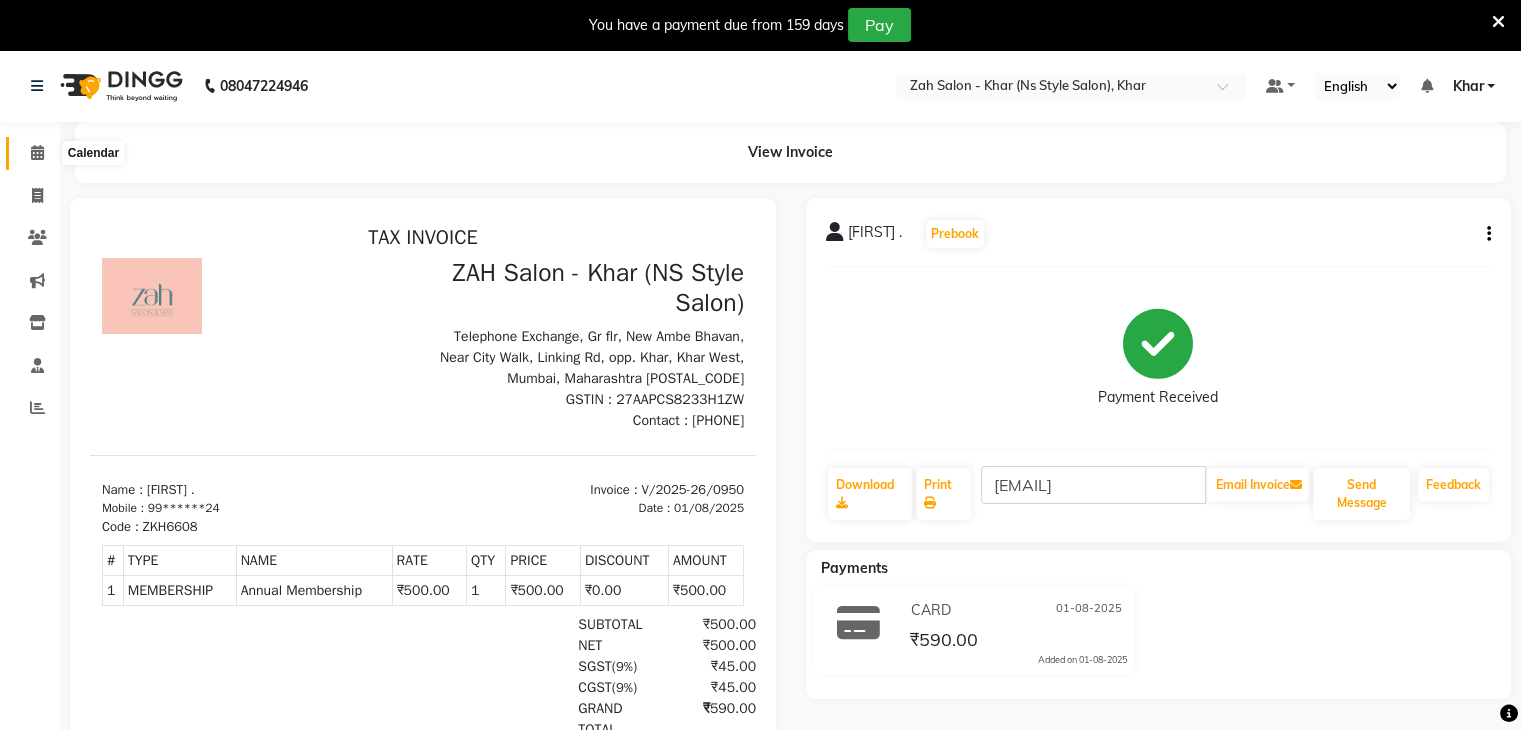 click 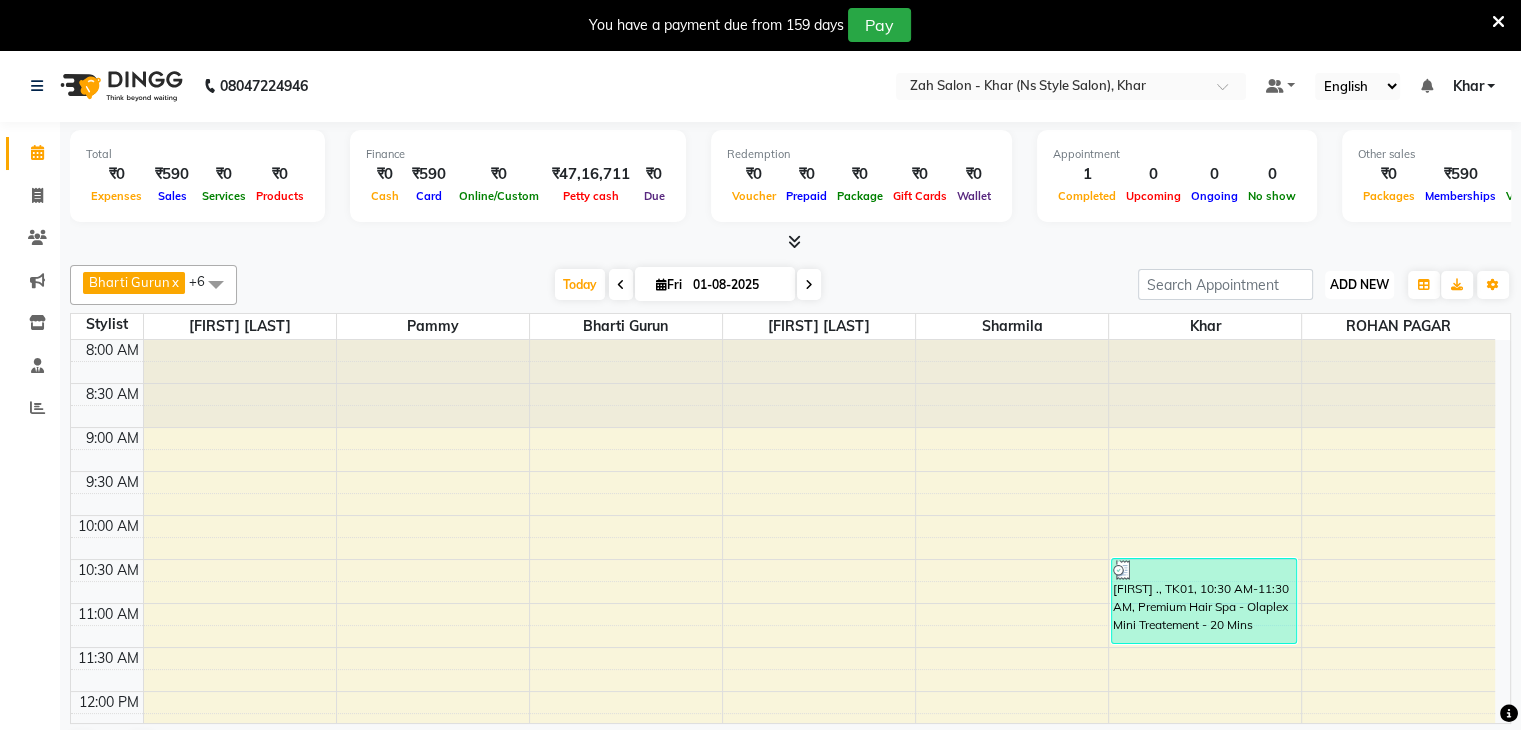 click on "ADD NEW Toggle Dropdown" at bounding box center (1359, 285) 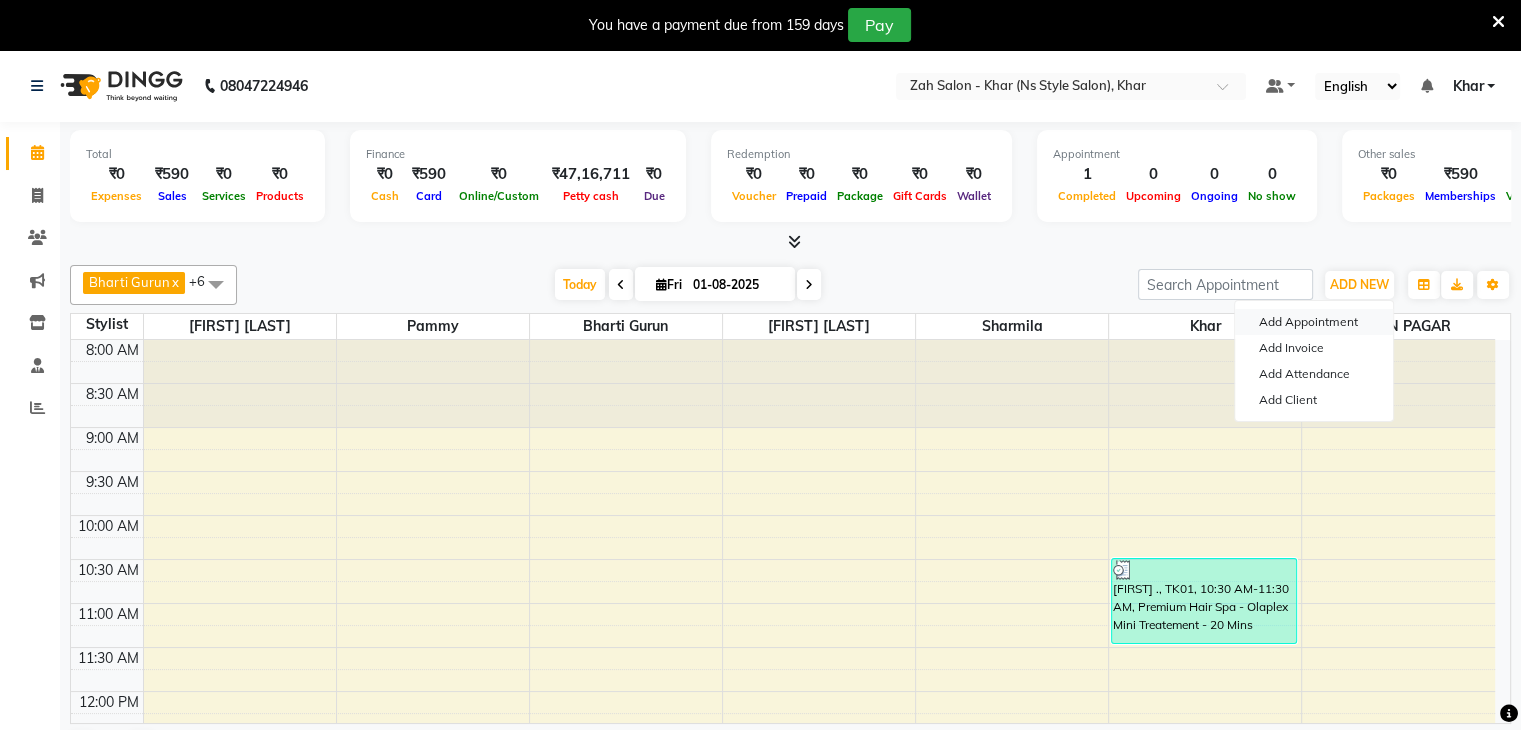 click on "Add Appointment" at bounding box center (1314, 322) 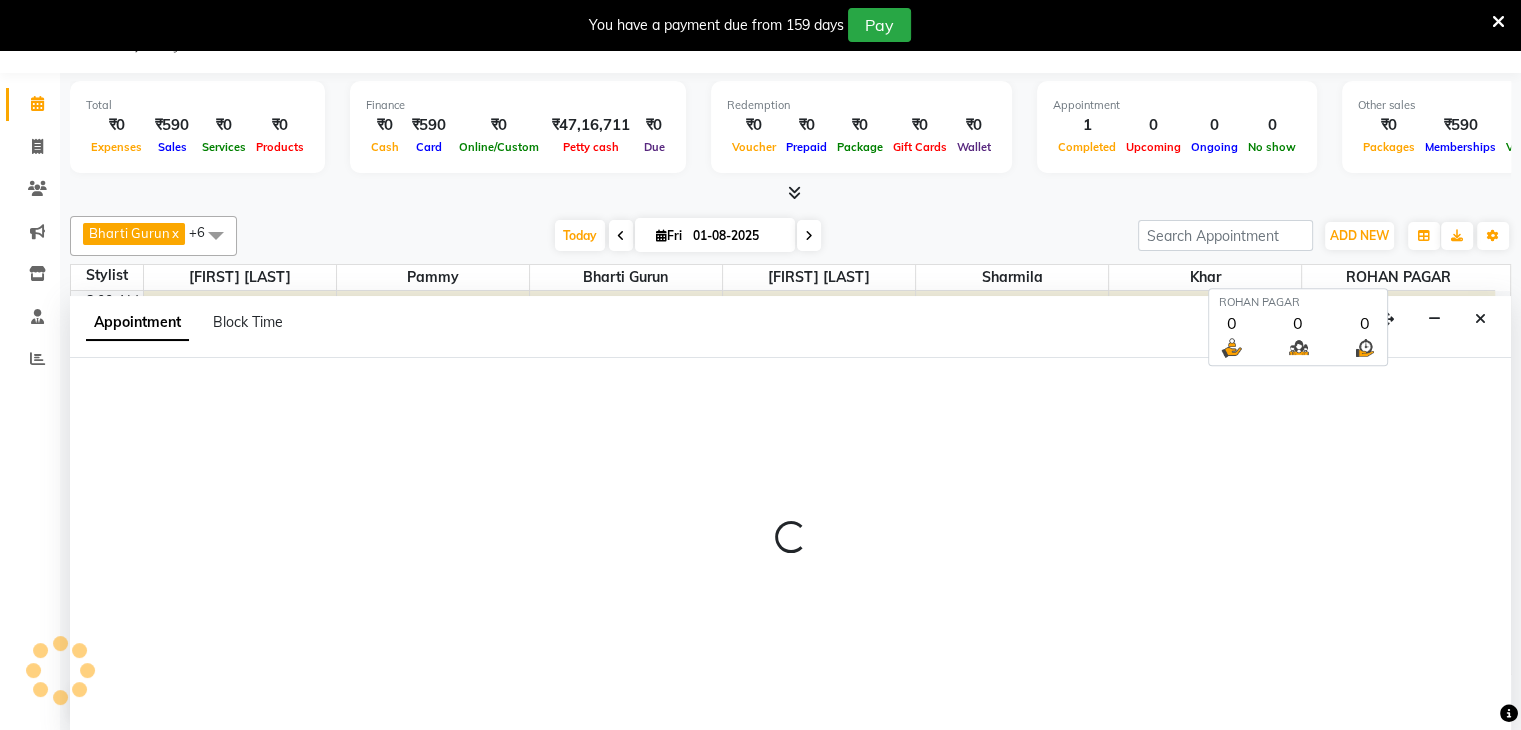 select on "tentative" 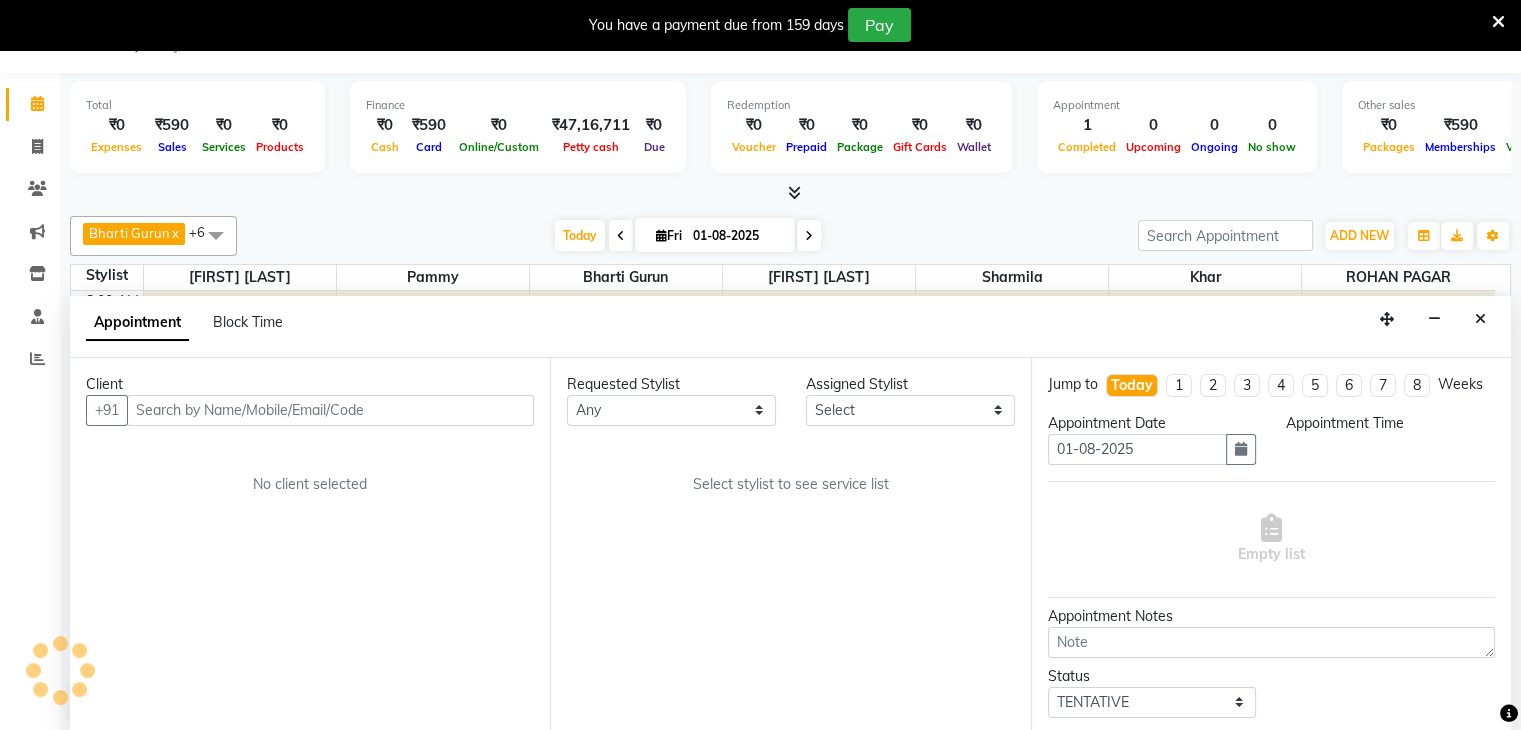 scroll, scrollTop: 51, scrollLeft: 0, axis: vertical 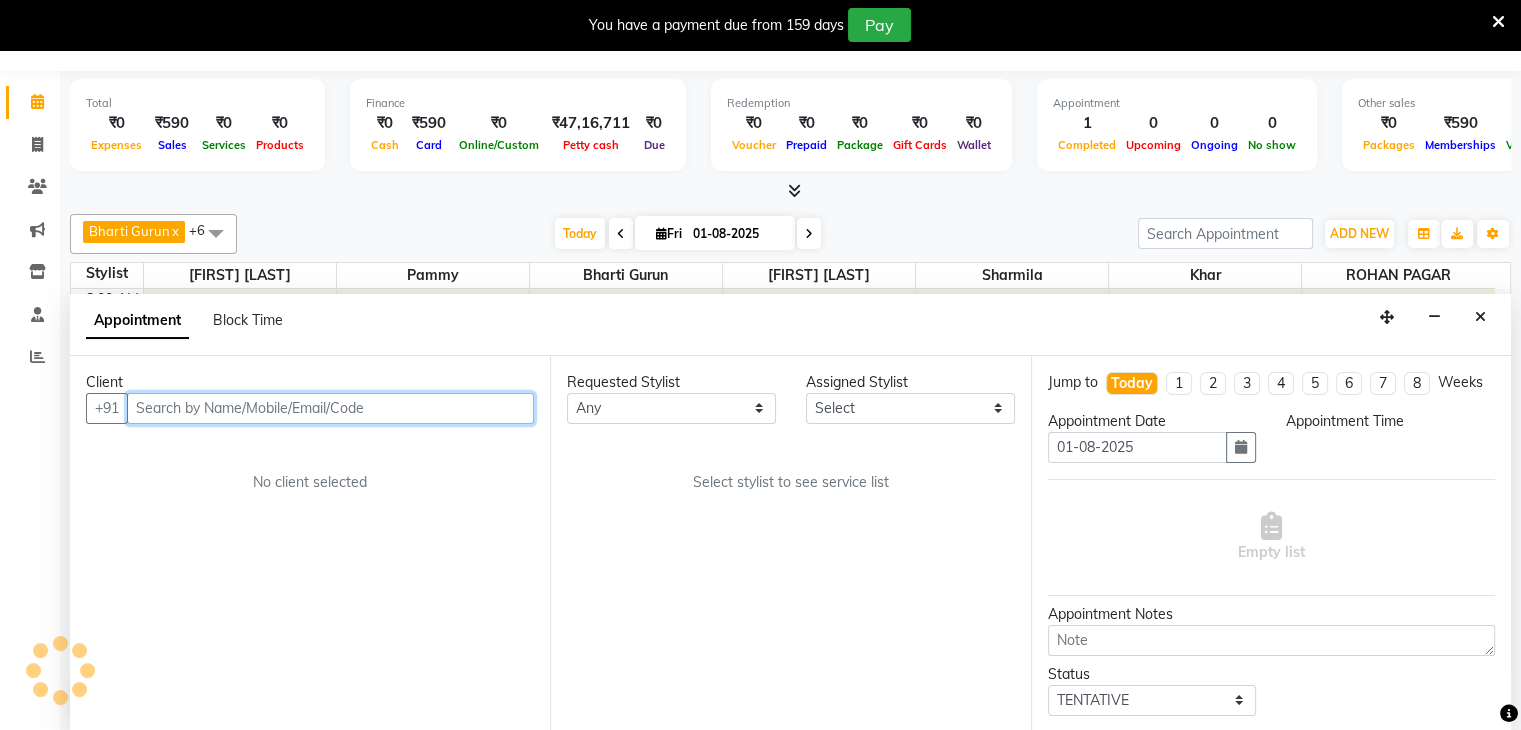 select on "540" 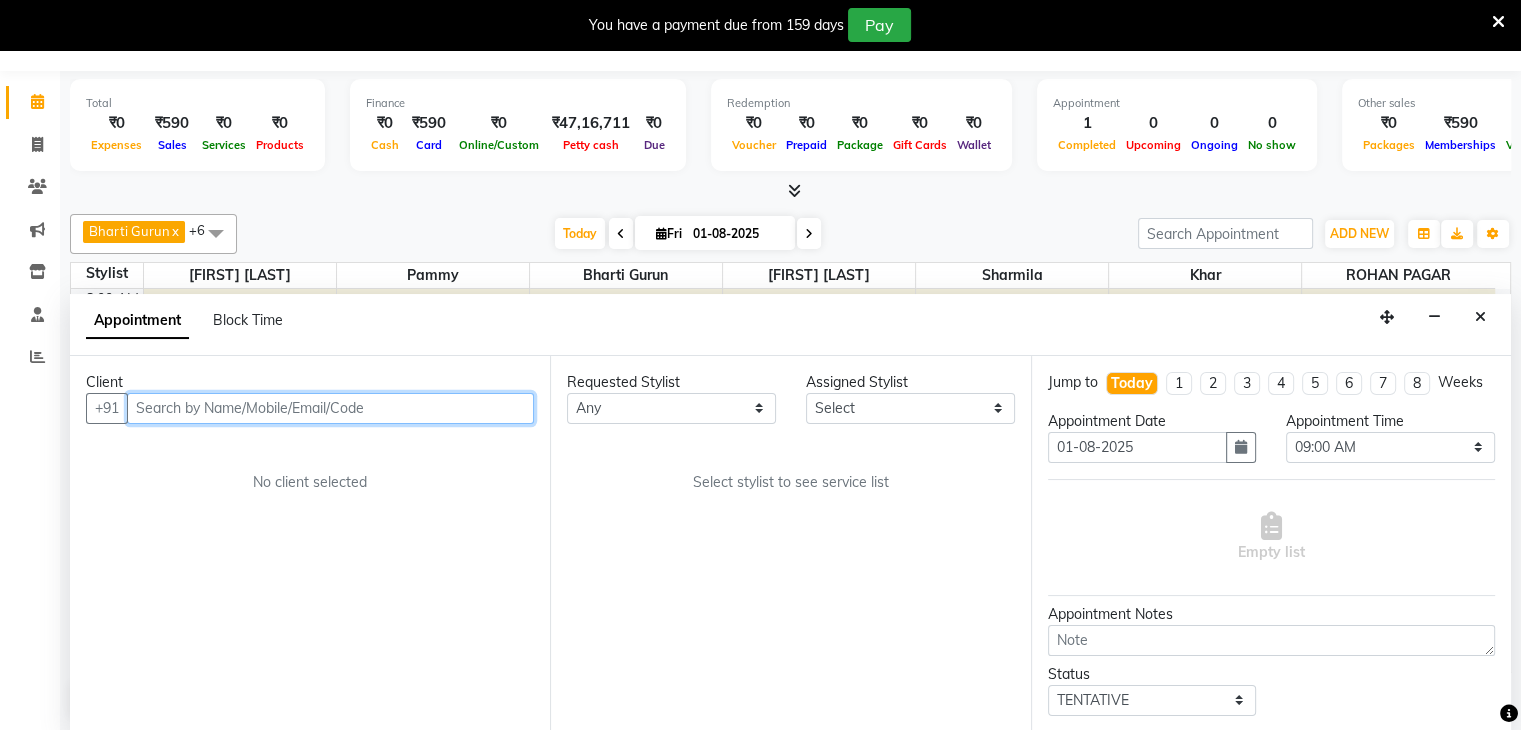 click at bounding box center [330, 408] 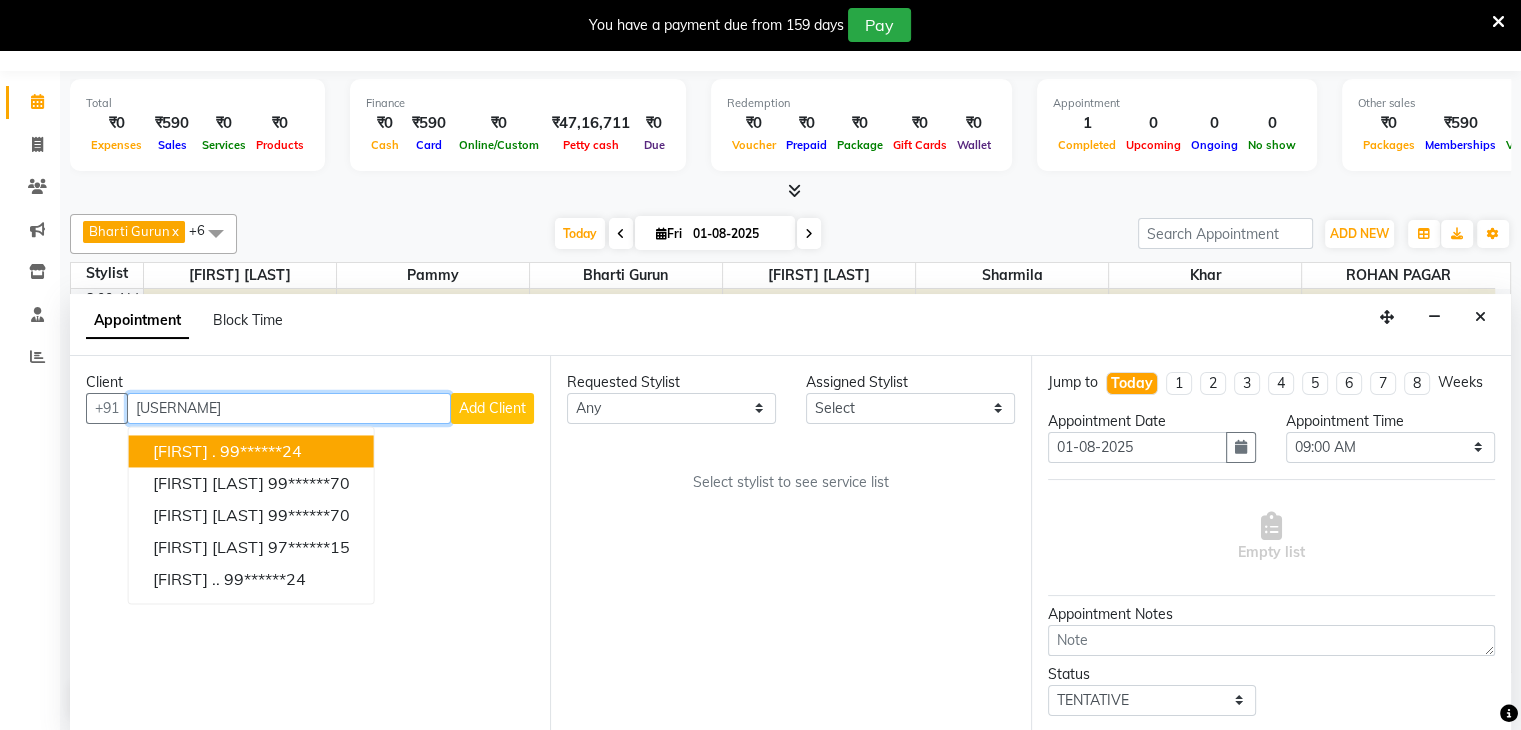 click on "99******24" at bounding box center [261, 451] 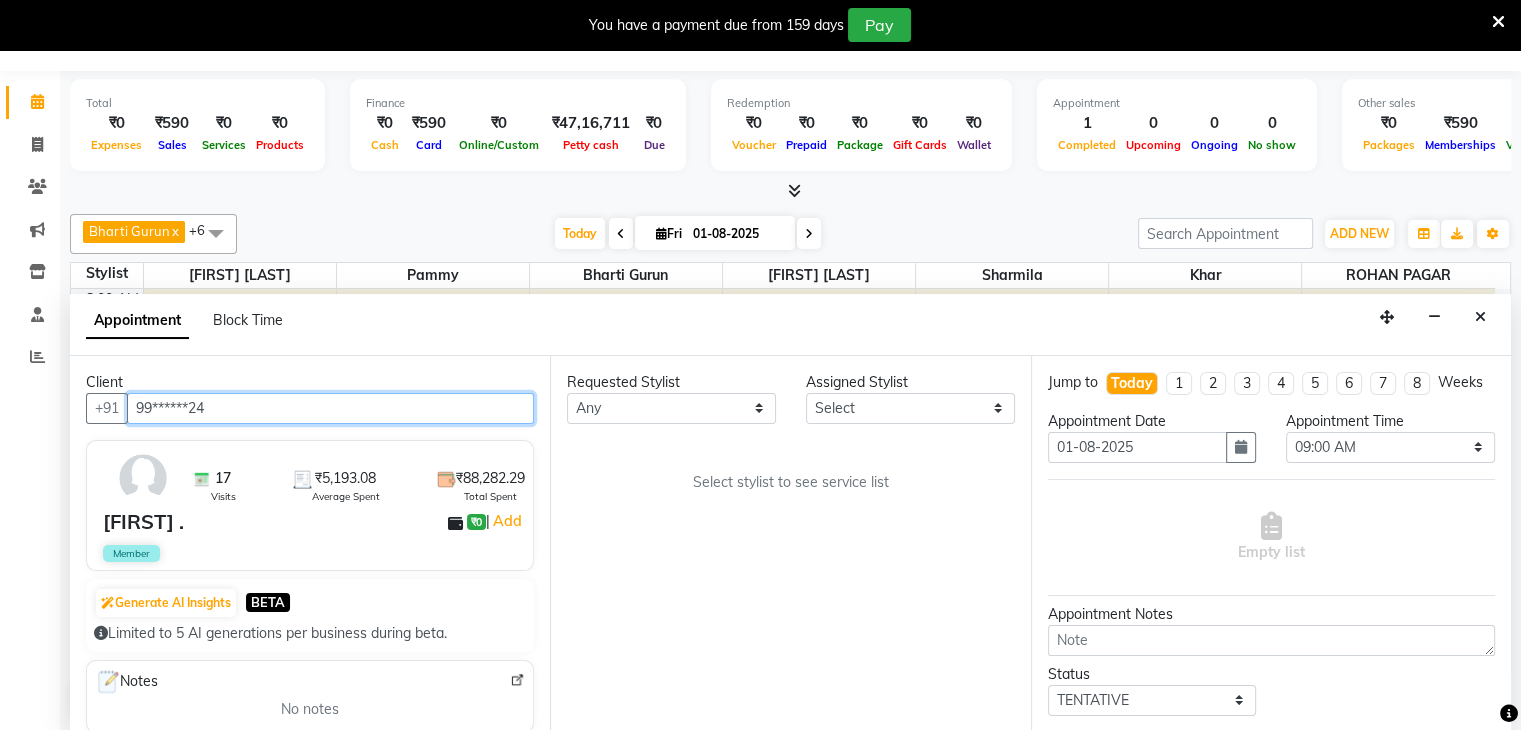 type on "99******24" 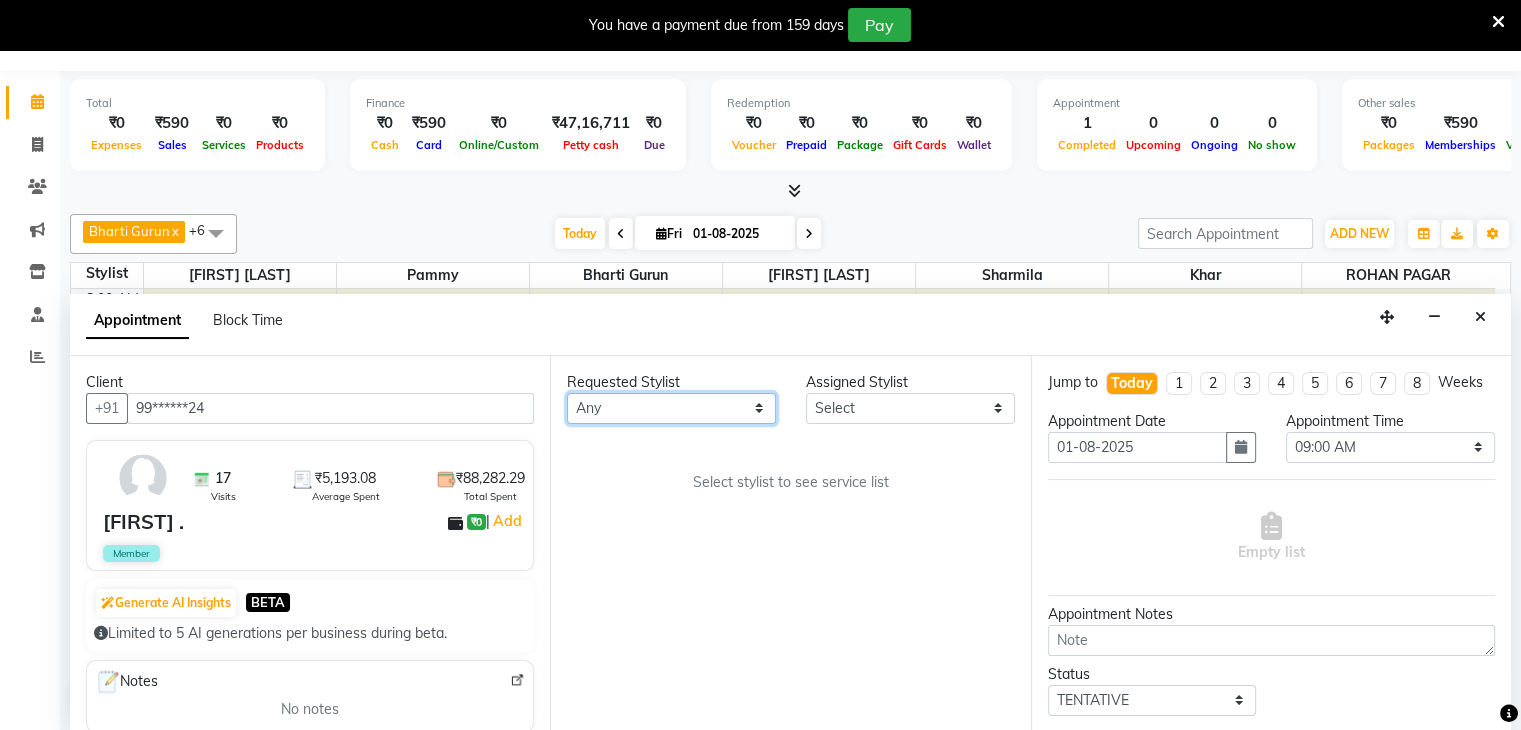 drag, startPoint x: 637, startPoint y: 401, endPoint x: 640, endPoint y: 512, distance: 111.040535 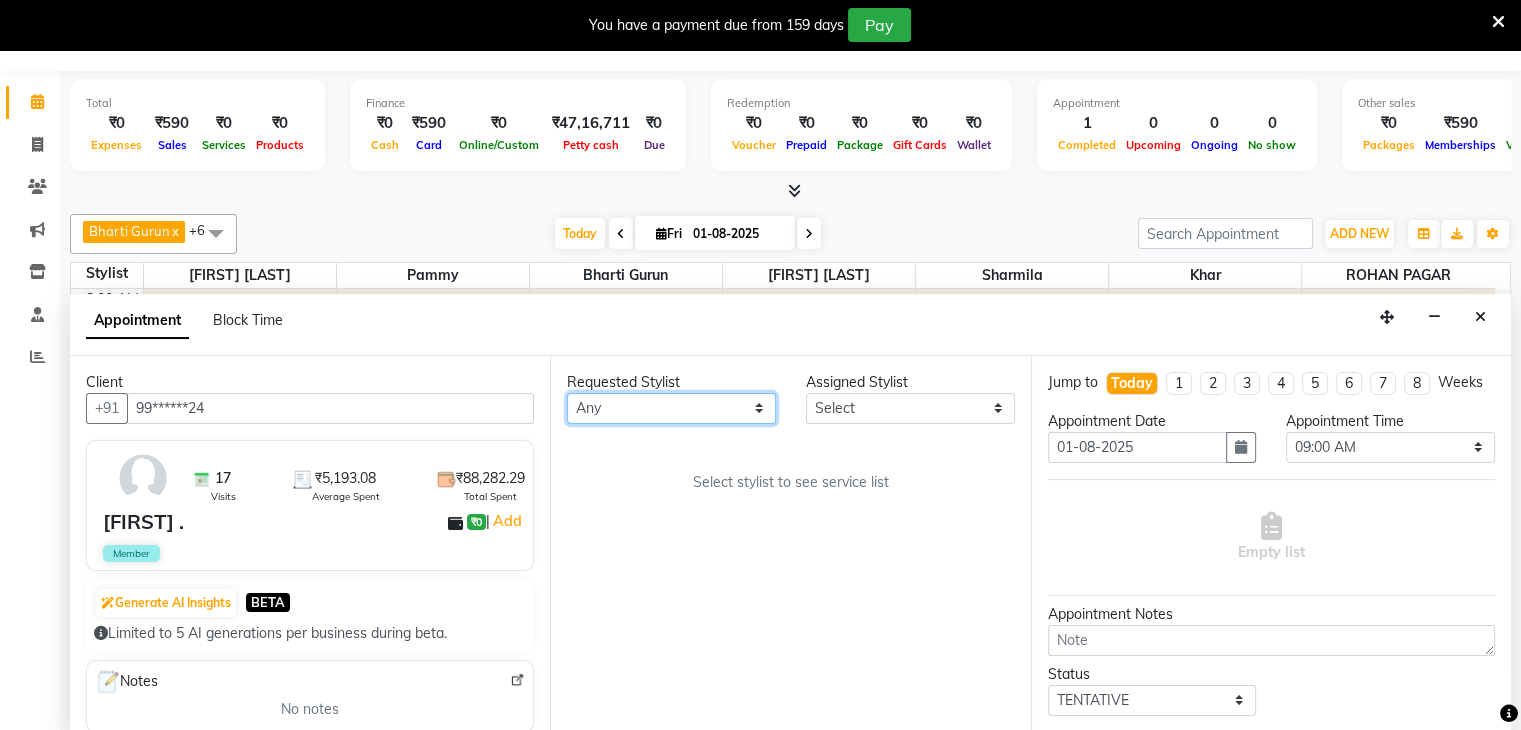 click on "Requested Stylist Any [PERSON] [PERSON] [PERSON] [PERSON] [PERSON] [PERSON] [PERSON] Assigned Stylist Select [PERSON] [PERSON] [PERSON] [PERSON] [PERSON] [PERSON] [PERSON] Select stylist to see service list" at bounding box center (790, 544) 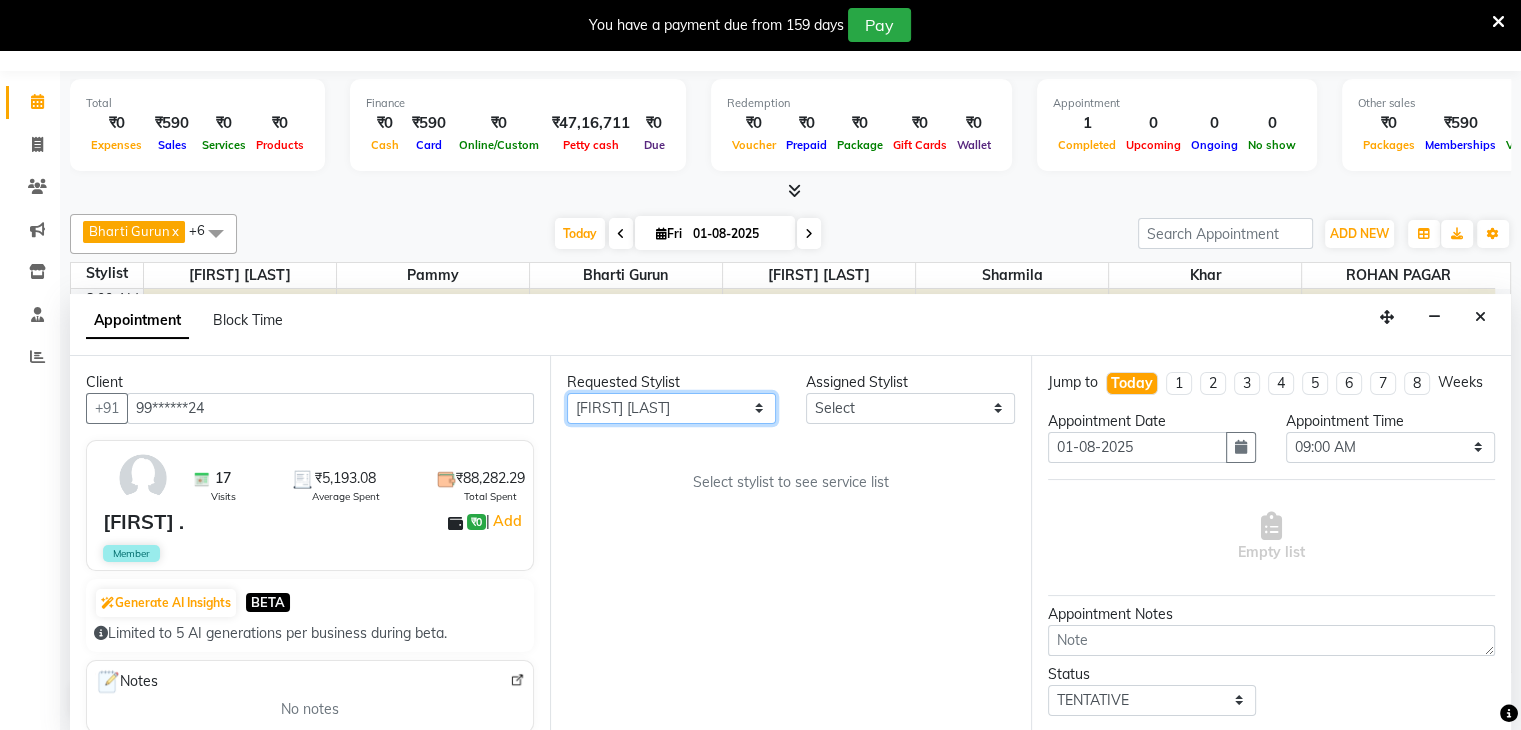 click on "Any [PERSON] [PERSON] [PERSON] [PERSON] [PERSON] [PERSON] [PERSON]" at bounding box center [671, 408] 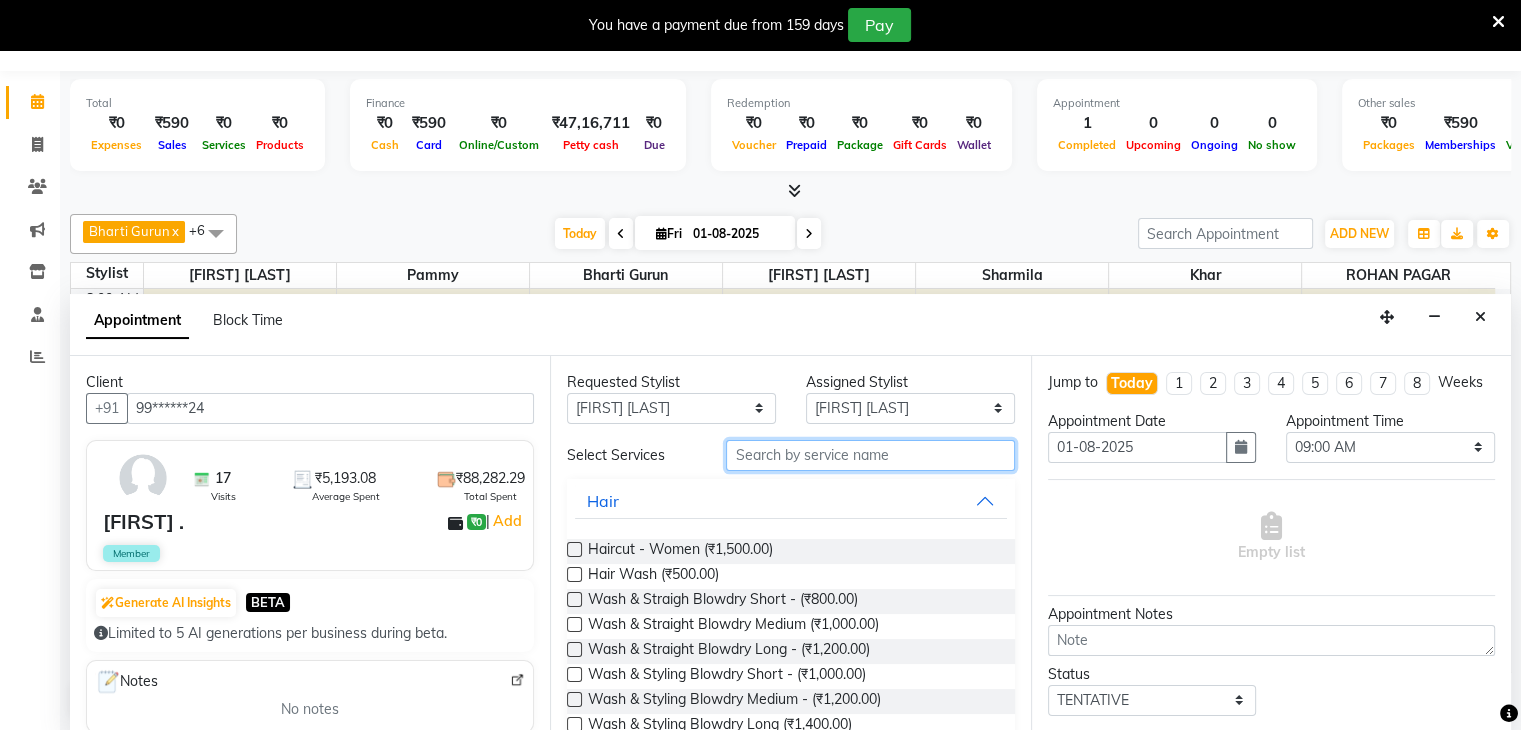 click at bounding box center (870, 455) 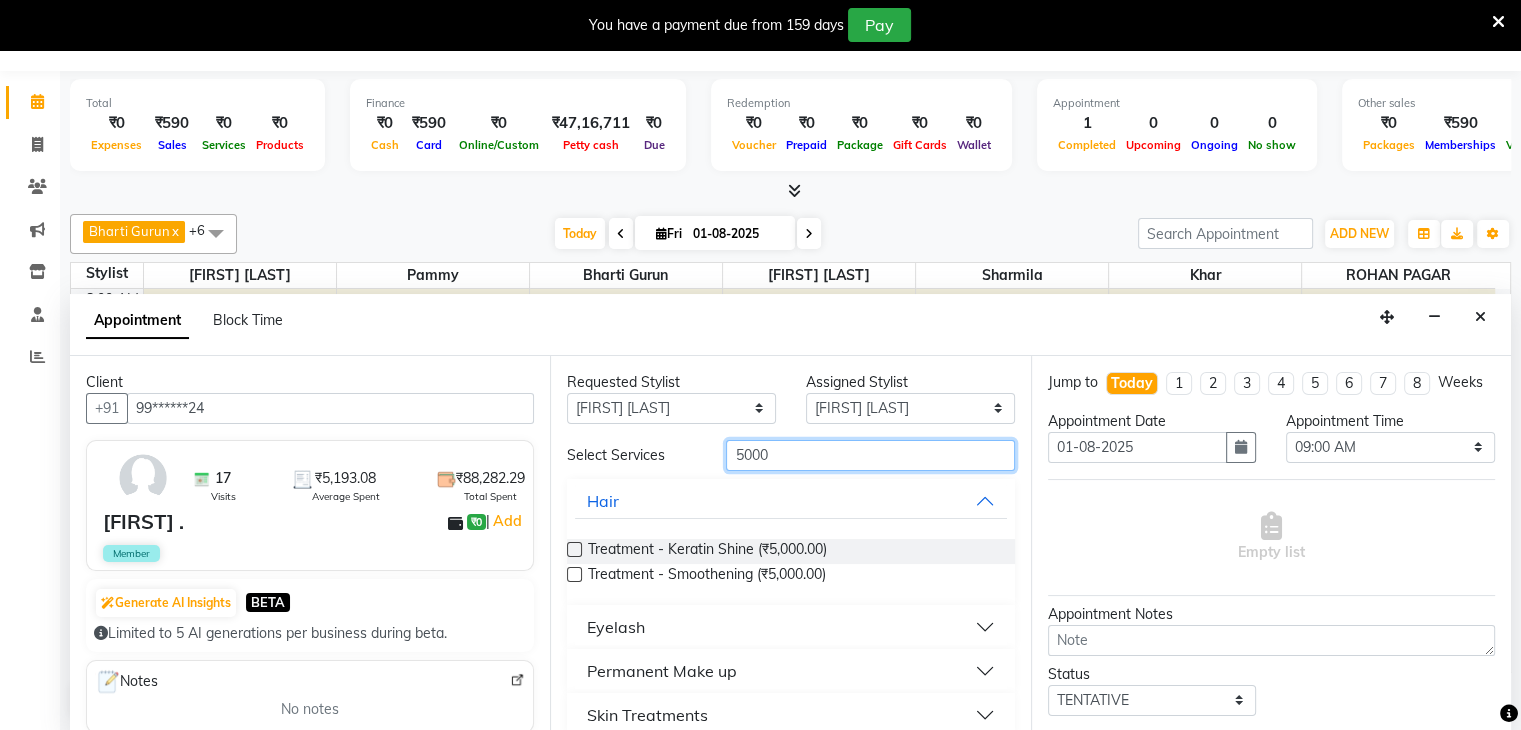 scroll, scrollTop: 108, scrollLeft: 0, axis: vertical 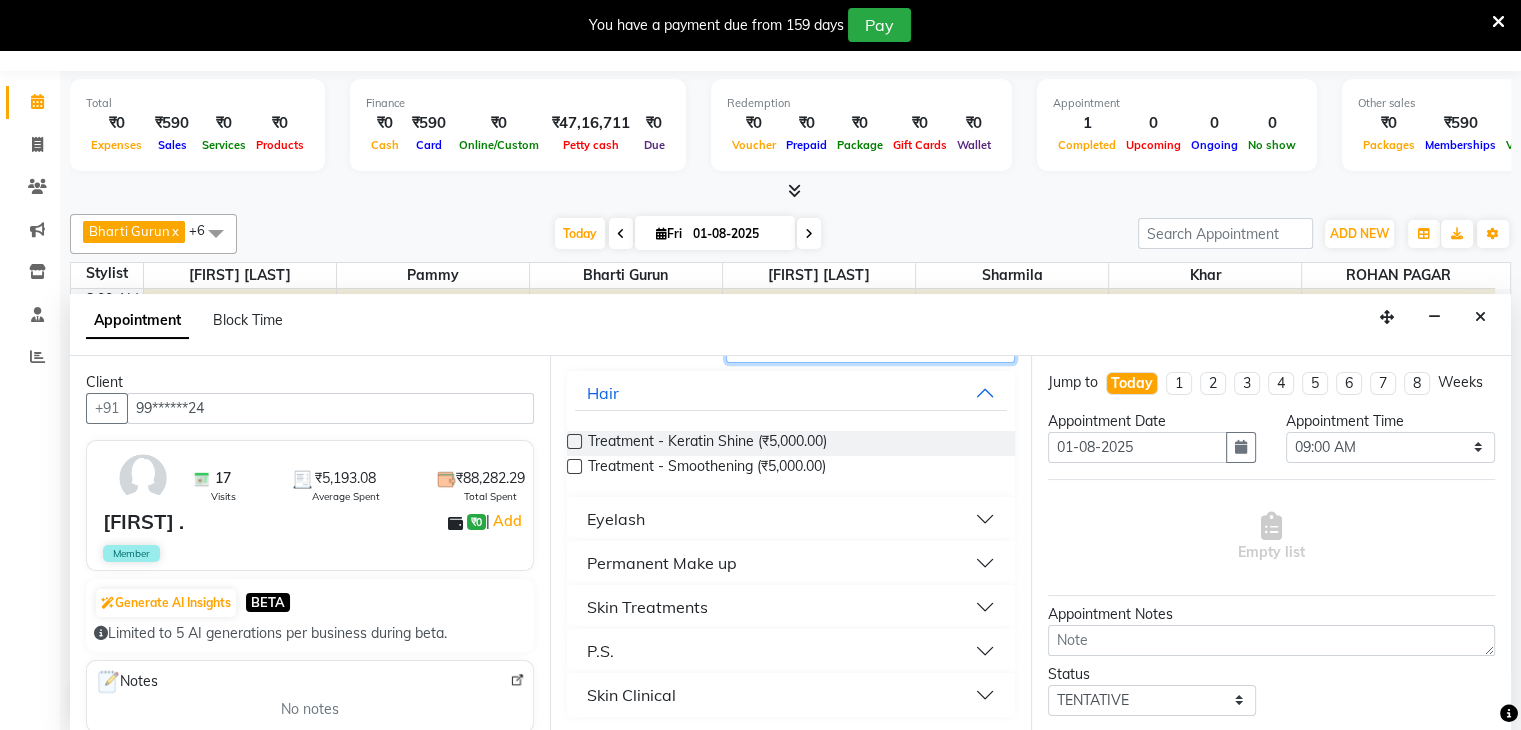 type on "5000" 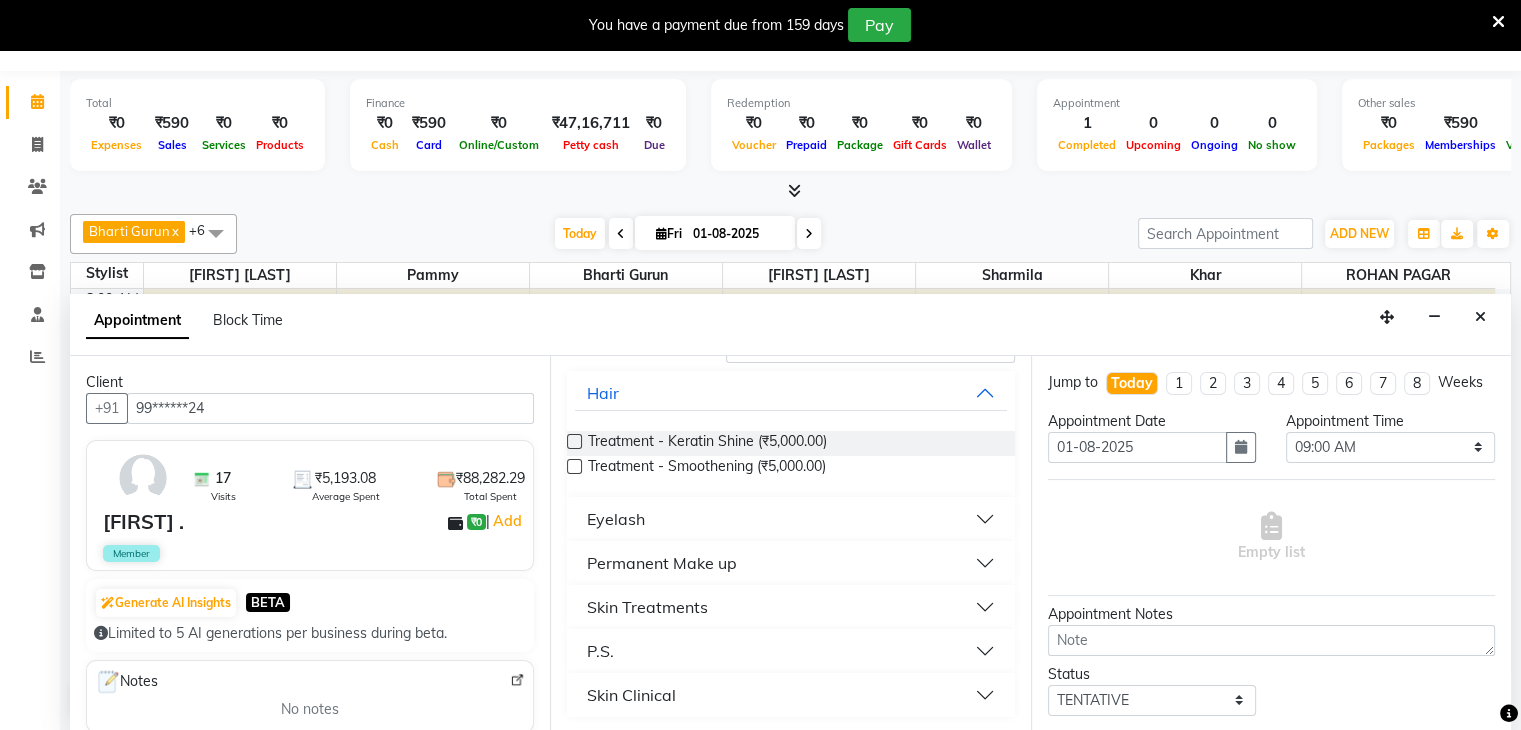 click on "P.S." at bounding box center [790, 651] 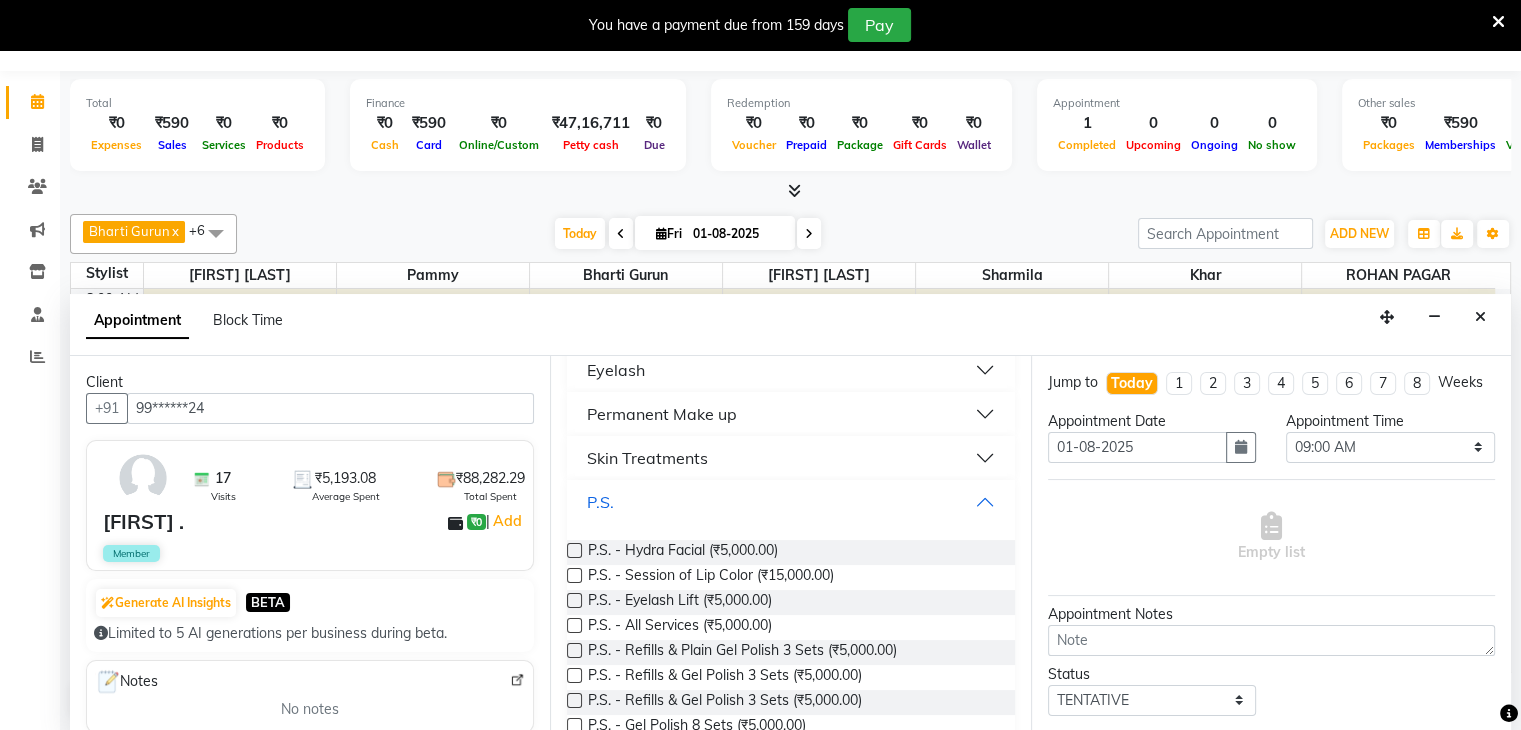 scroll, scrollTop: 268, scrollLeft: 0, axis: vertical 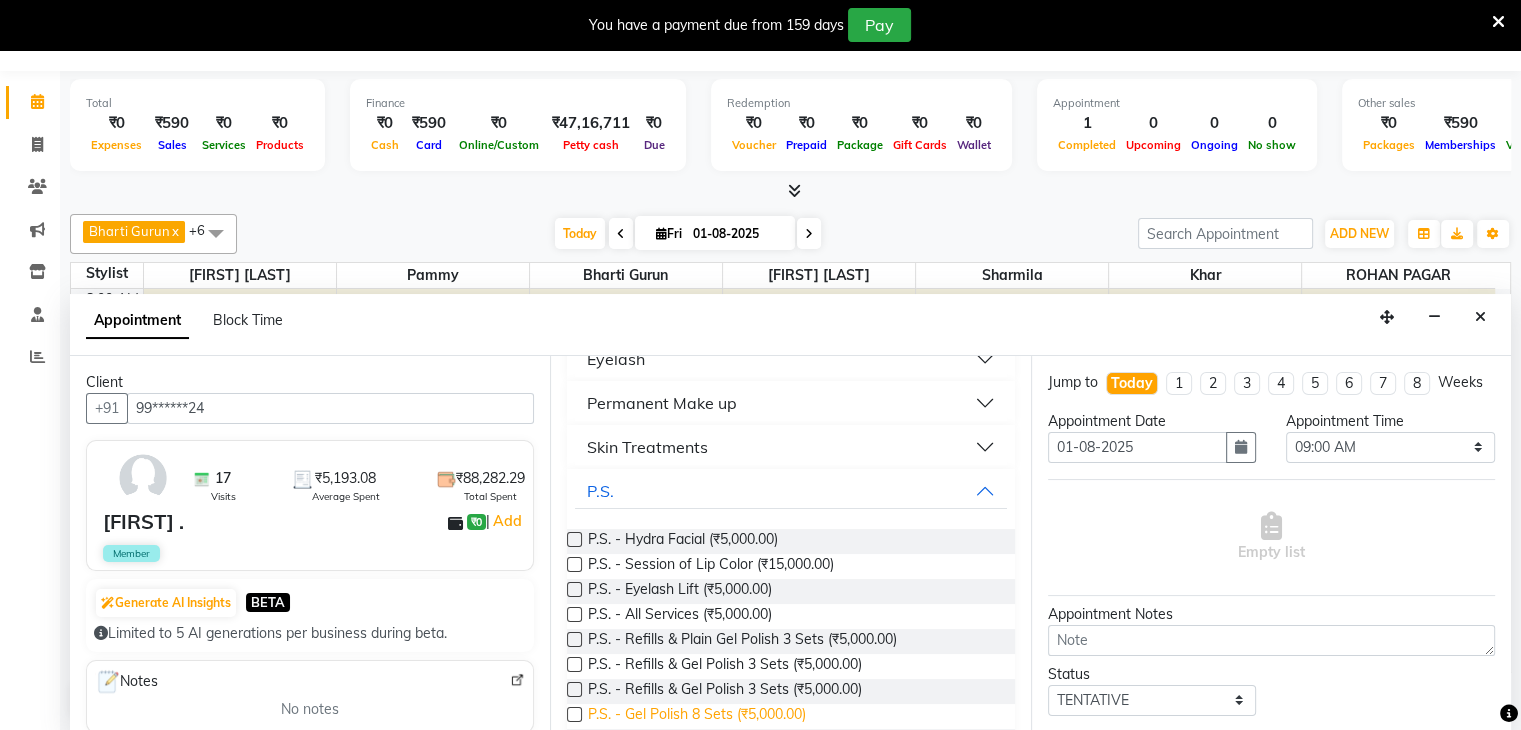 click on "P.S. - Gel Polish 8 Sets (₹5,000.00)" at bounding box center (697, 716) 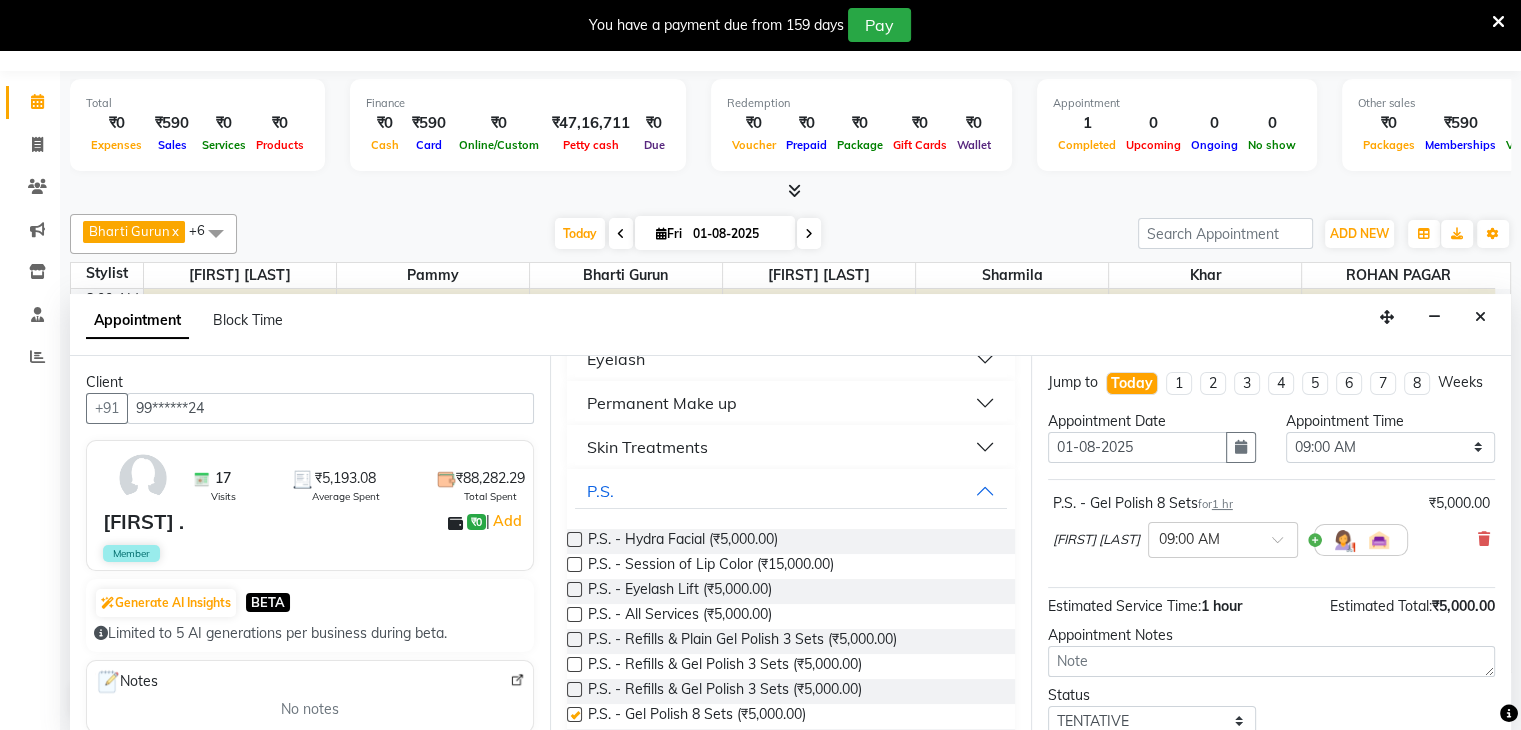 checkbox on "false" 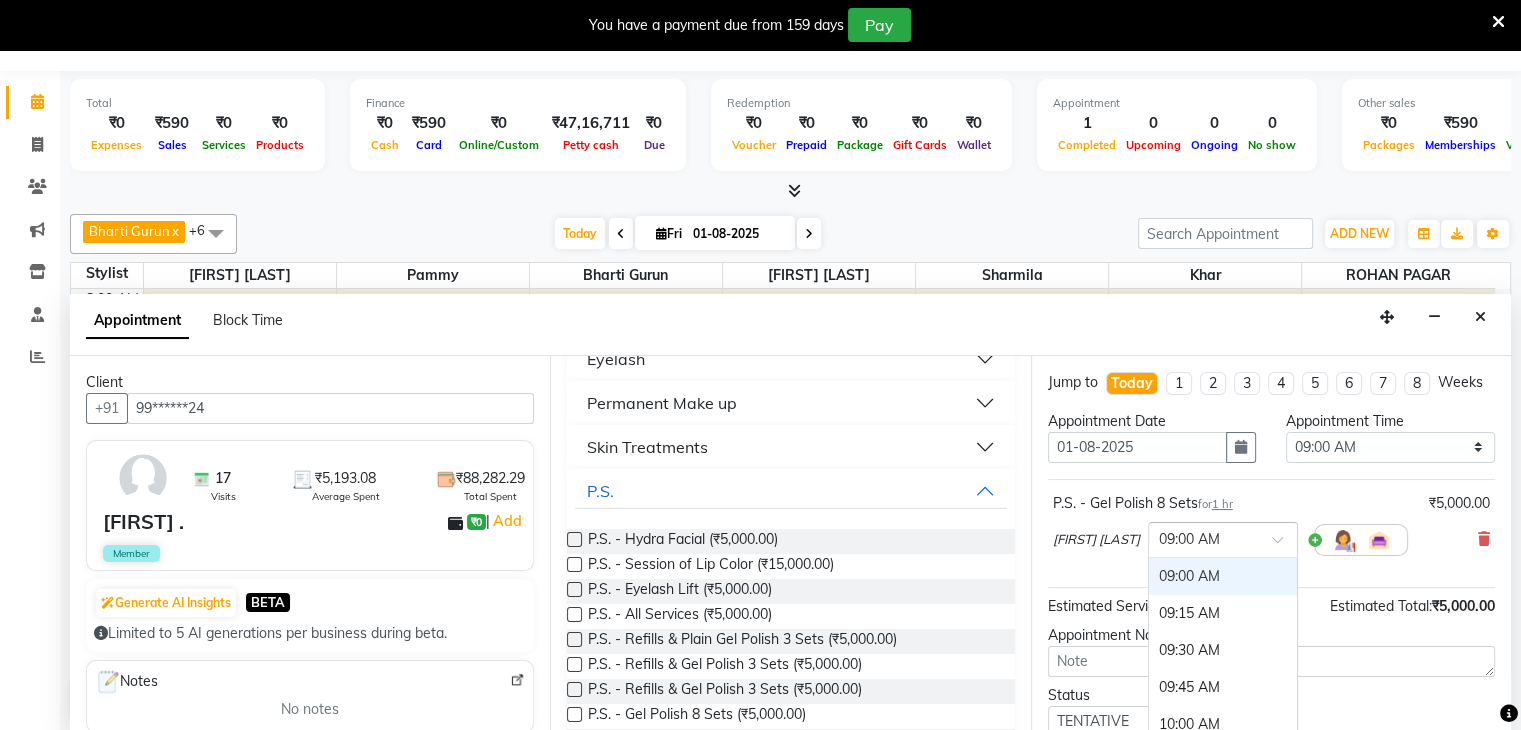 drag, startPoint x: 1292, startPoint y: 561, endPoint x: 1290, endPoint y: 645, distance: 84.0238 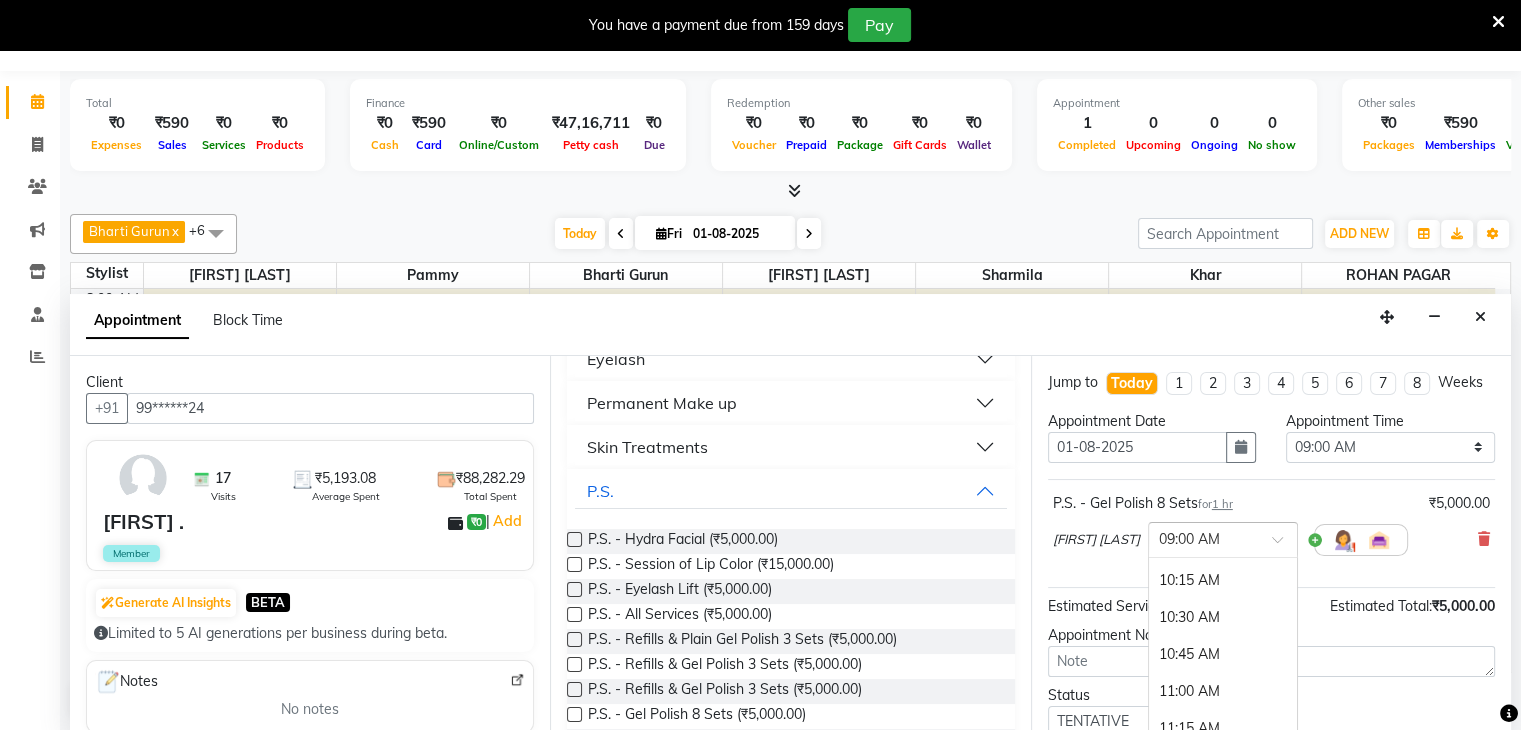 scroll, scrollTop: 209, scrollLeft: 0, axis: vertical 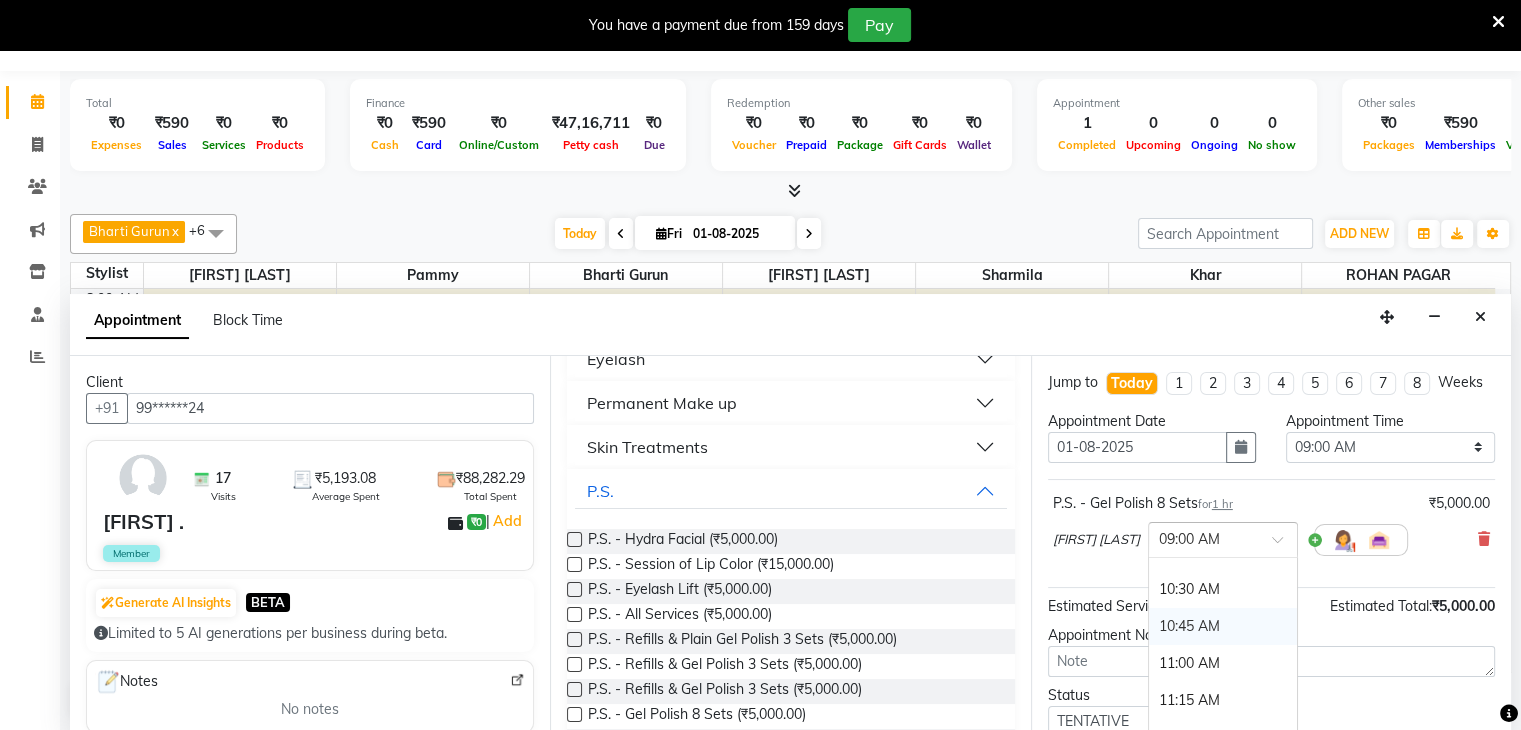 click on "10:45 AM" at bounding box center [1223, 626] 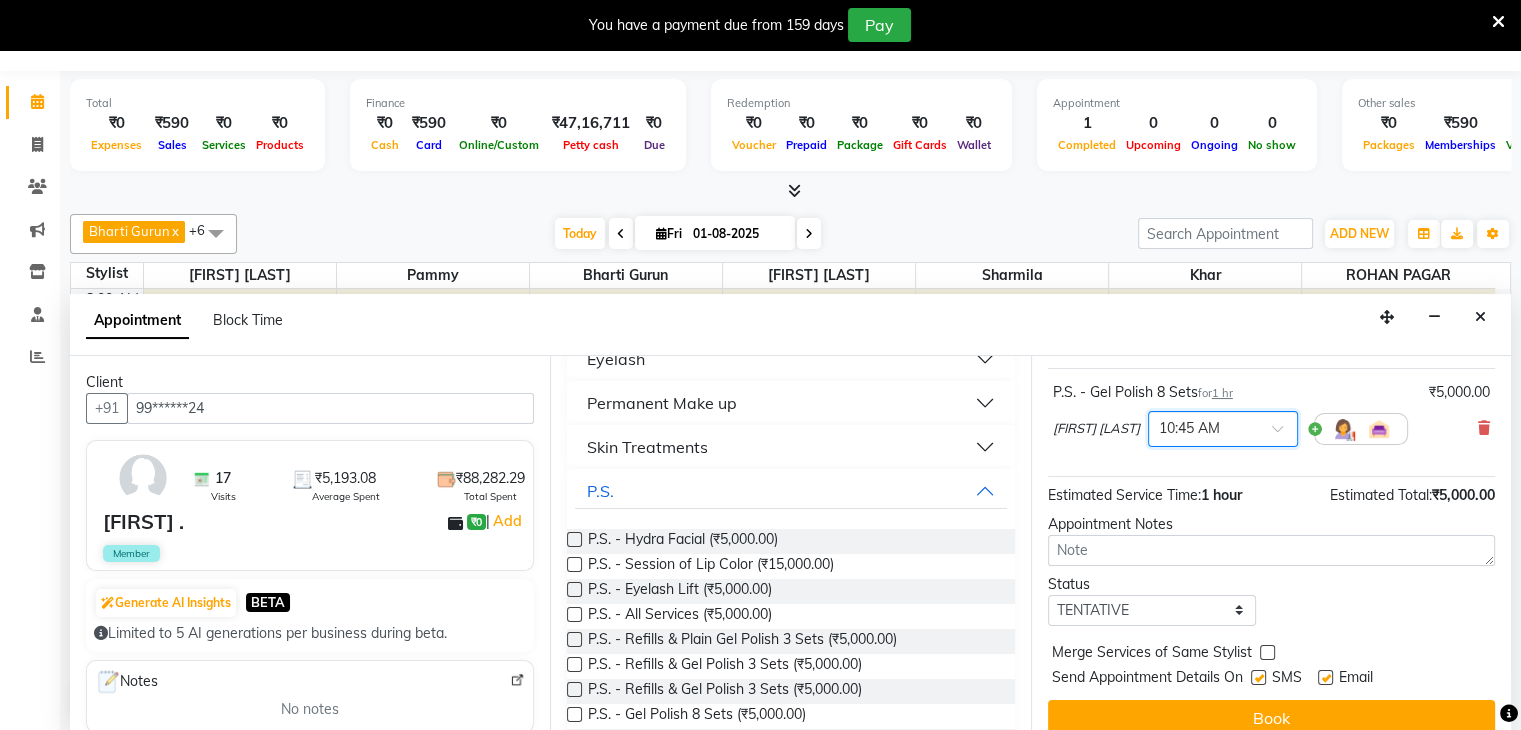 scroll, scrollTop: 149, scrollLeft: 0, axis: vertical 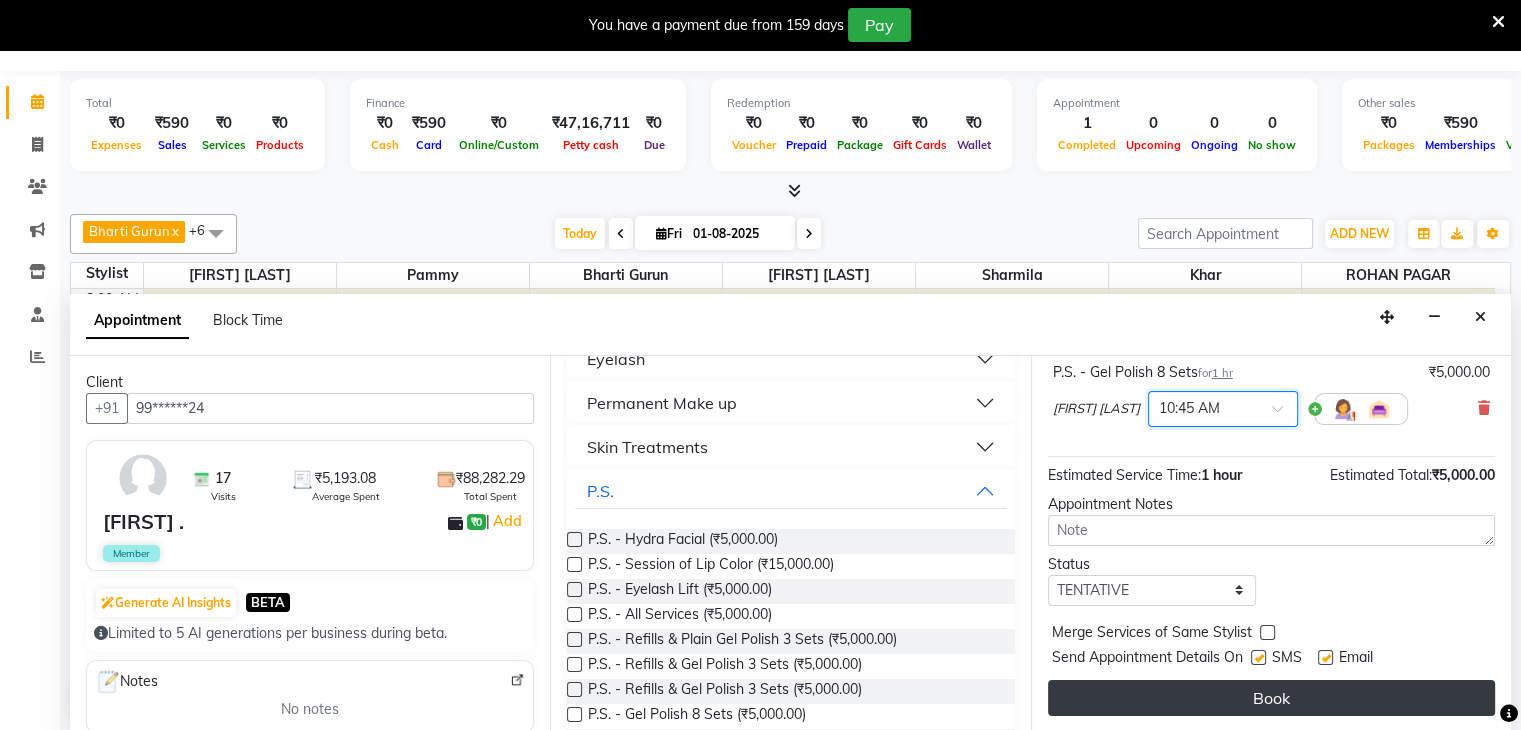click on "Book" at bounding box center [1271, 698] 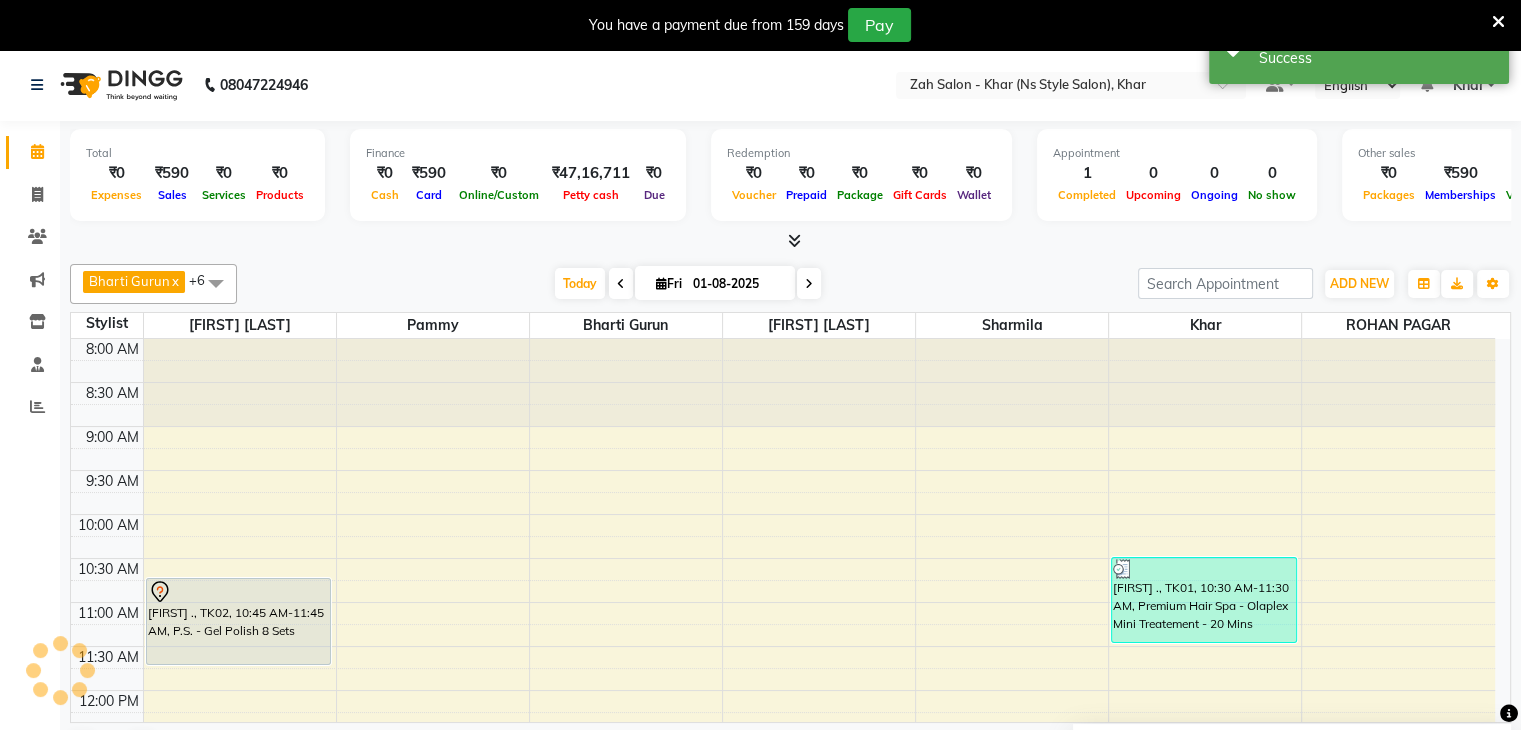 scroll, scrollTop: 0, scrollLeft: 0, axis: both 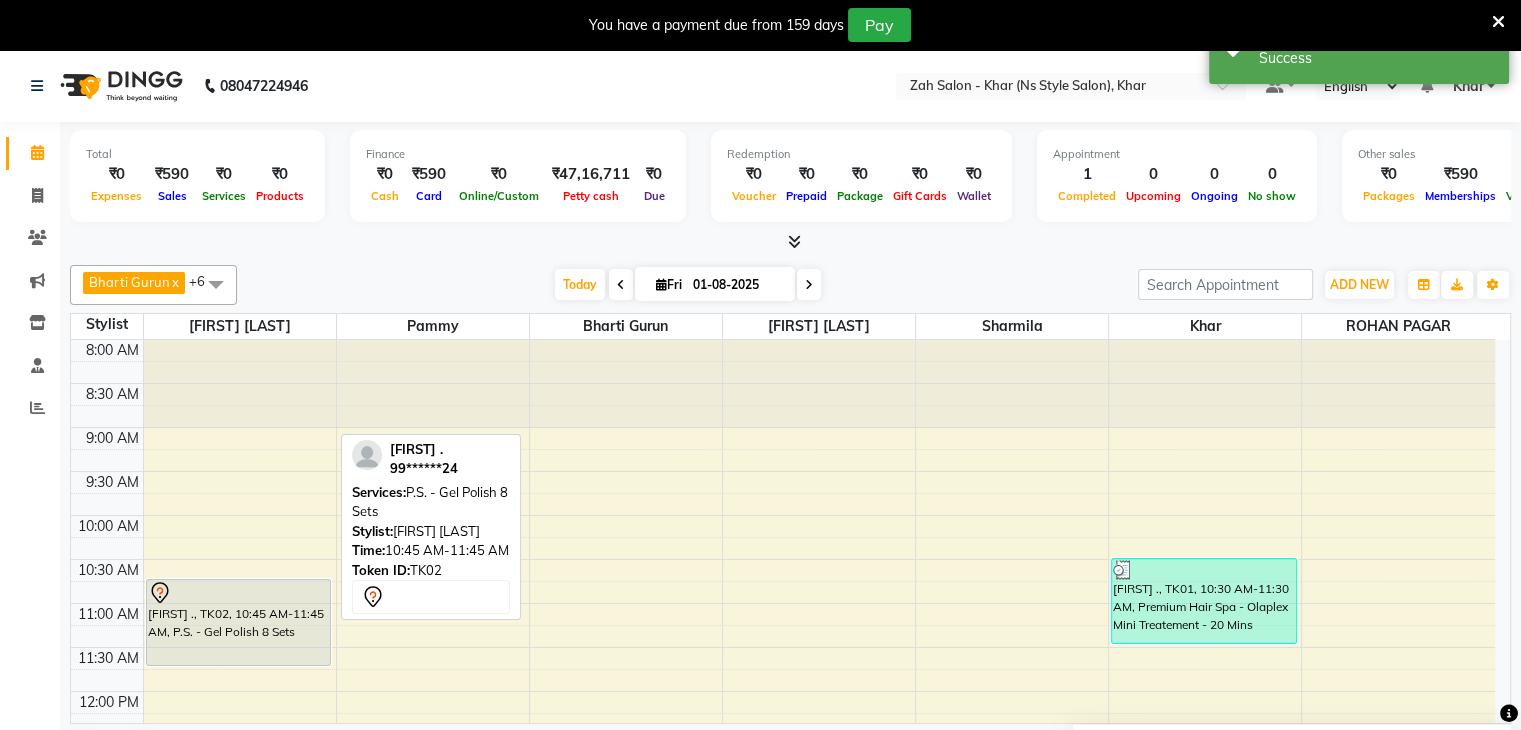 click on "[FIRST] ., TK02, 10:45 AM-11:45 AM, P.S. - Gel Polish 8 Sets" at bounding box center [238, 622] 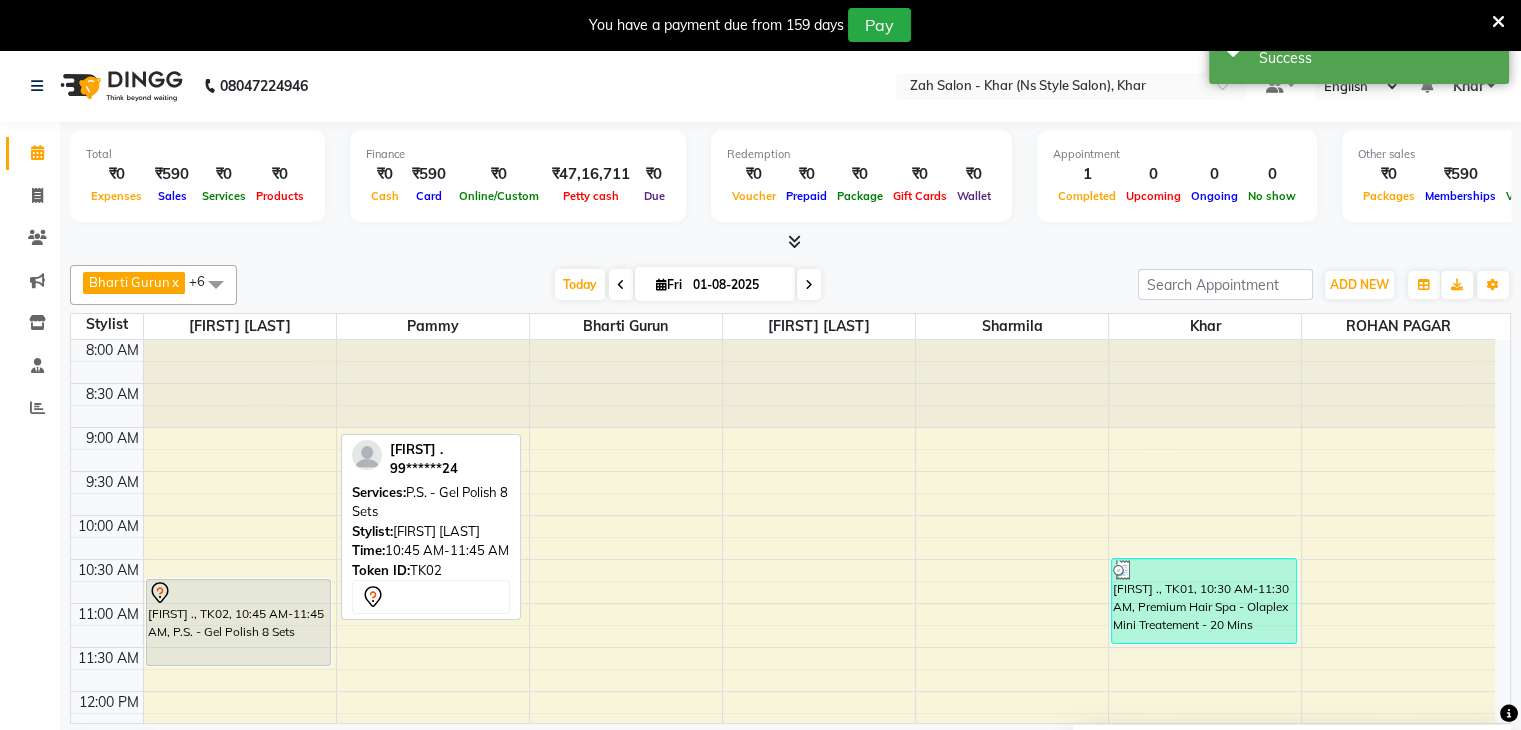 select on "7" 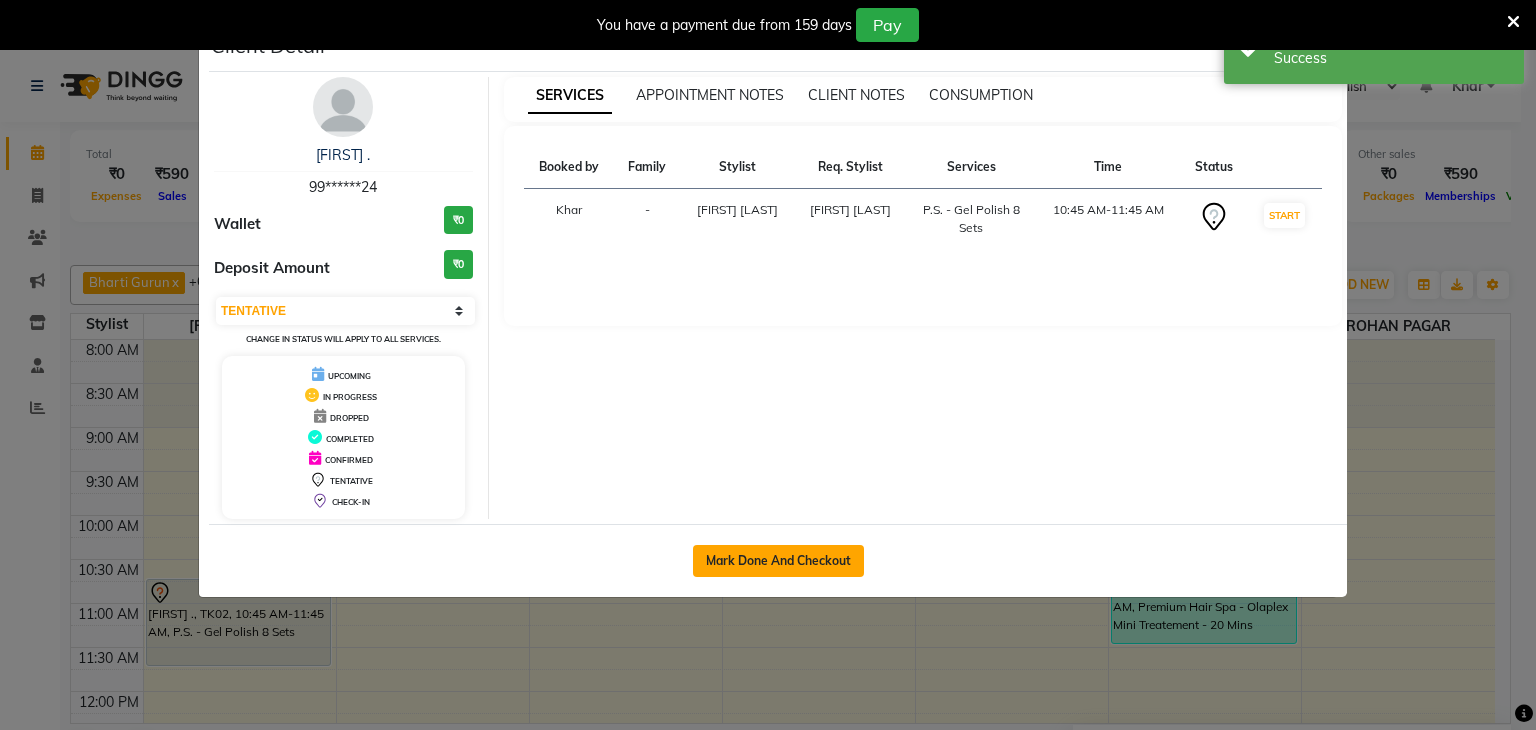click on "Mark Done And Checkout" 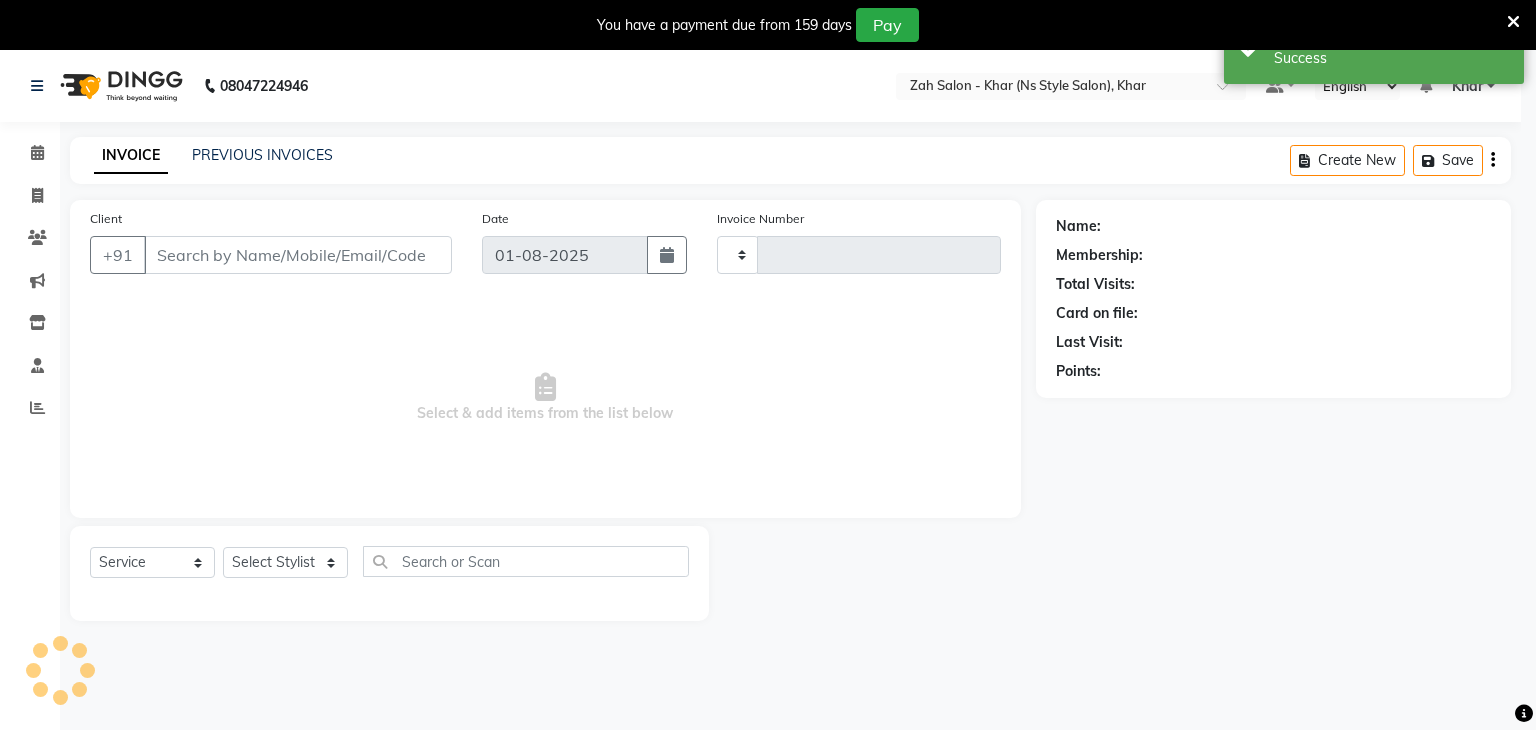 type on "0951" 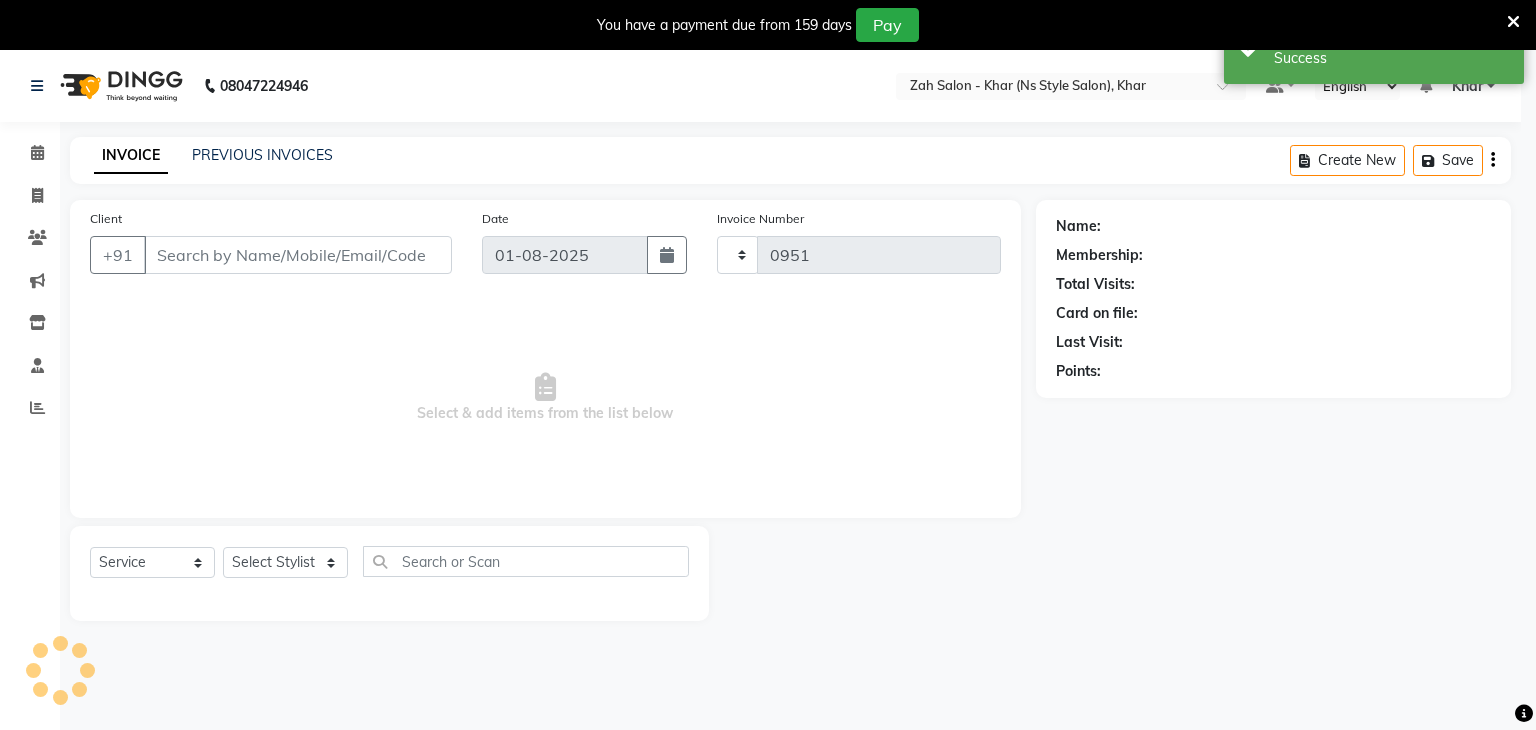 select on "3" 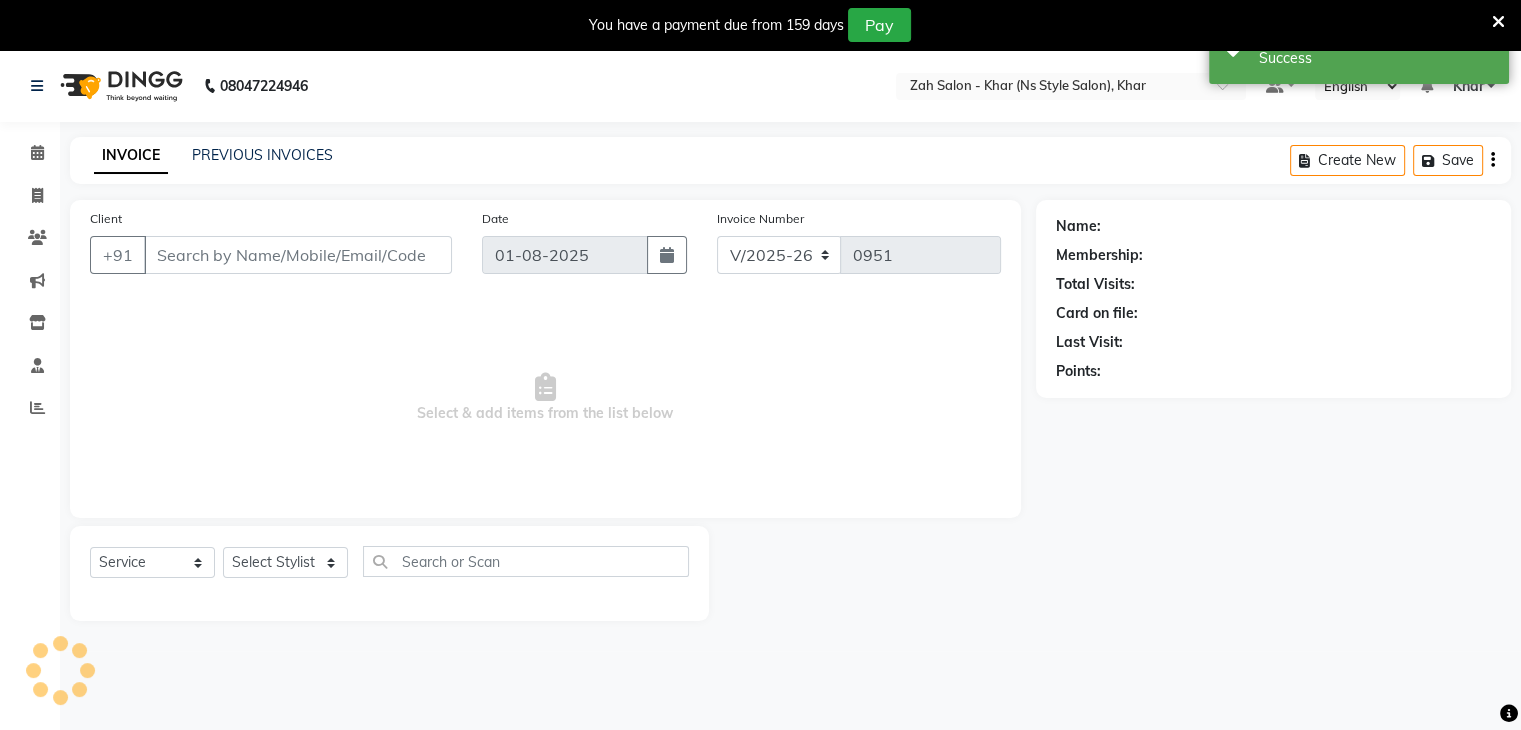 type on "99******24" 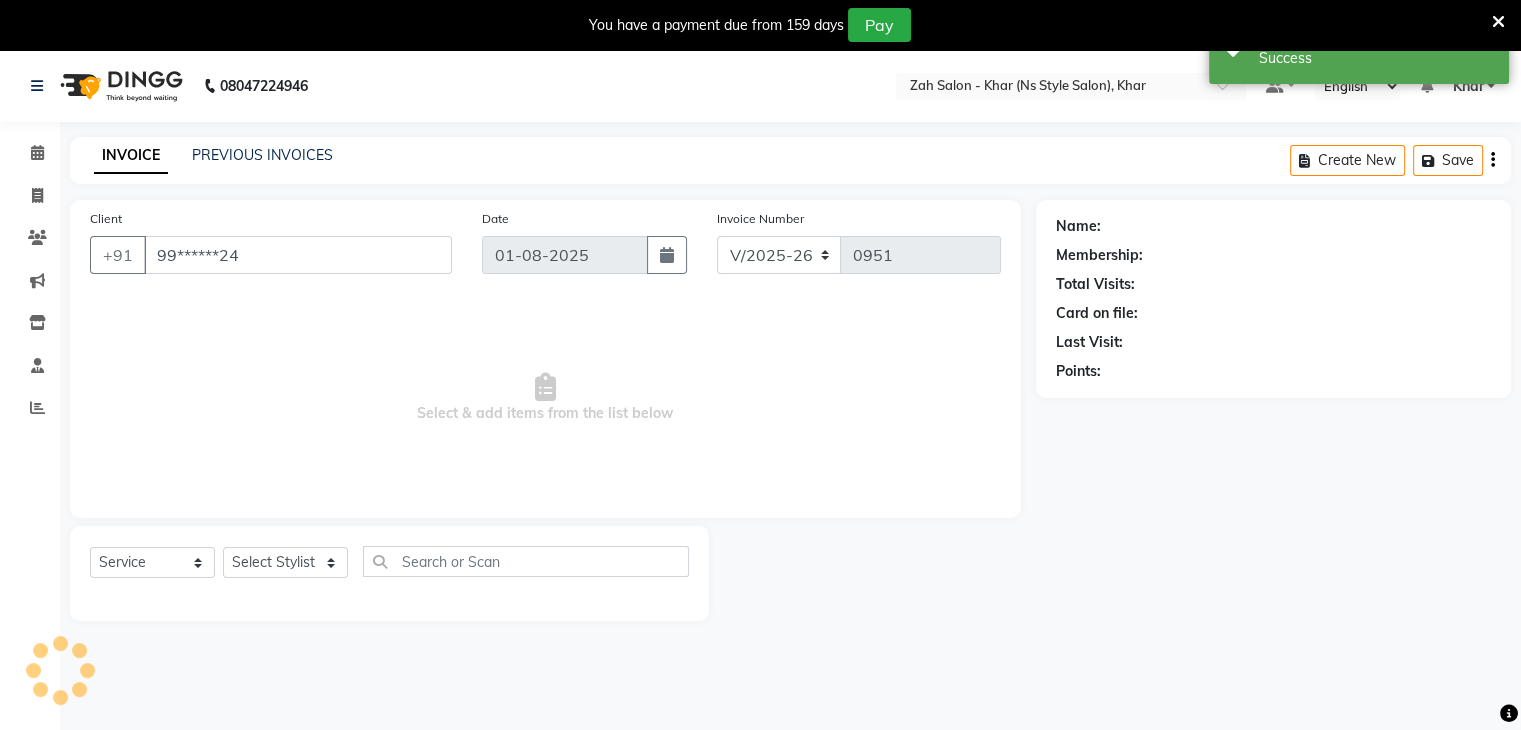 select on "38400" 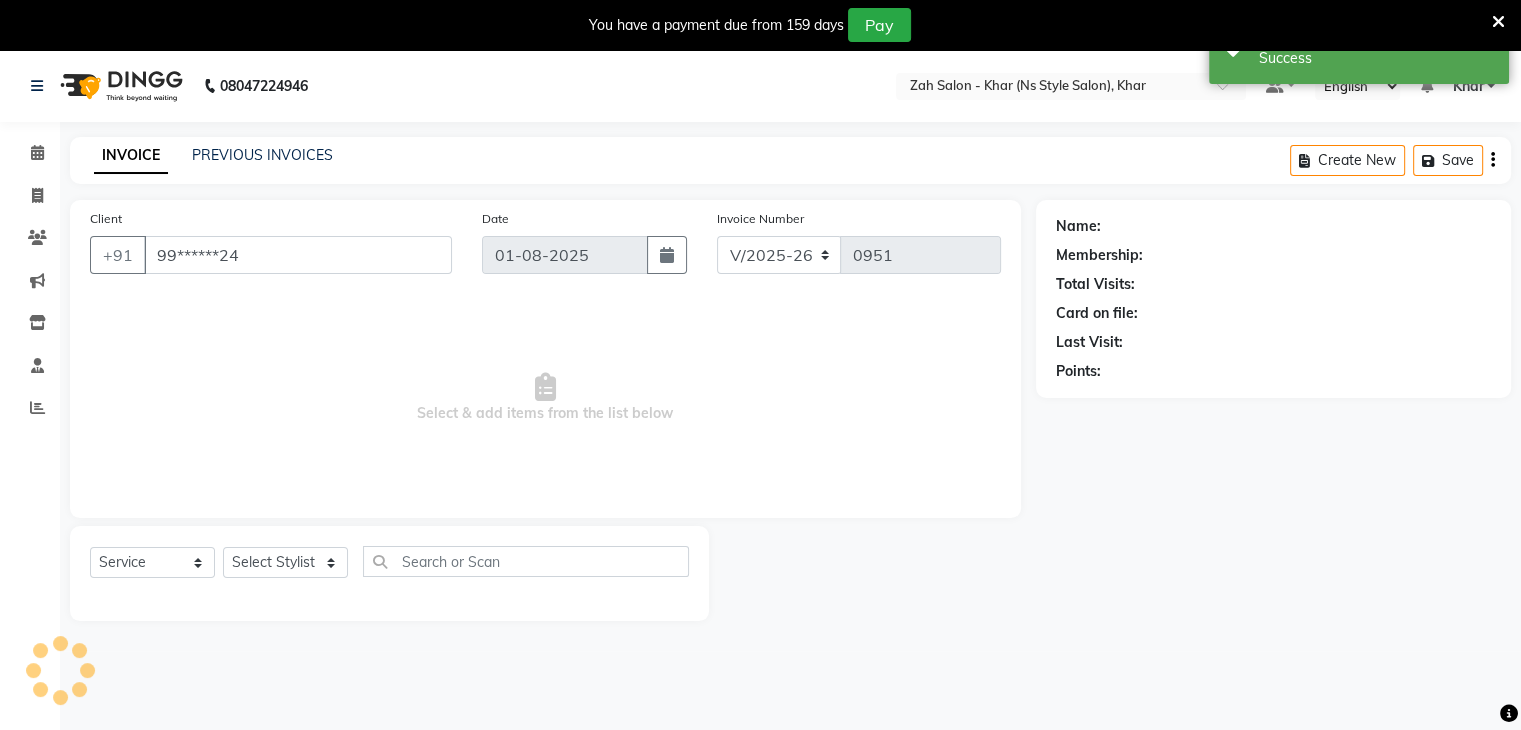 select on "1: Object" 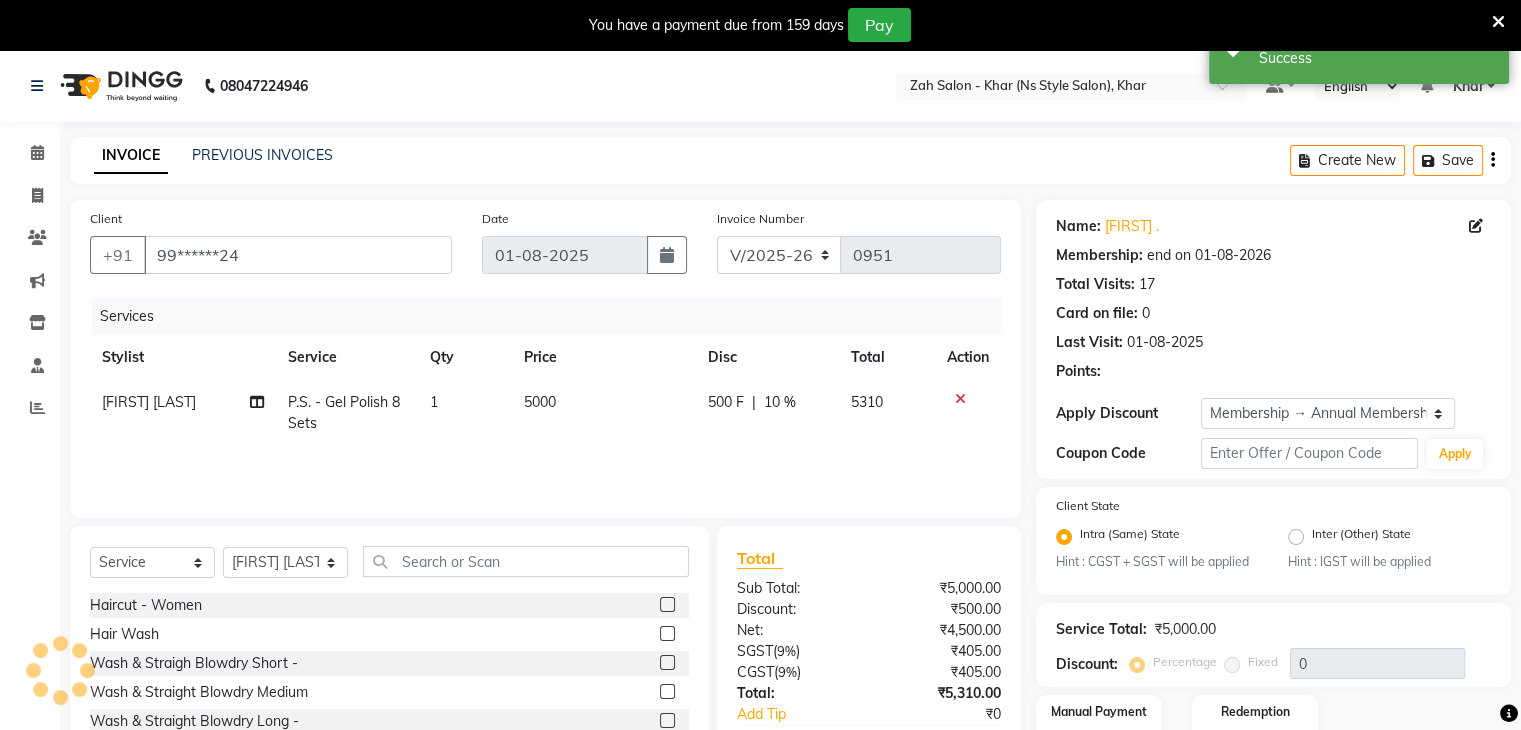 type on "10" 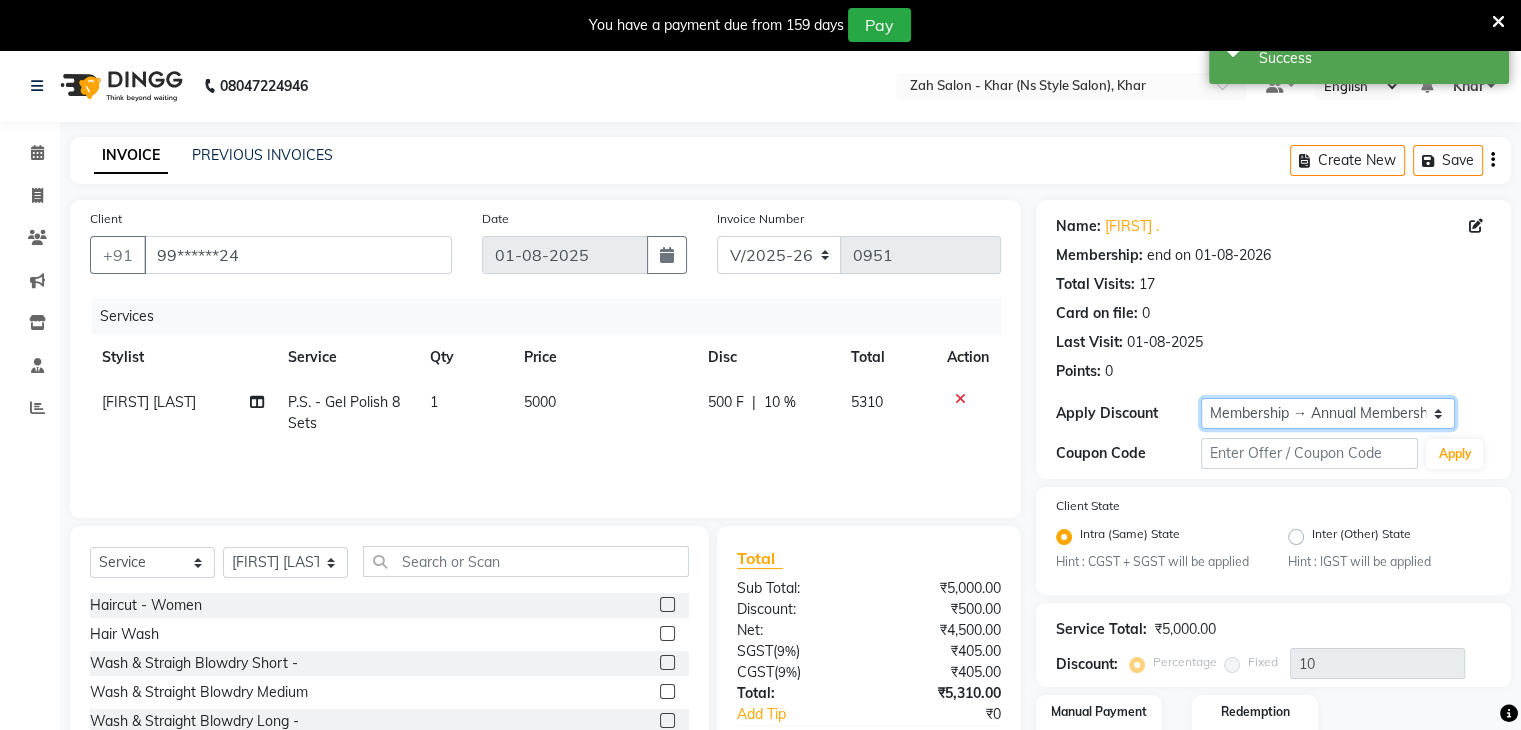 drag, startPoint x: 1256, startPoint y: 413, endPoint x: 1243, endPoint y: 441, distance: 30.870699 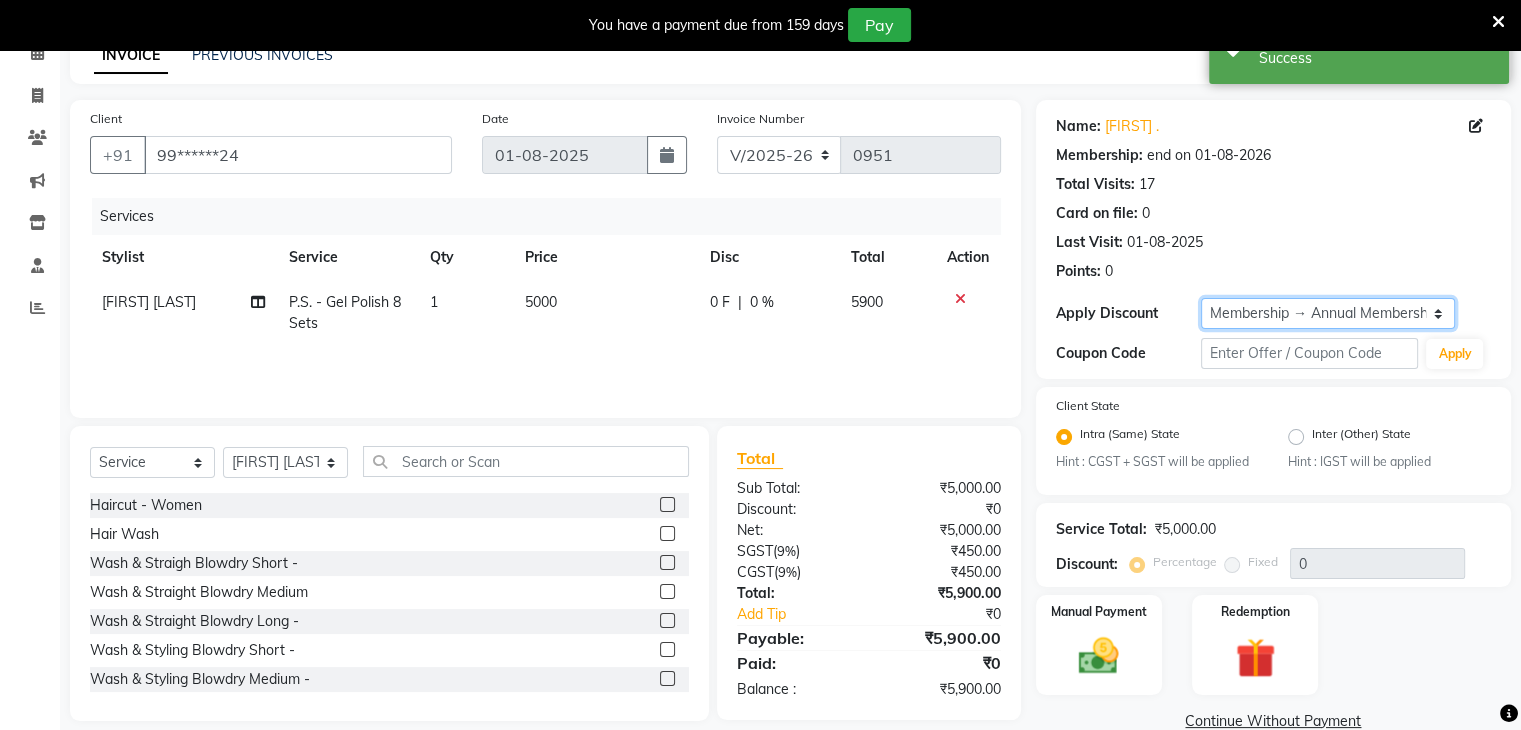 scroll, scrollTop: 138, scrollLeft: 0, axis: vertical 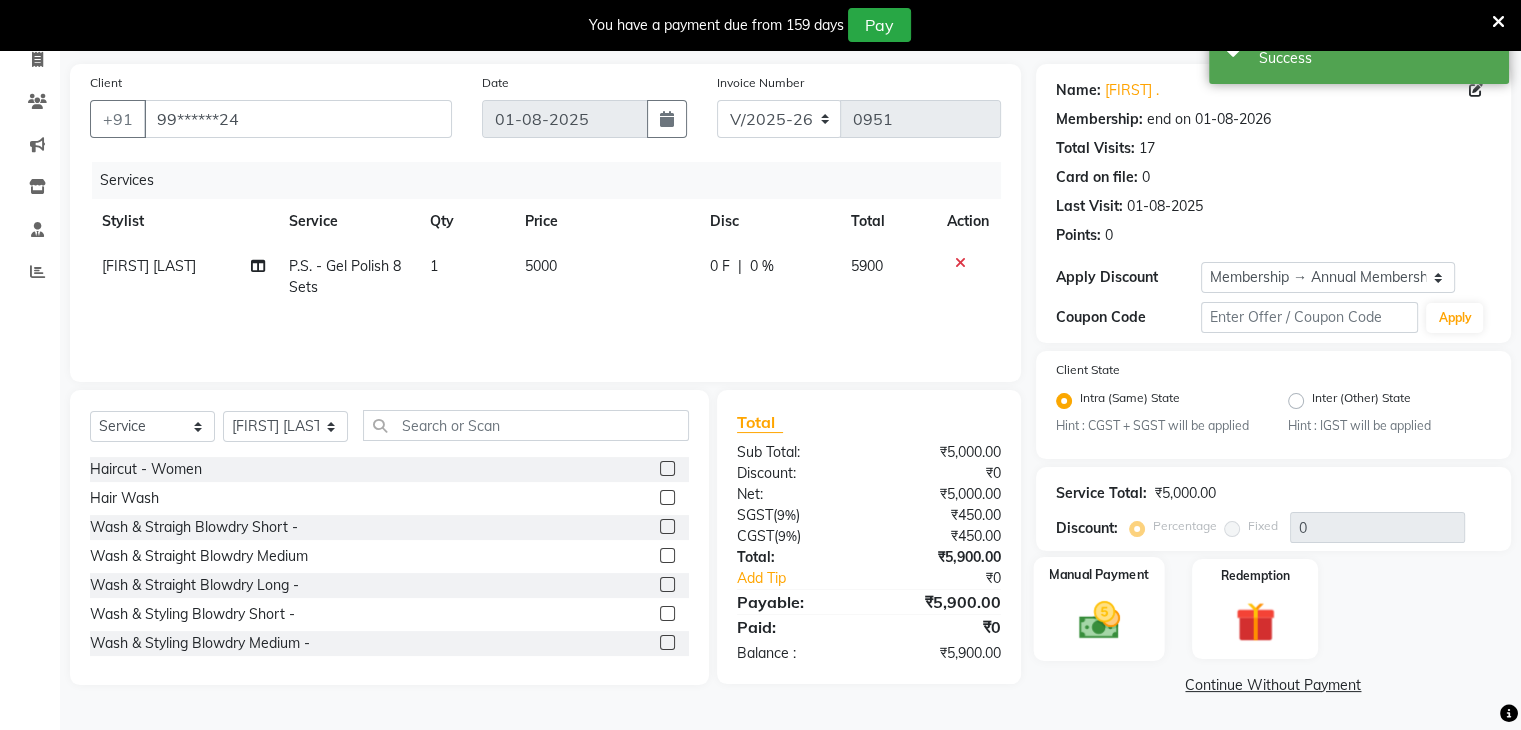 click 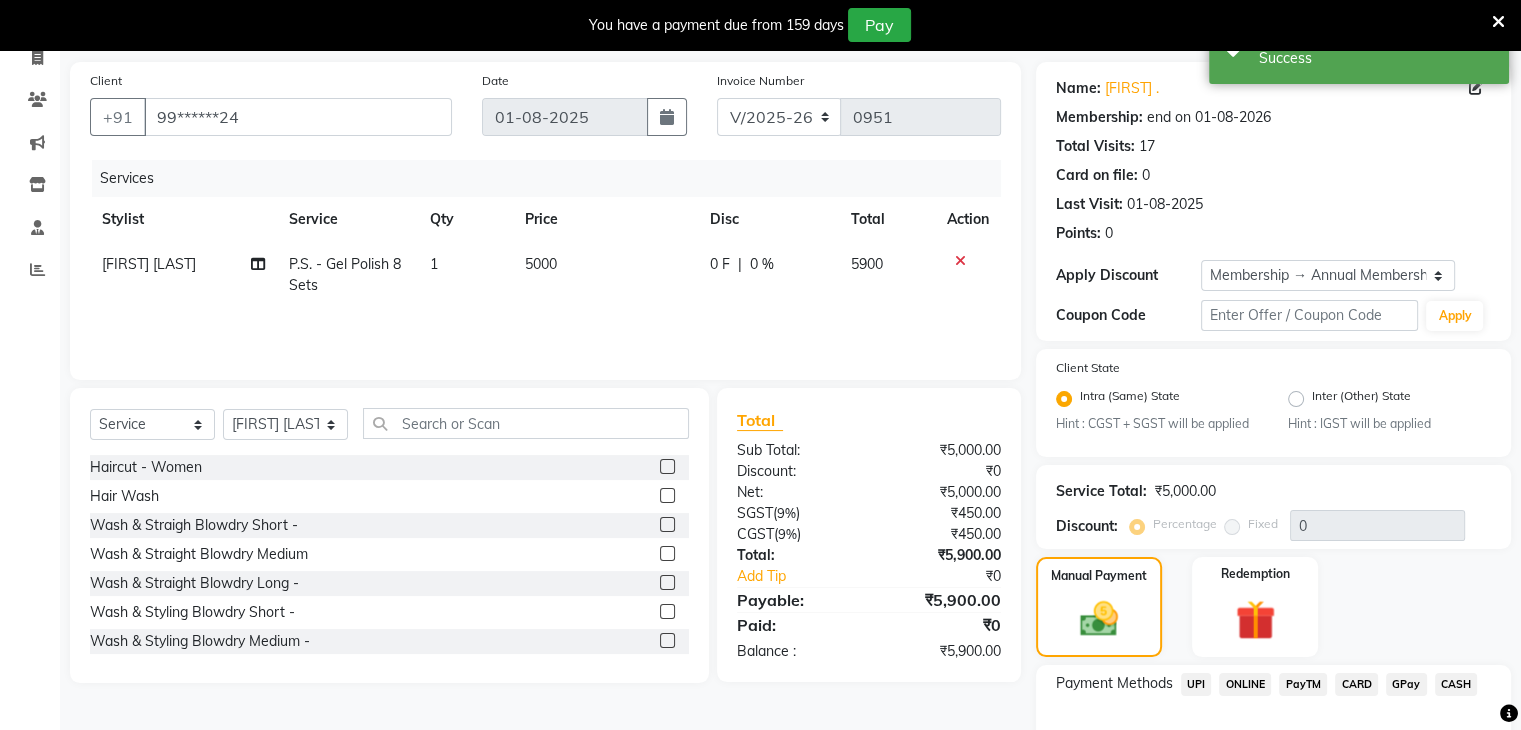 click on "CARD" 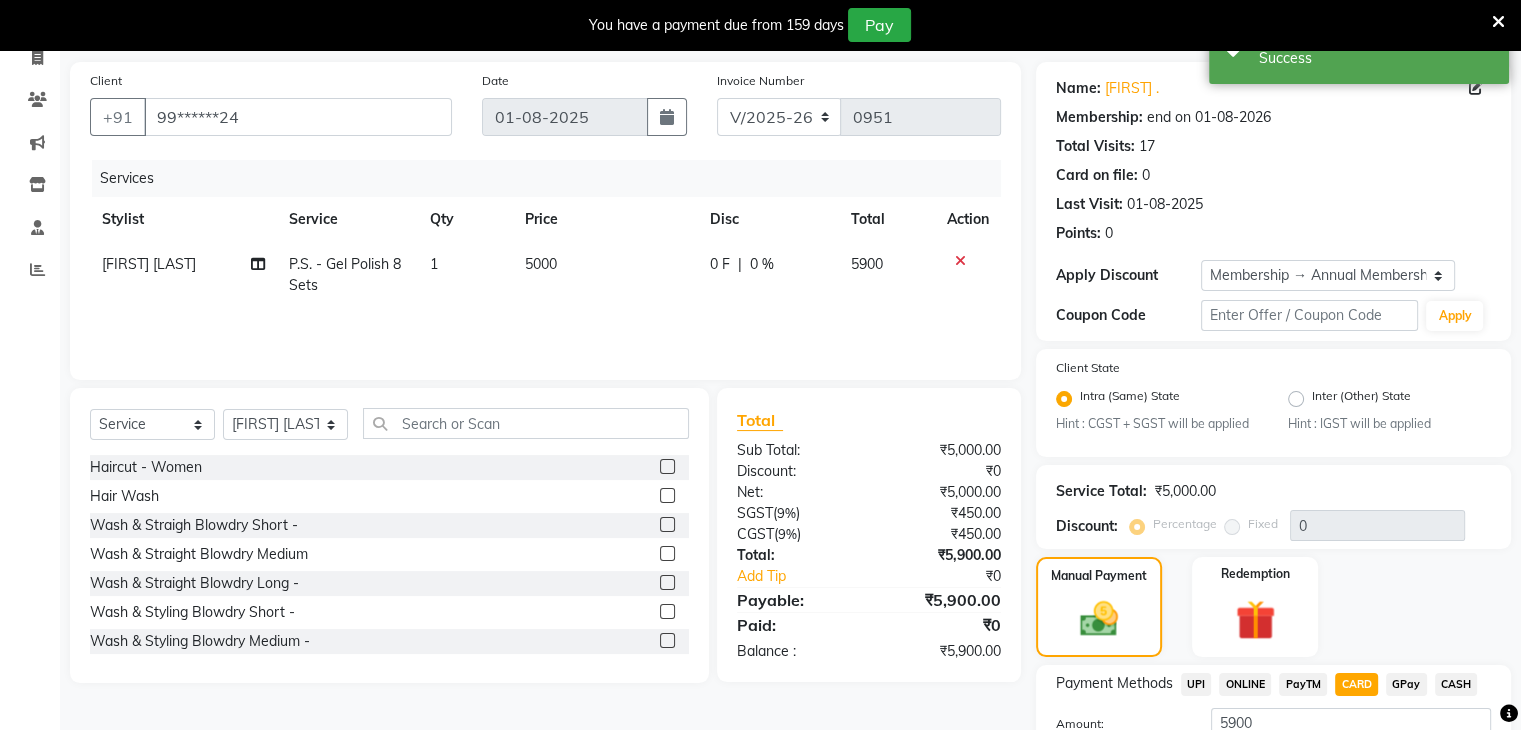 scroll, scrollTop: 297, scrollLeft: 0, axis: vertical 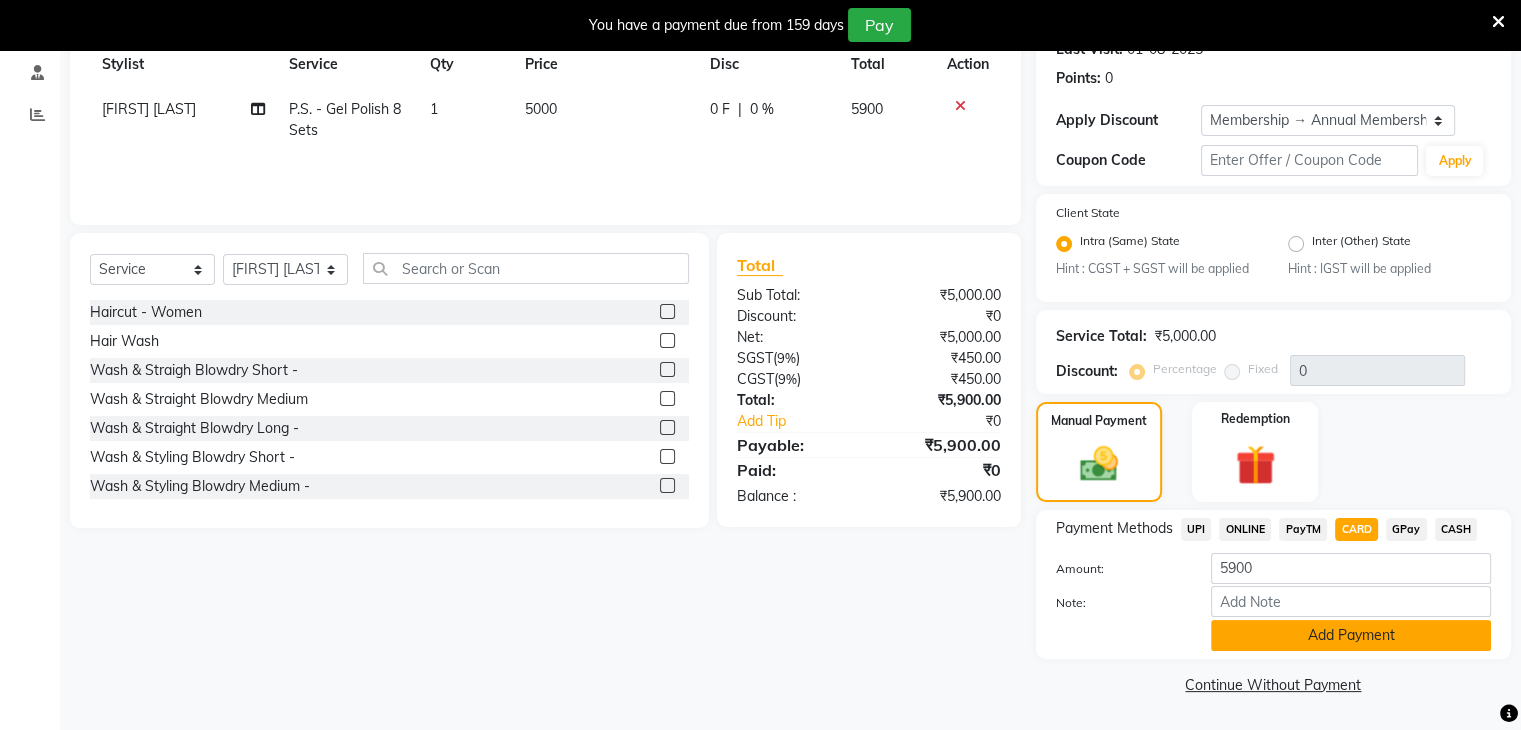 click on "Add Payment" 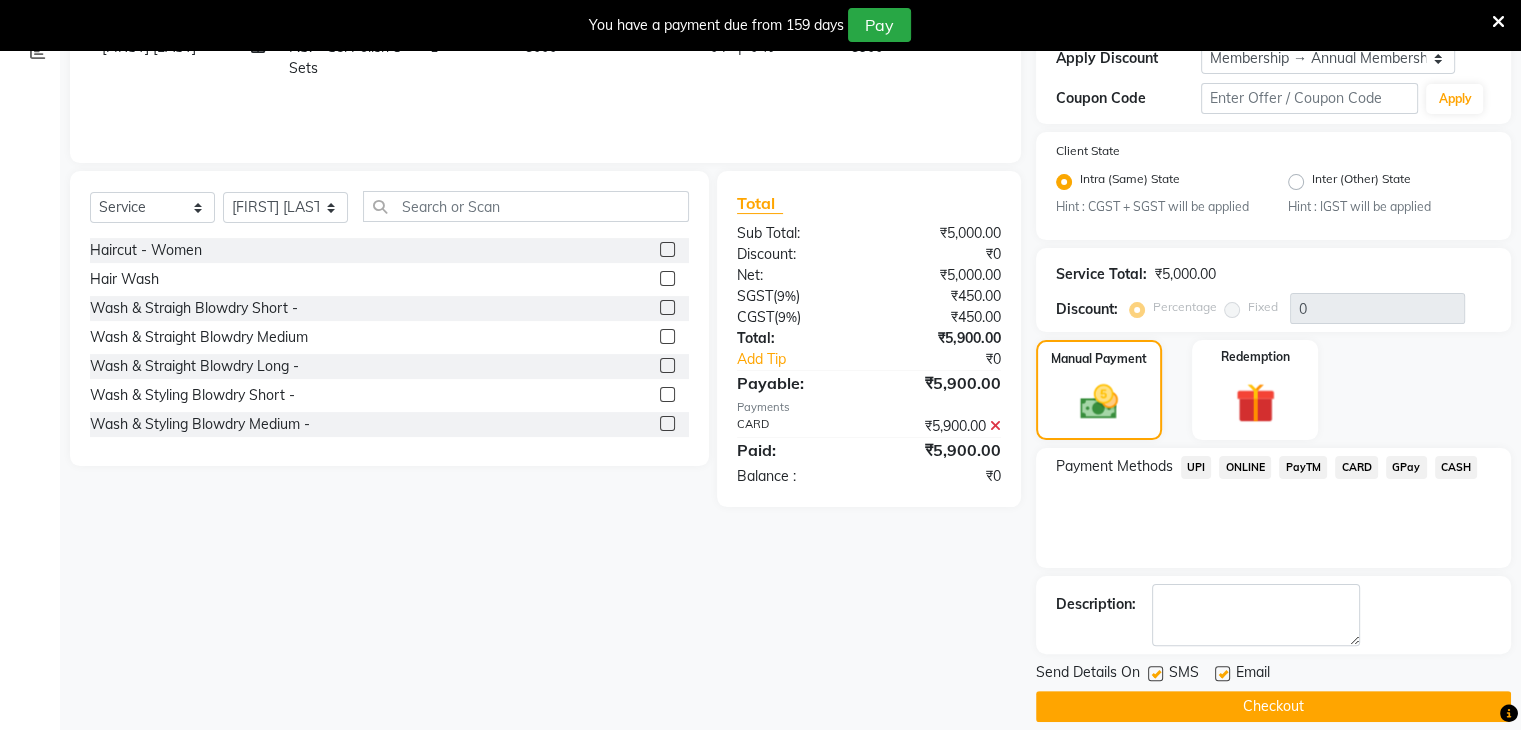 scroll, scrollTop: 378, scrollLeft: 0, axis: vertical 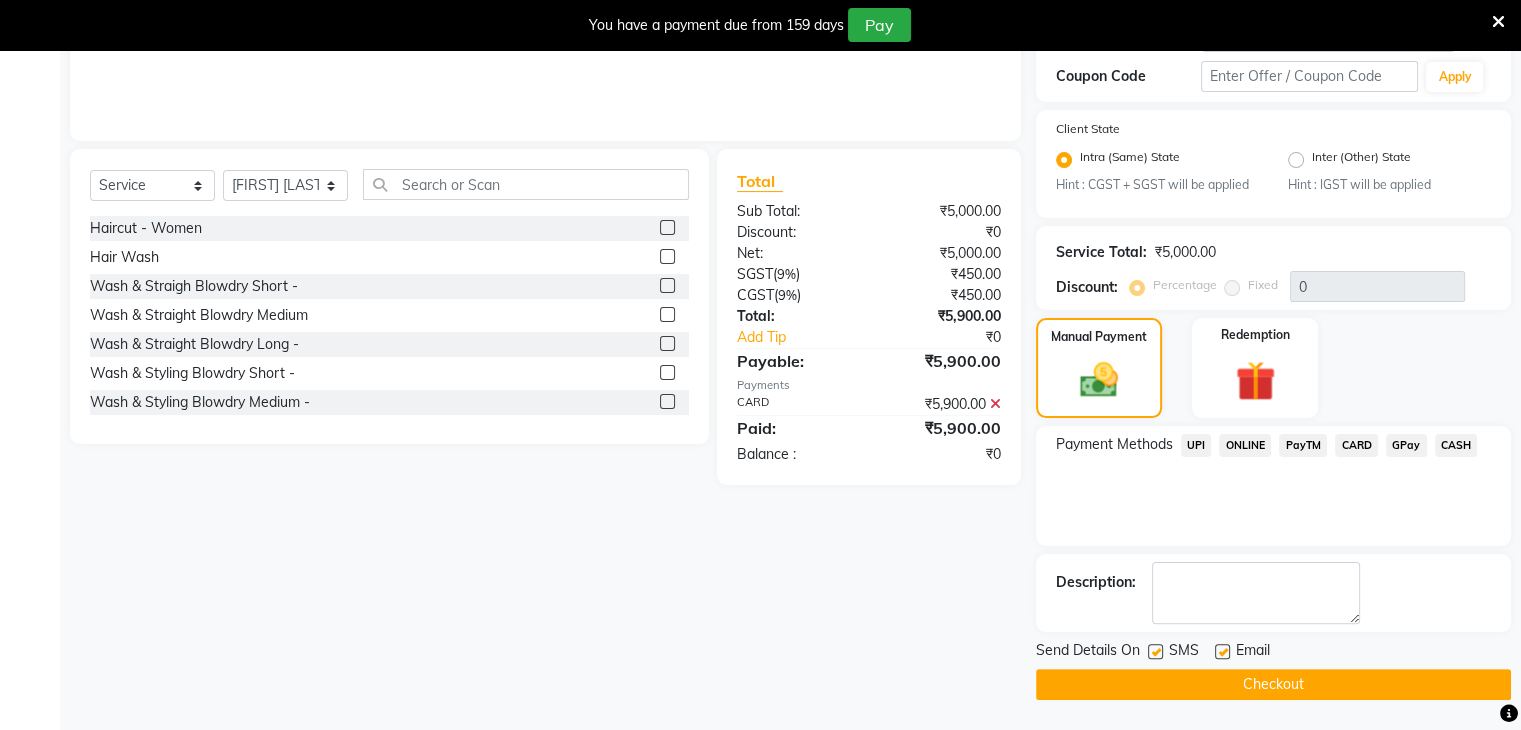 click on "Checkout" 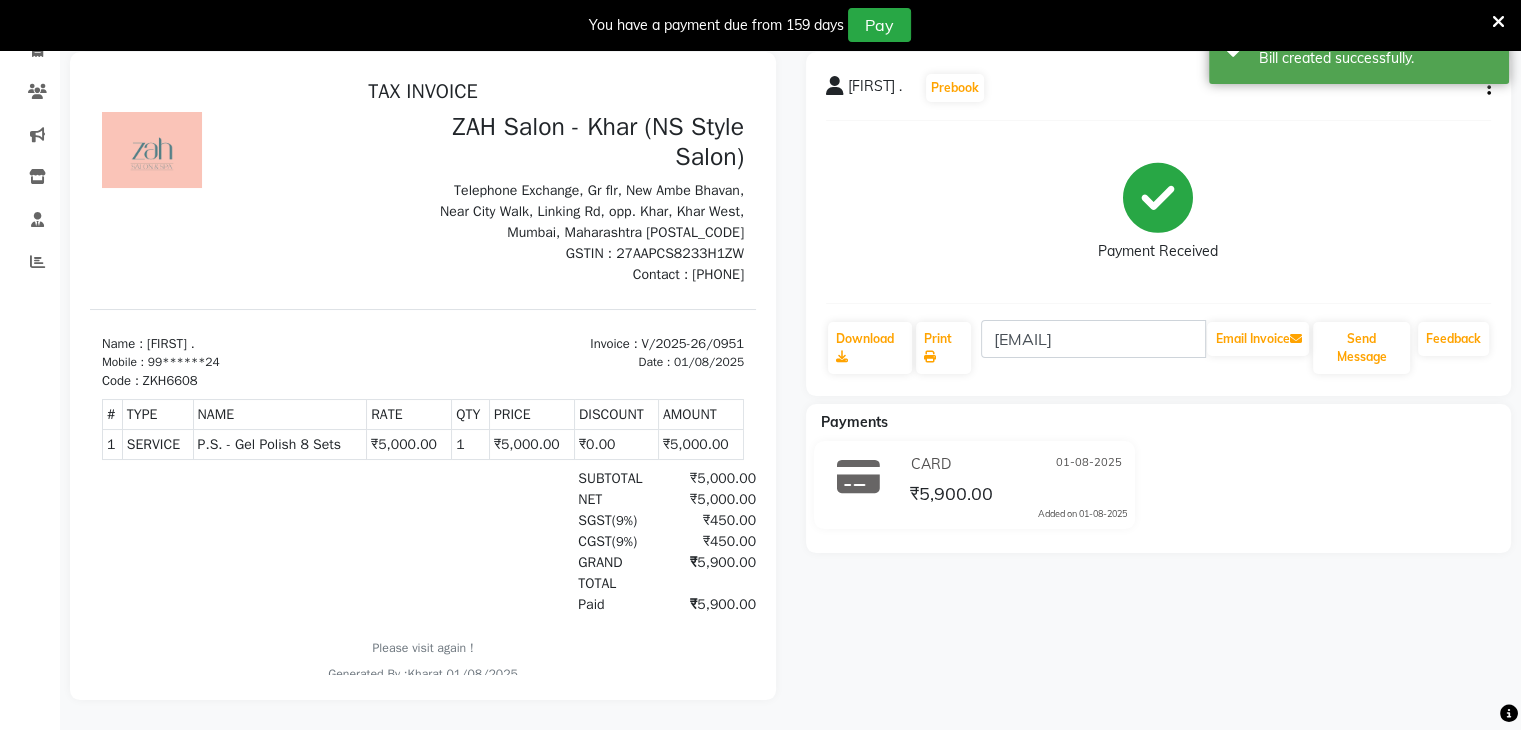scroll, scrollTop: 0, scrollLeft: 0, axis: both 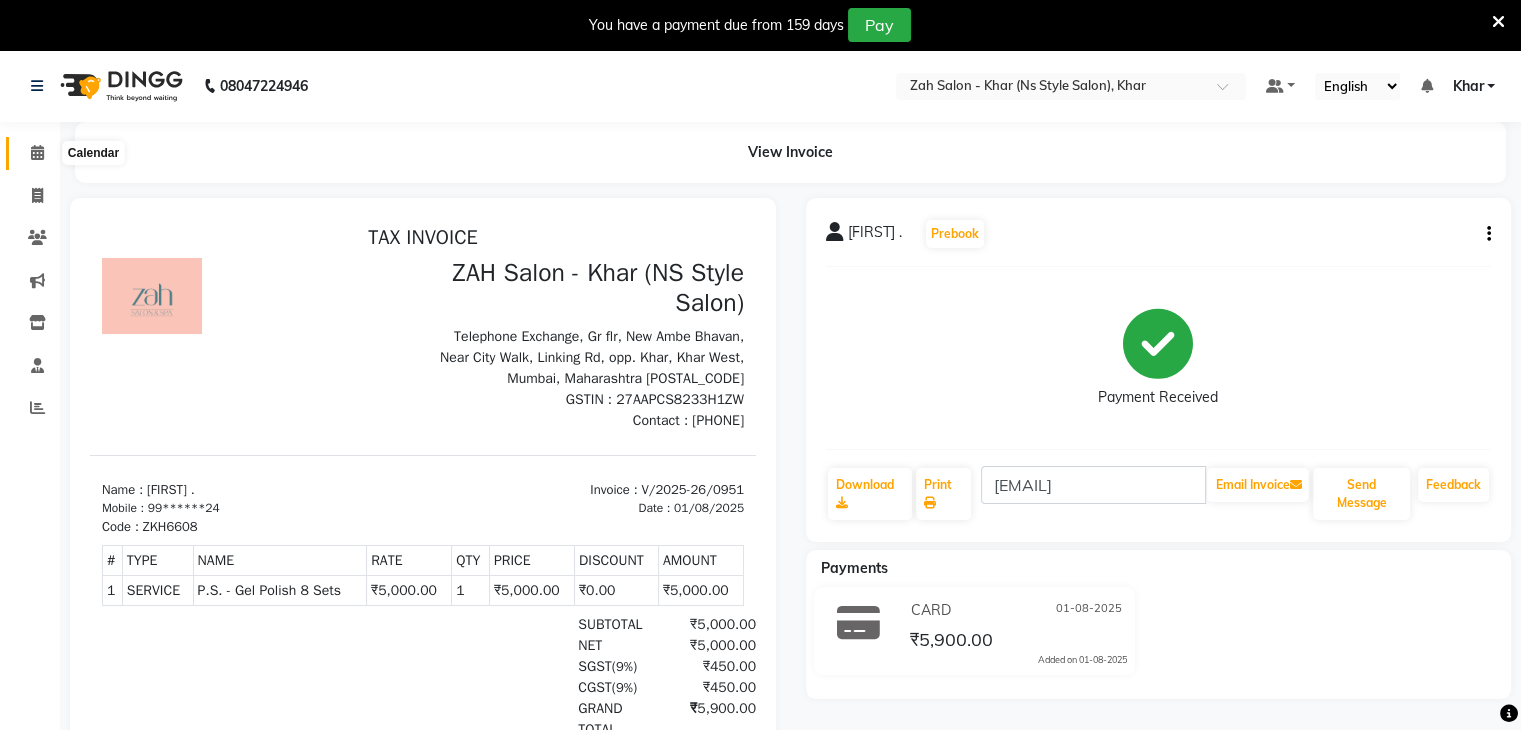 click 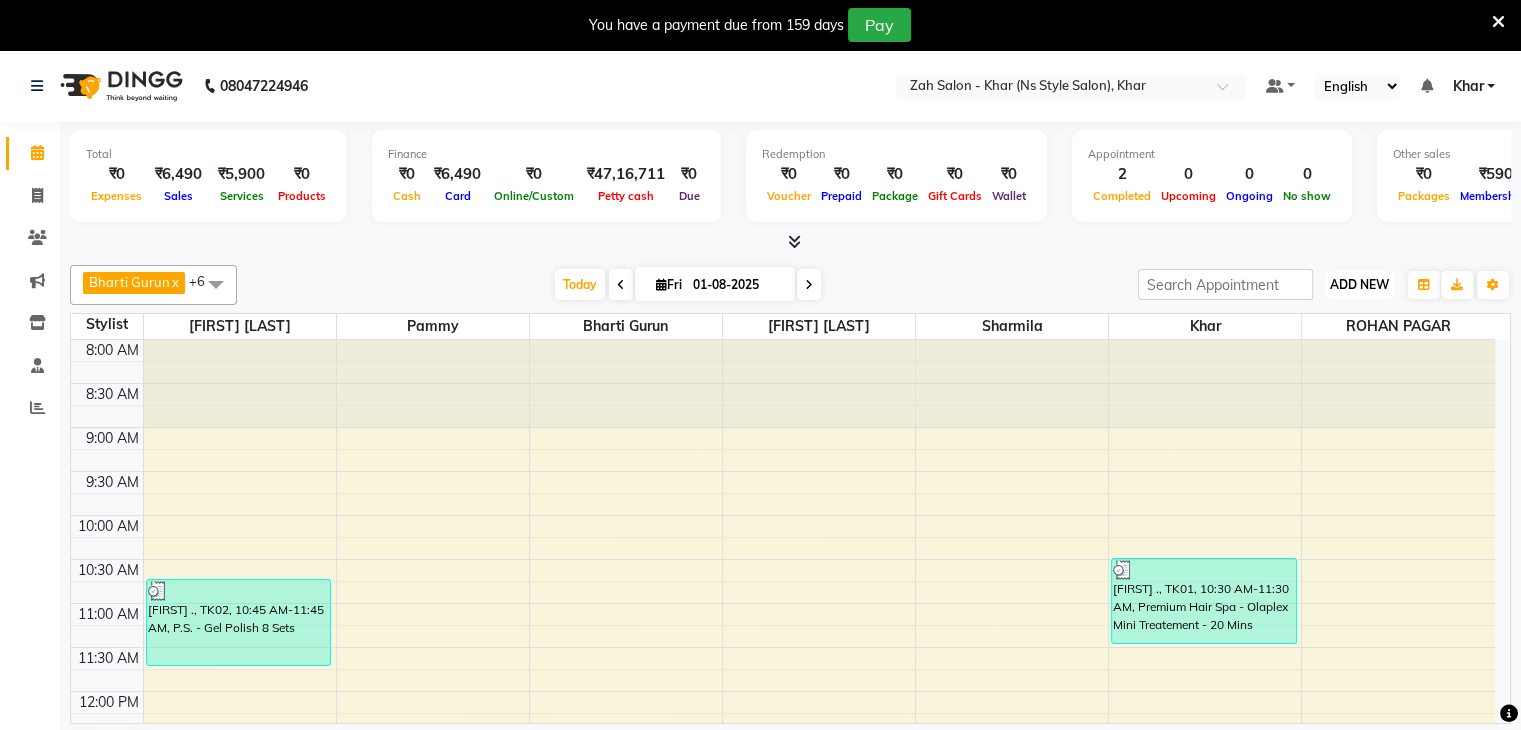 click on "ADD NEW" at bounding box center [1359, 284] 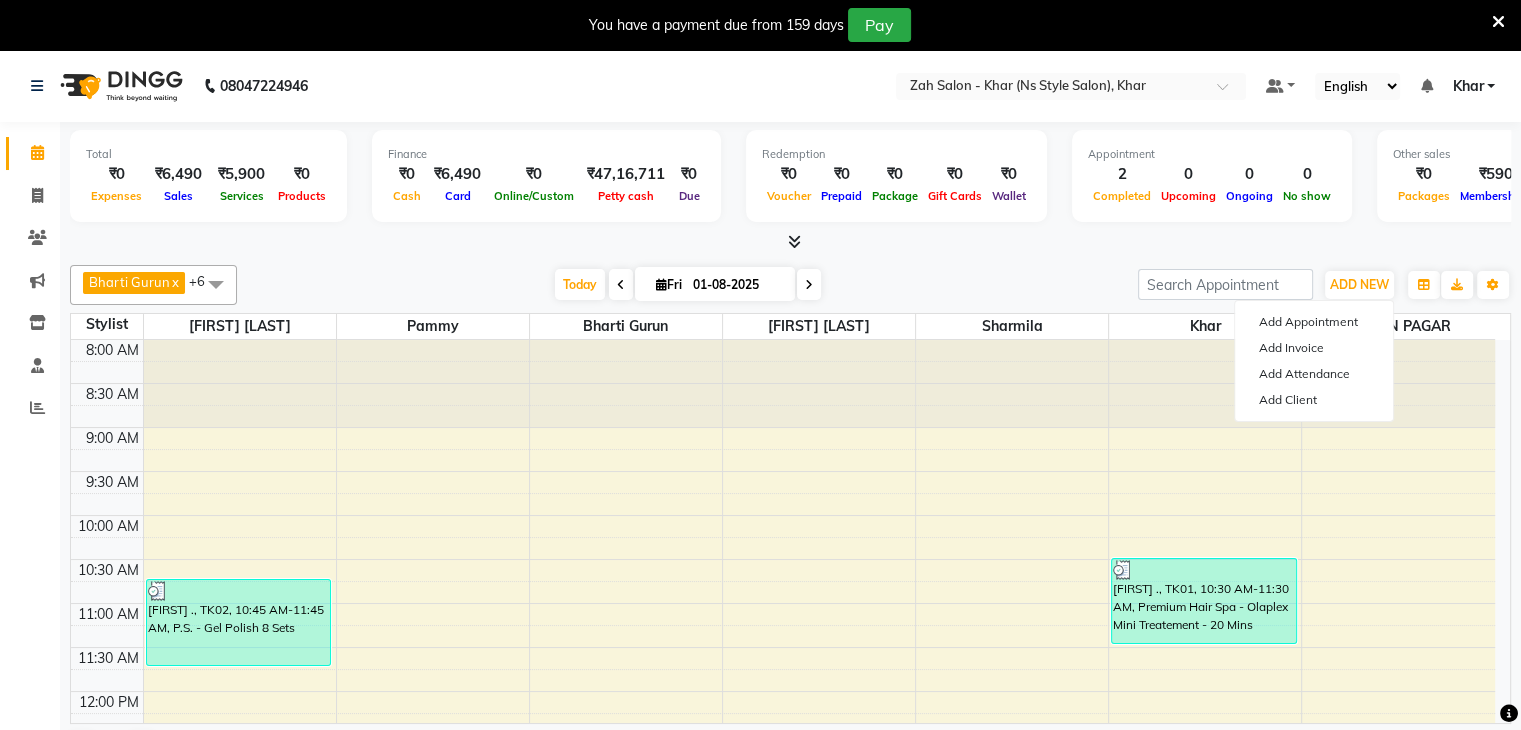 click on "Add Appointment Add Invoice Add Attendance Add Client" at bounding box center [1314, 361] 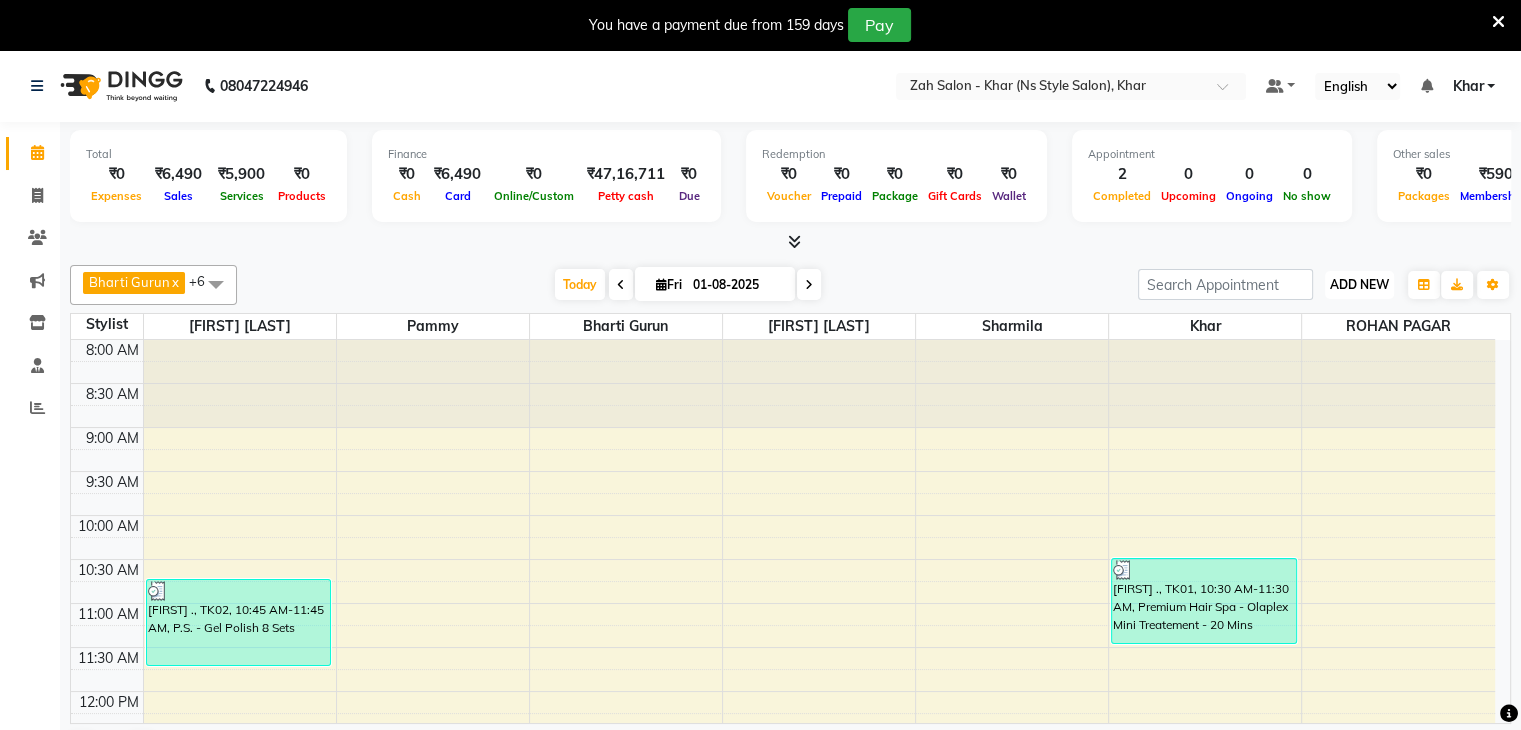 click on "ADD NEW Toggle Dropdown" at bounding box center (1359, 285) 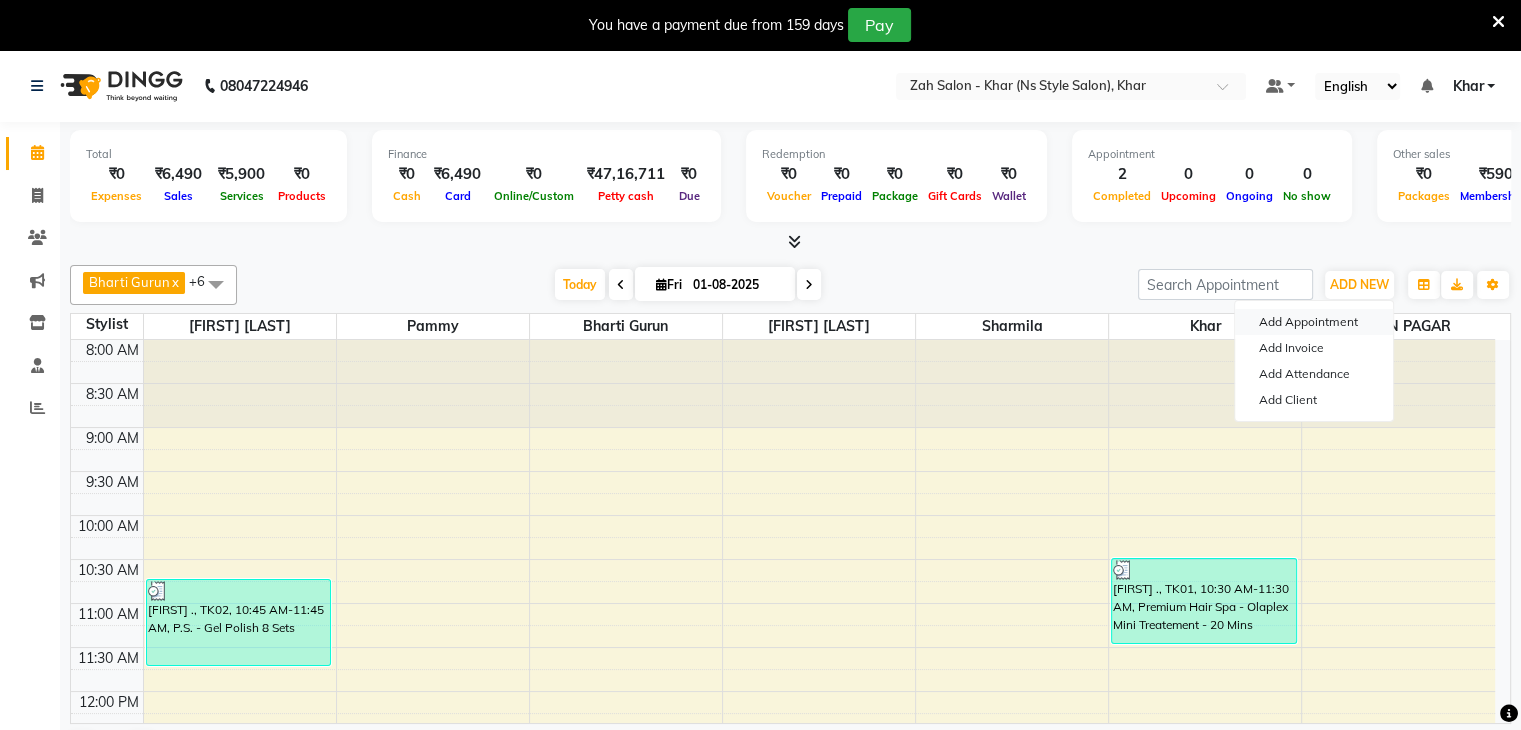 click on "Add Appointment" at bounding box center (1314, 322) 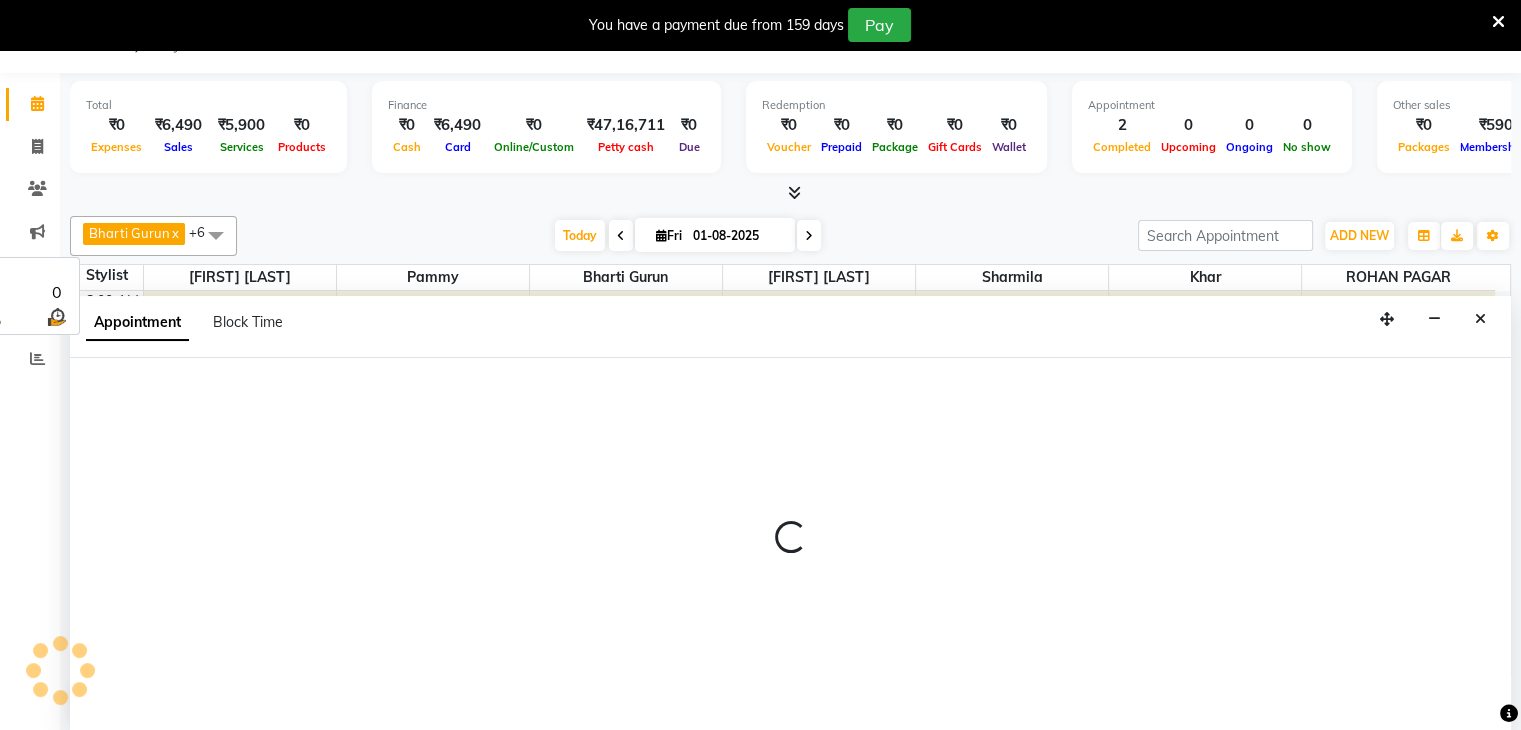 select on "540" 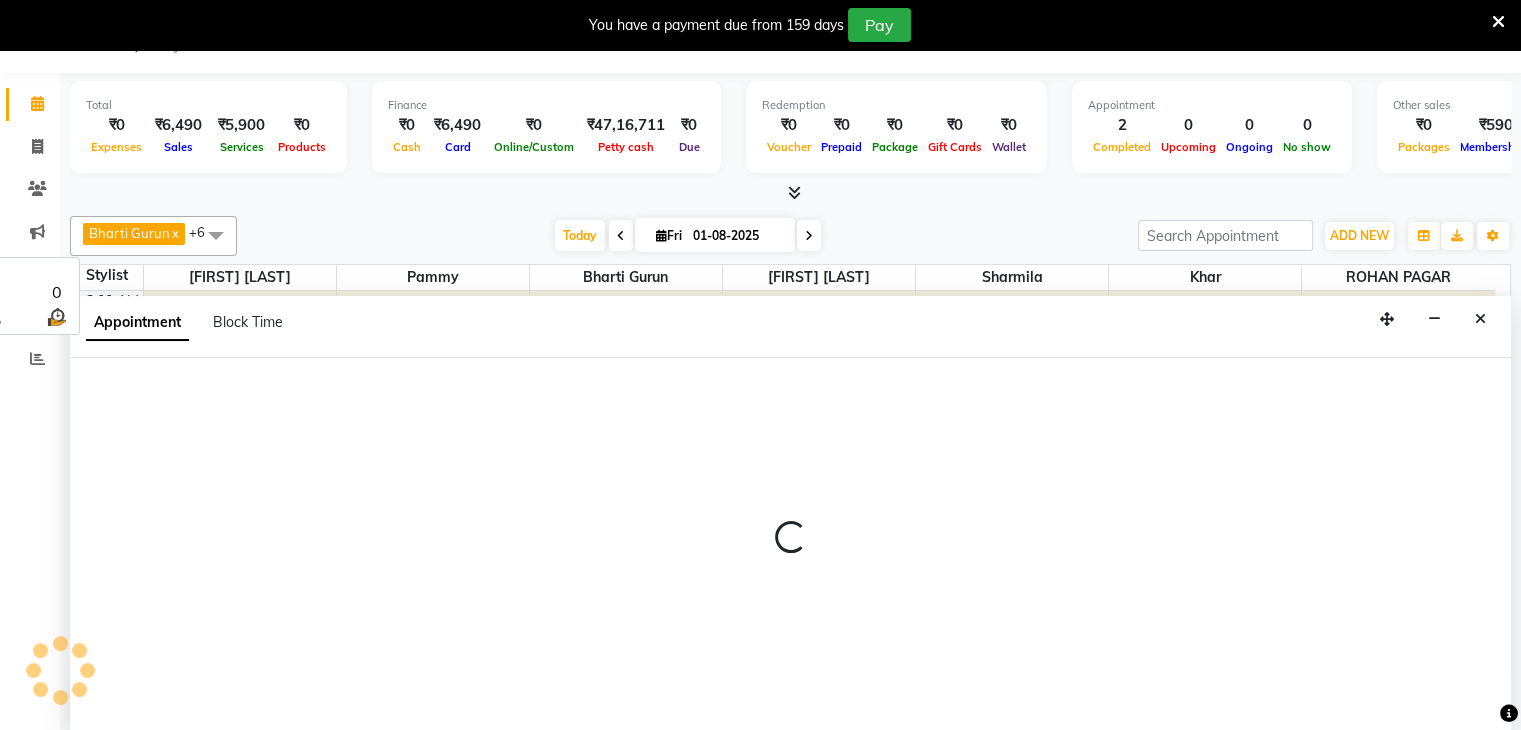 select on "tentative" 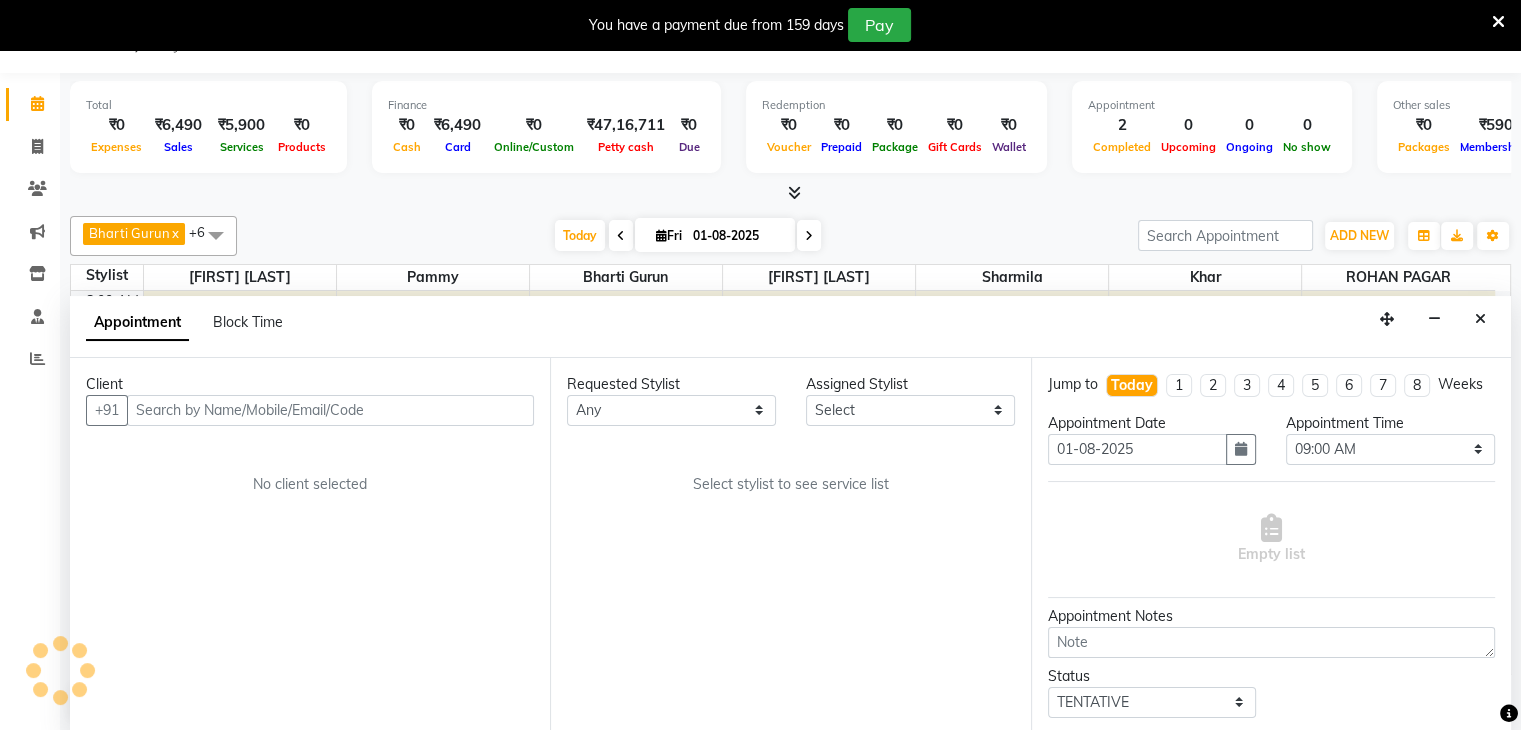 scroll, scrollTop: 51, scrollLeft: 0, axis: vertical 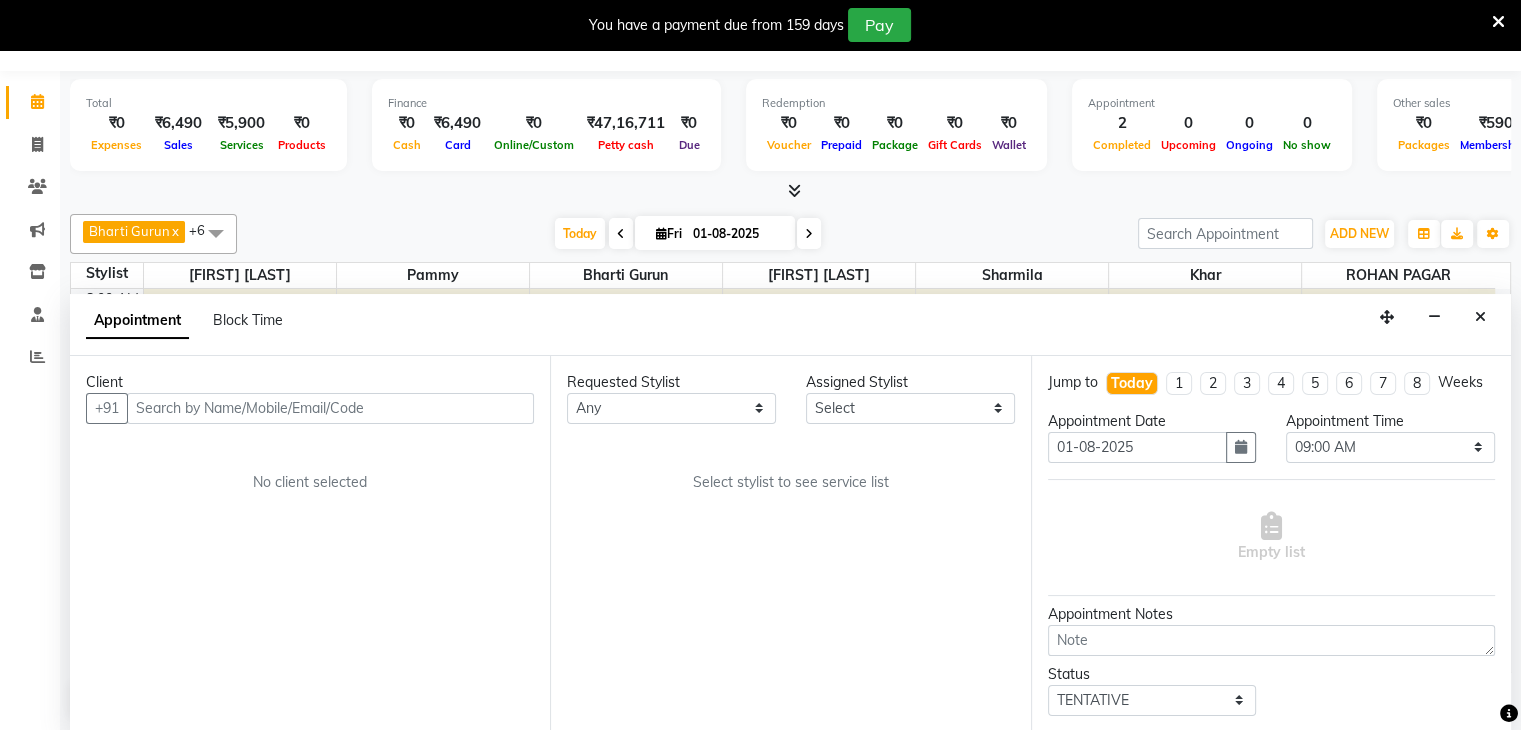 click at bounding box center (330, 408) 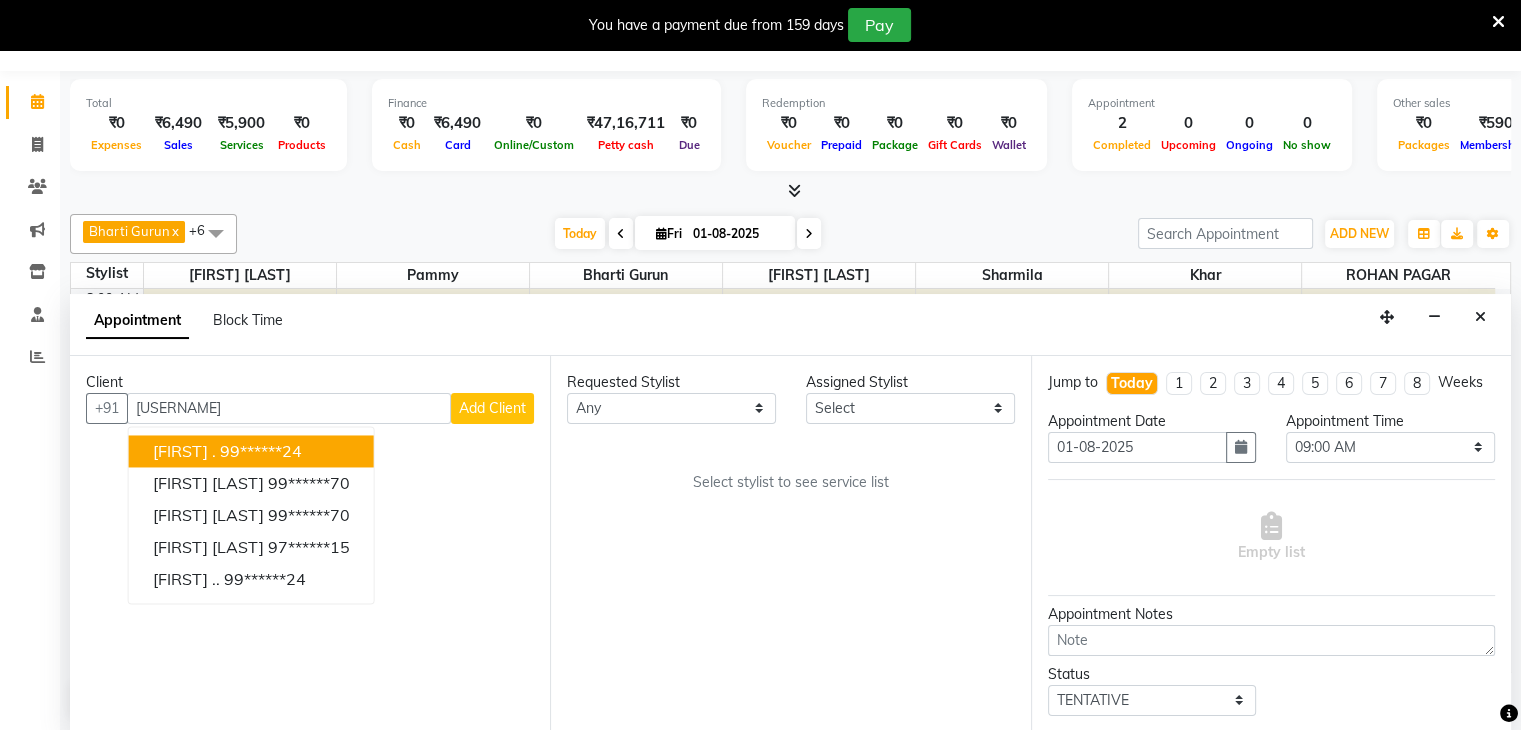 click on "[FIRST] . [NUMBER]" at bounding box center [251, 451] 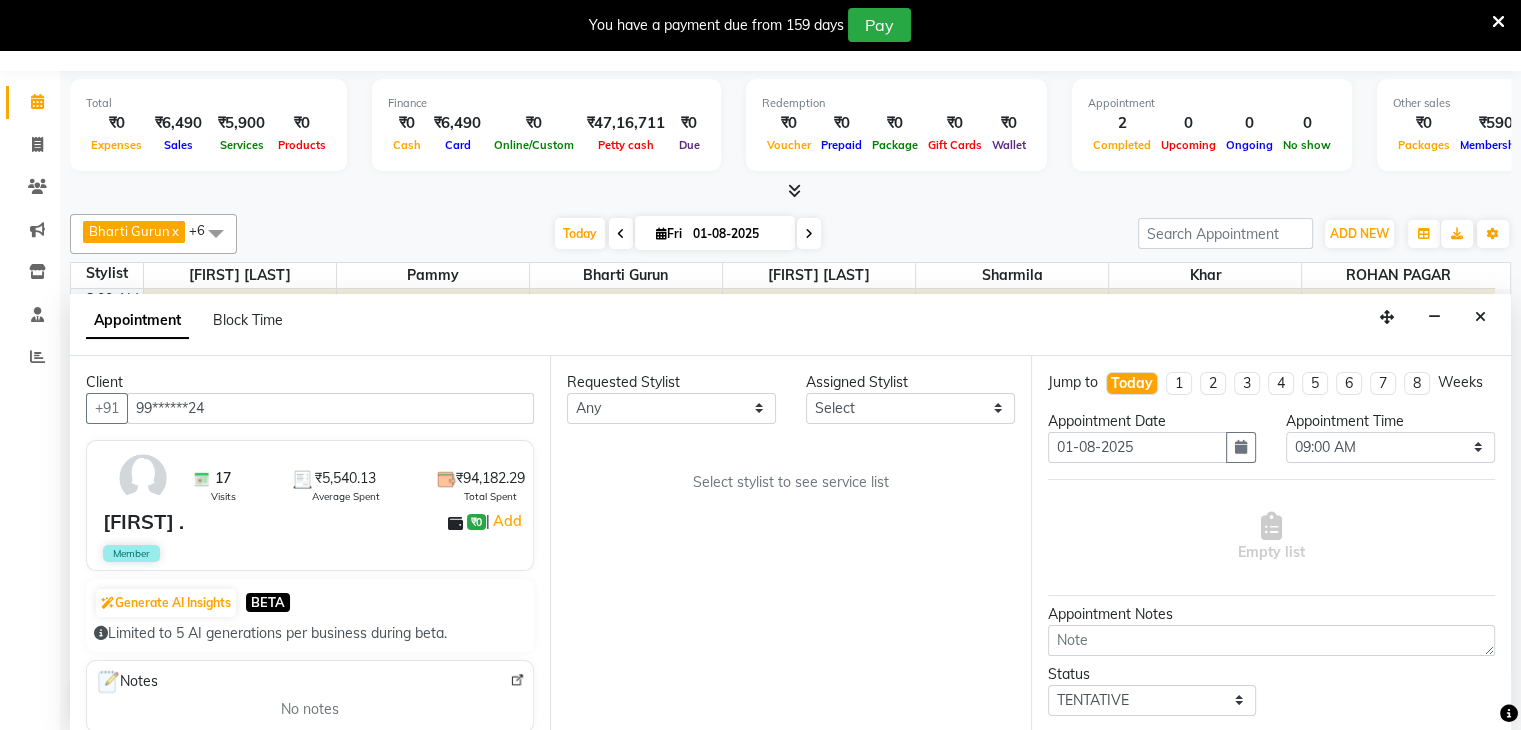 type on "99******24" 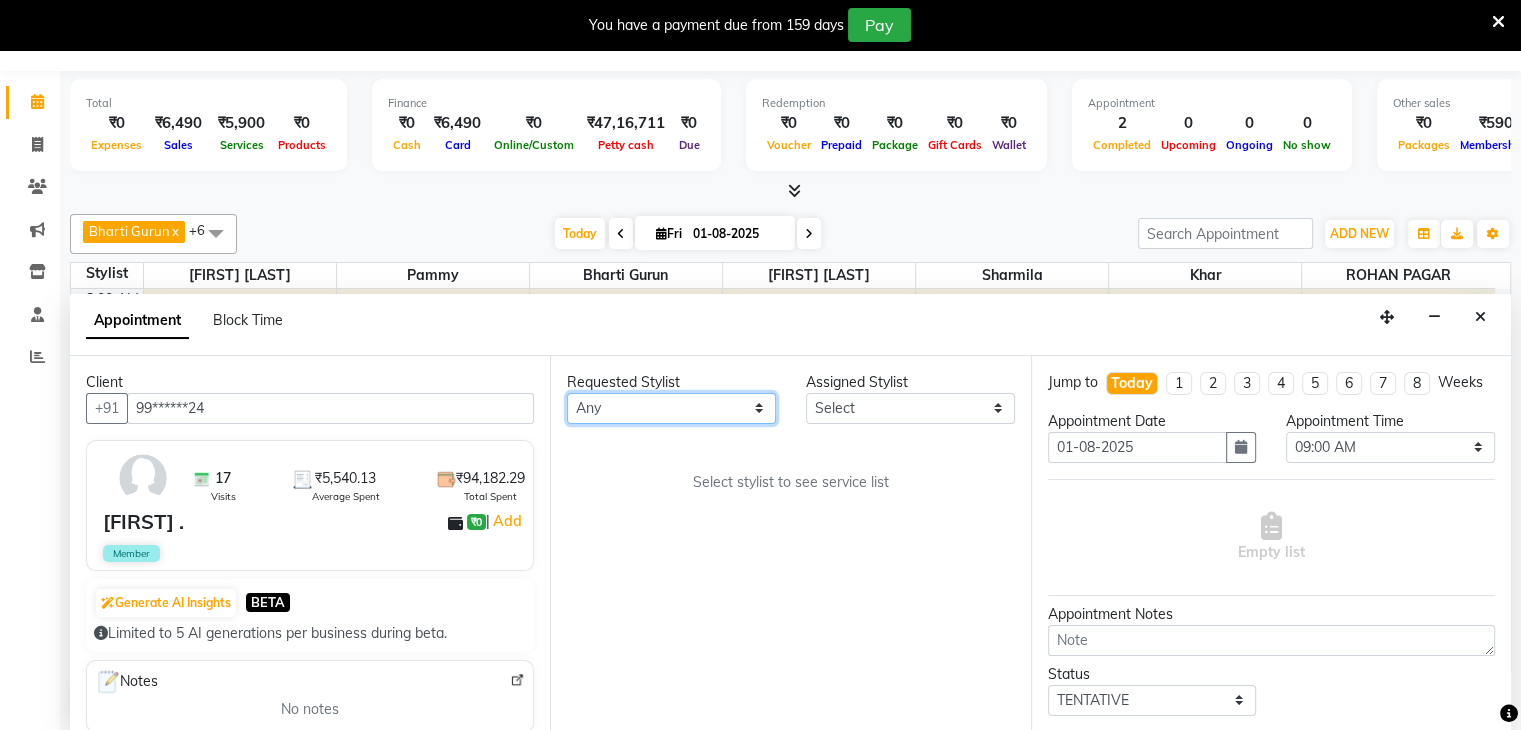 click on "Any [PERSON] [PERSON] [PERSON] [PERSON] [PERSON] [PERSON] [PERSON]" at bounding box center (671, 408) 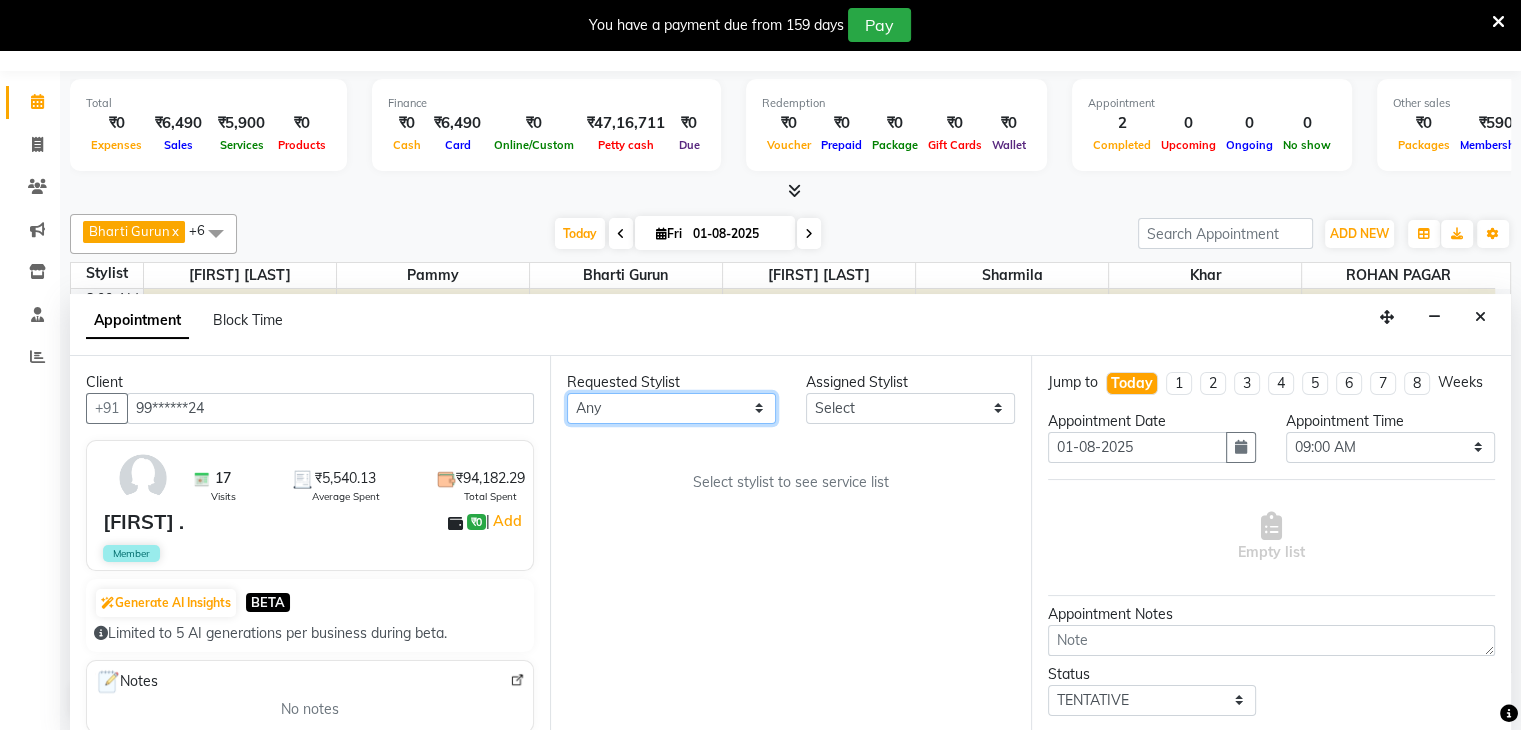 select on "[NUMBER]" 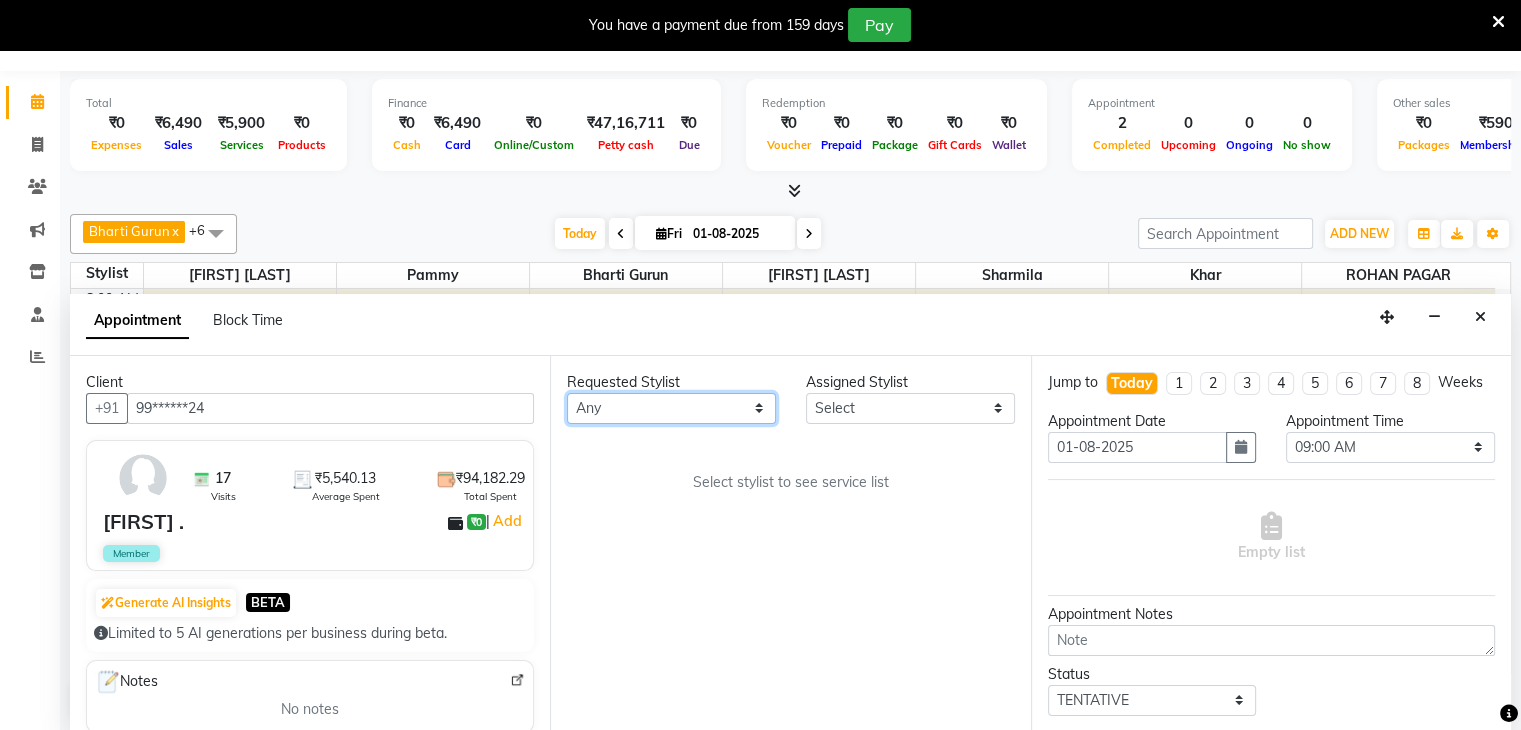 click on "Any [PERSON] [PERSON] [PERSON] [PERSON] [PERSON] [PERSON] [PERSON]" at bounding box center [671, 408] 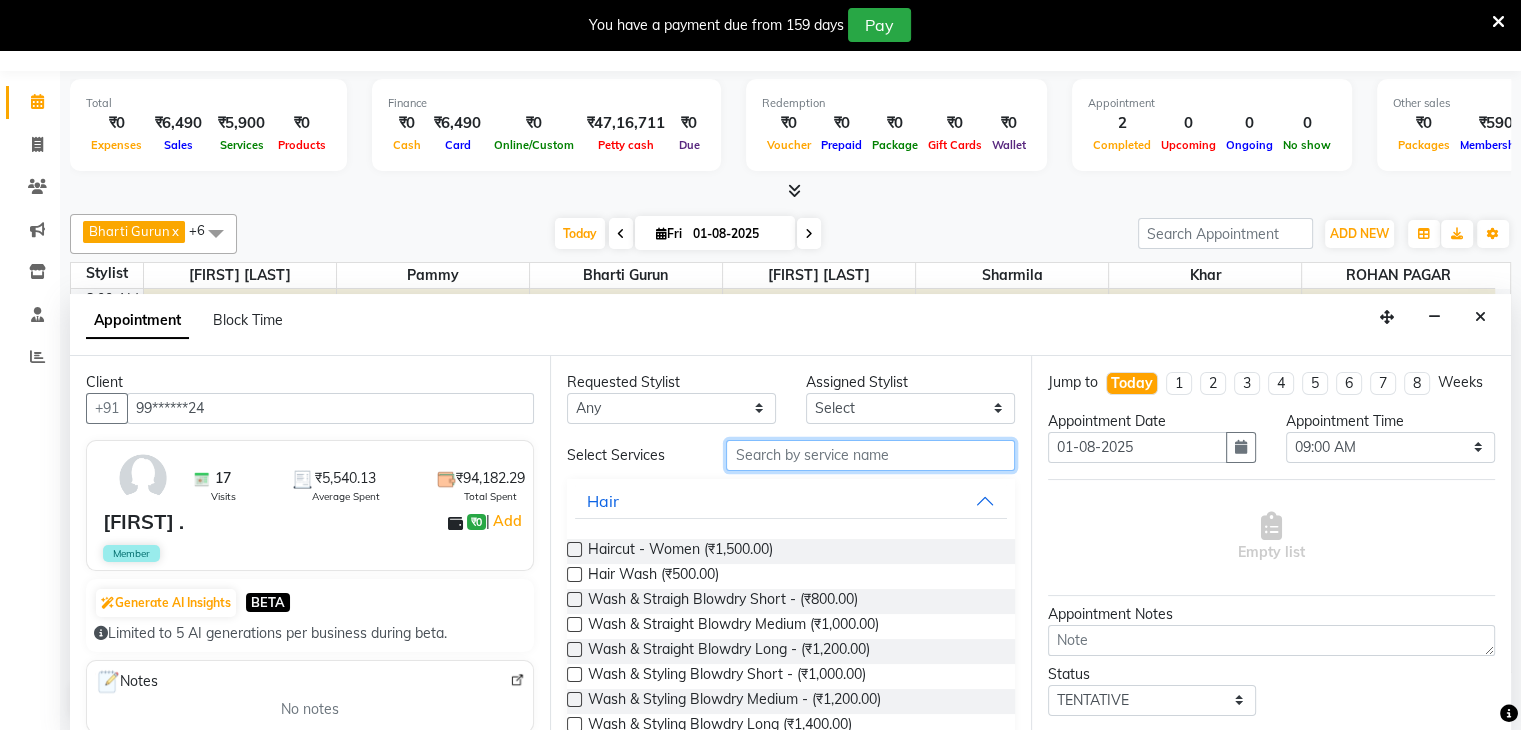 click at bounding box center (870, 455) 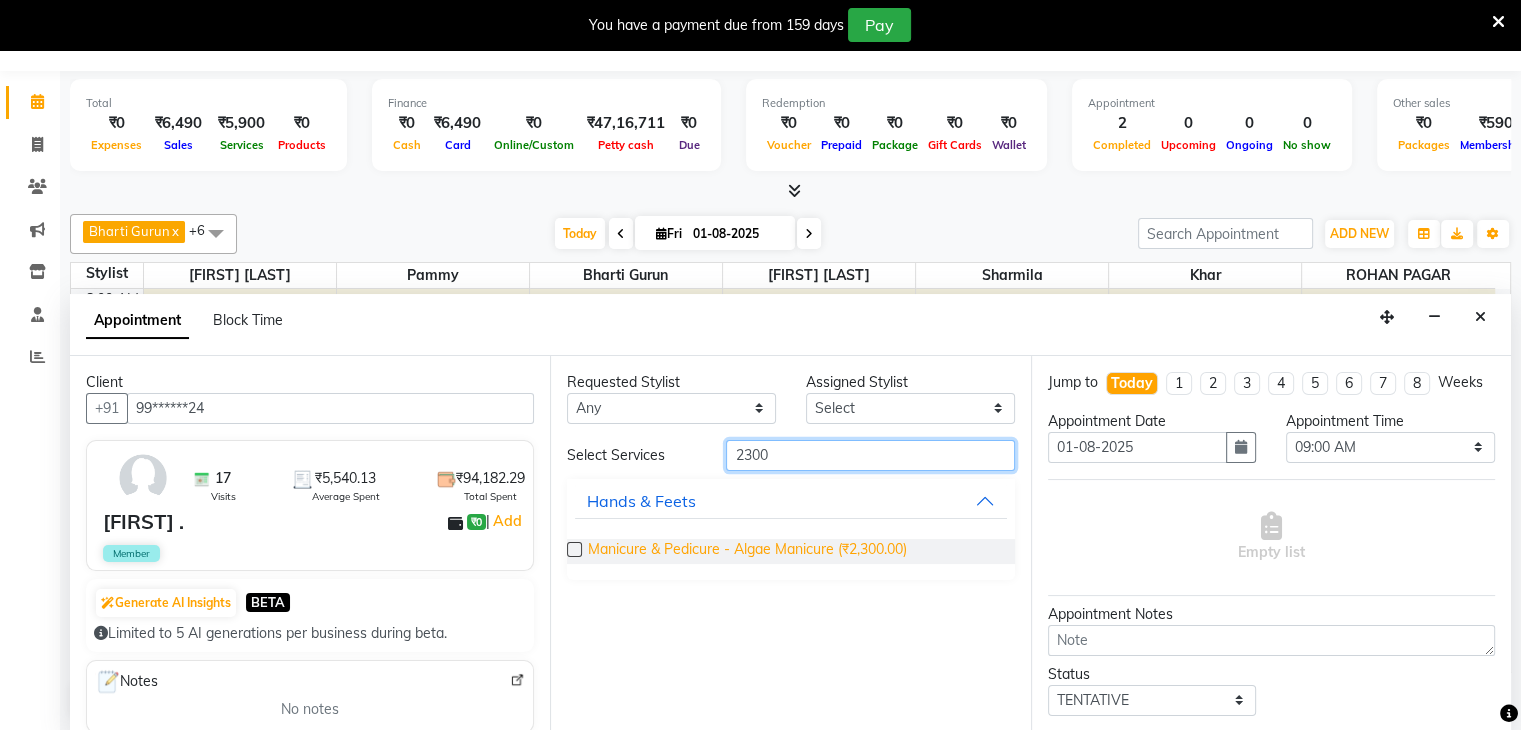 type on "2300" 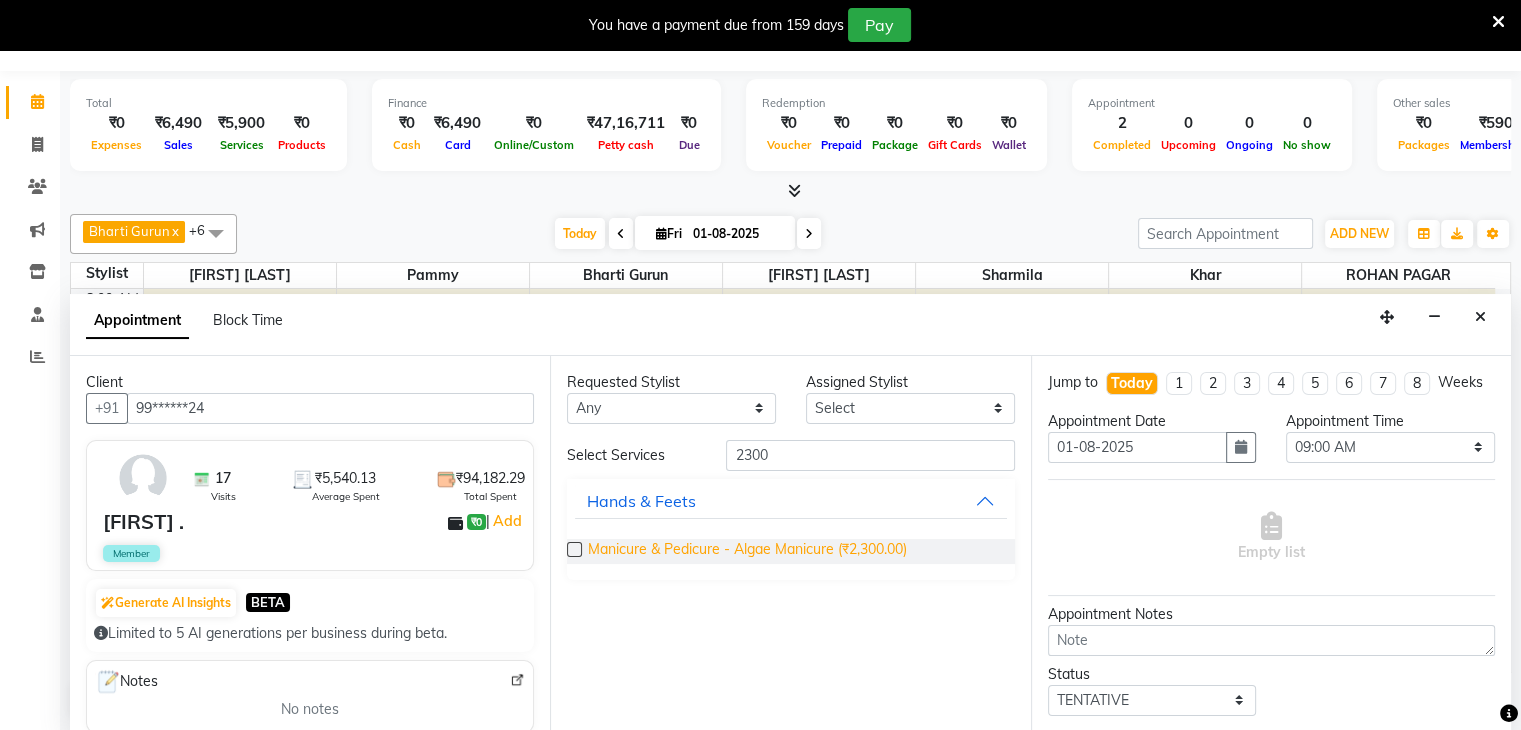 click on "Manicure & Pedicure - Algae Manicure (₹2,300.00)" at bounding box center (747, 551) 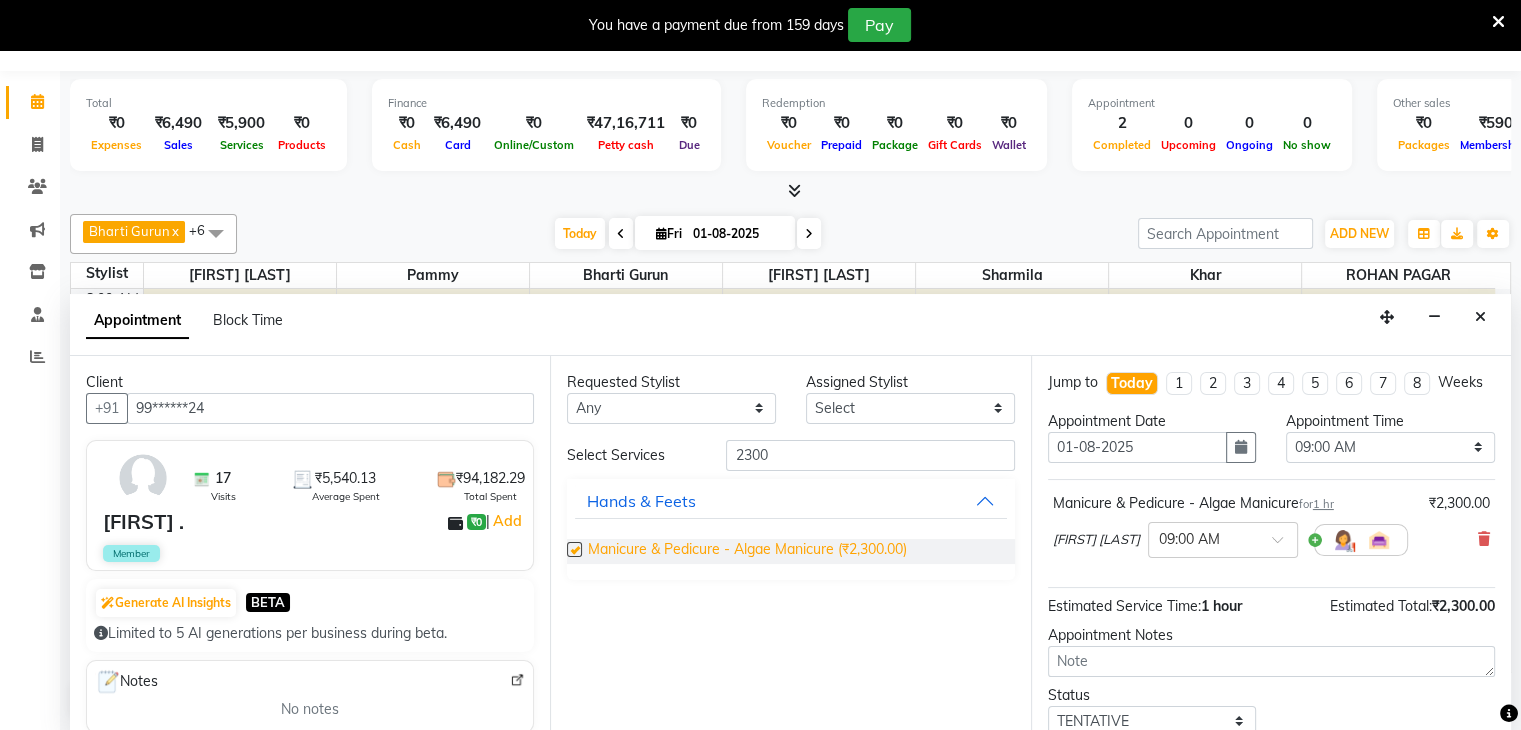 checkbox on "false" 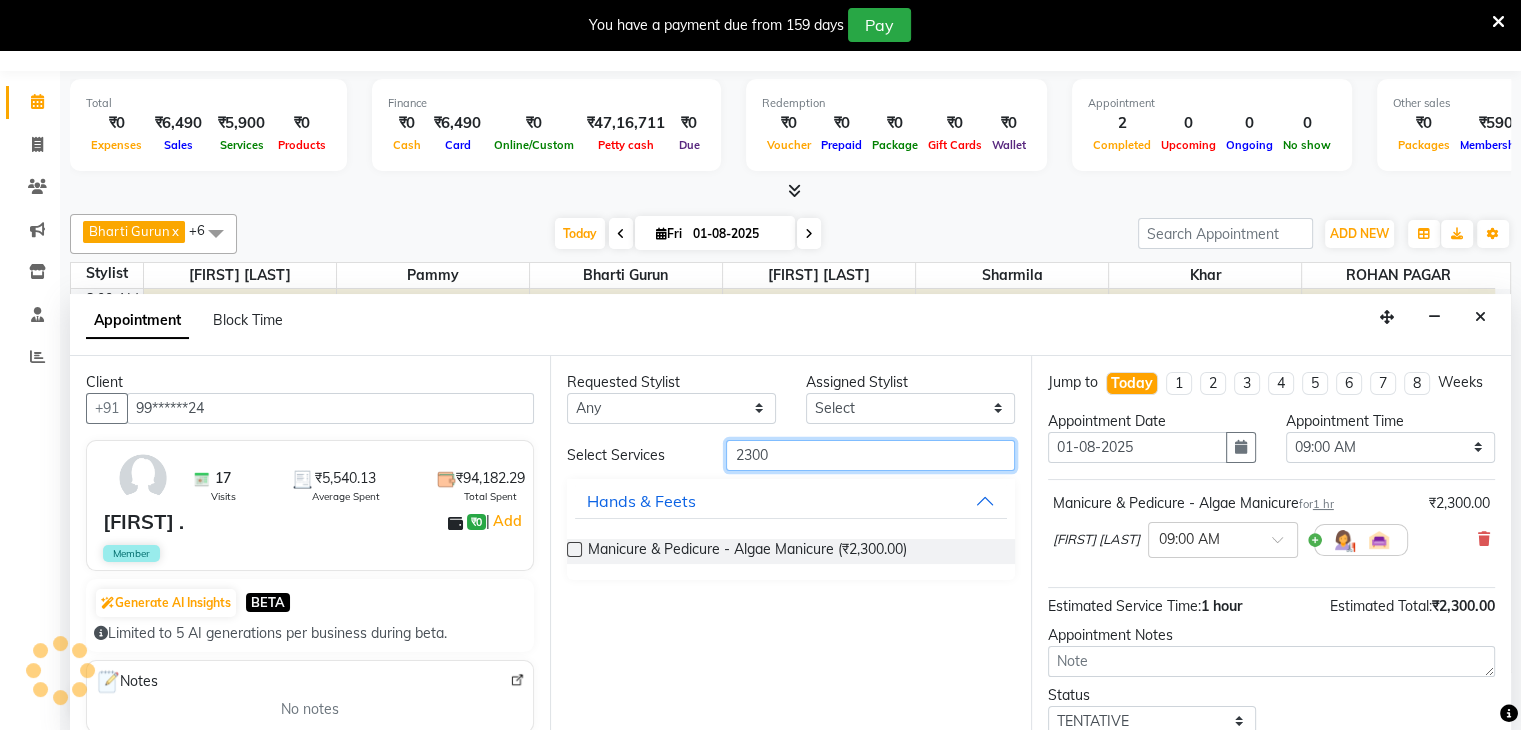 click on "2300" at bounding box center [870, 455] 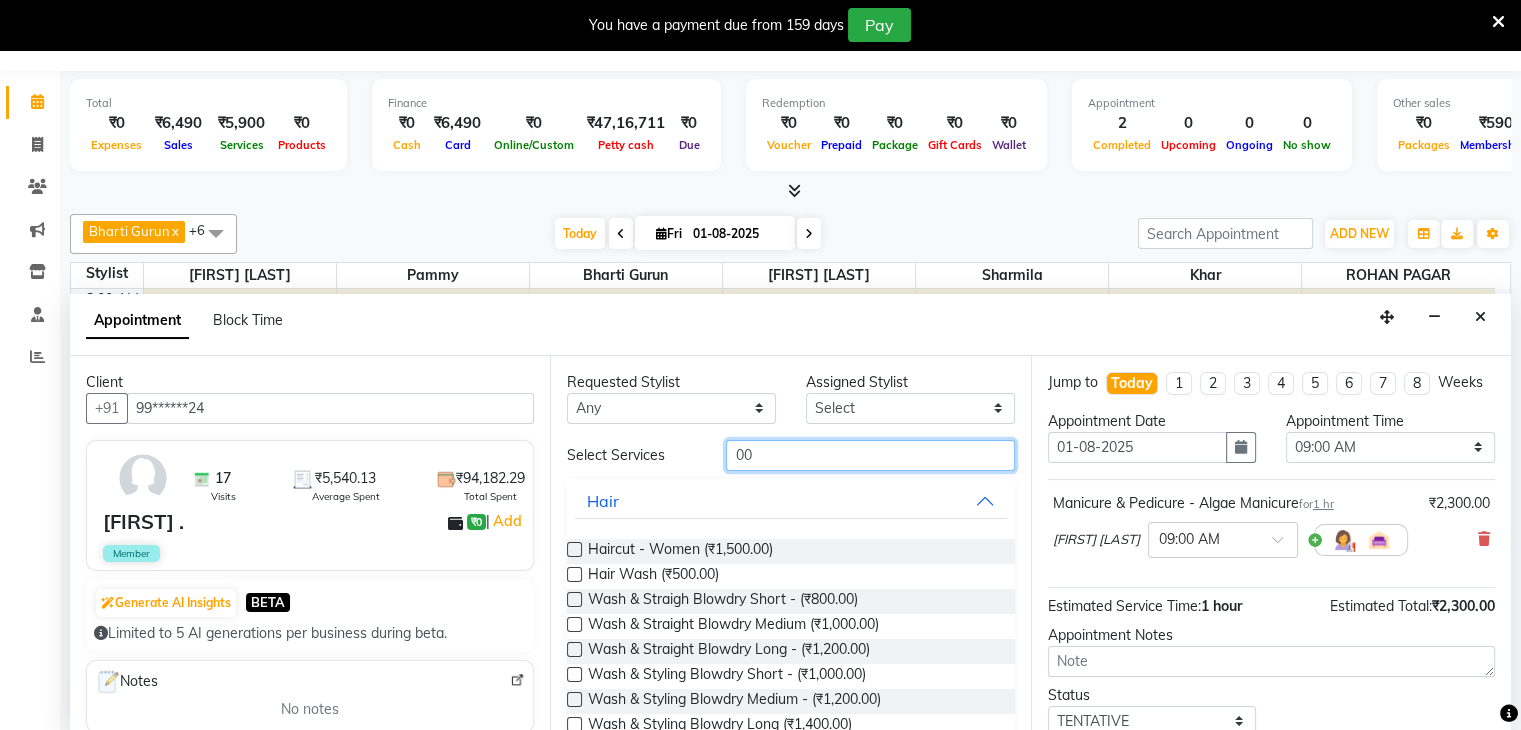 type on "00" 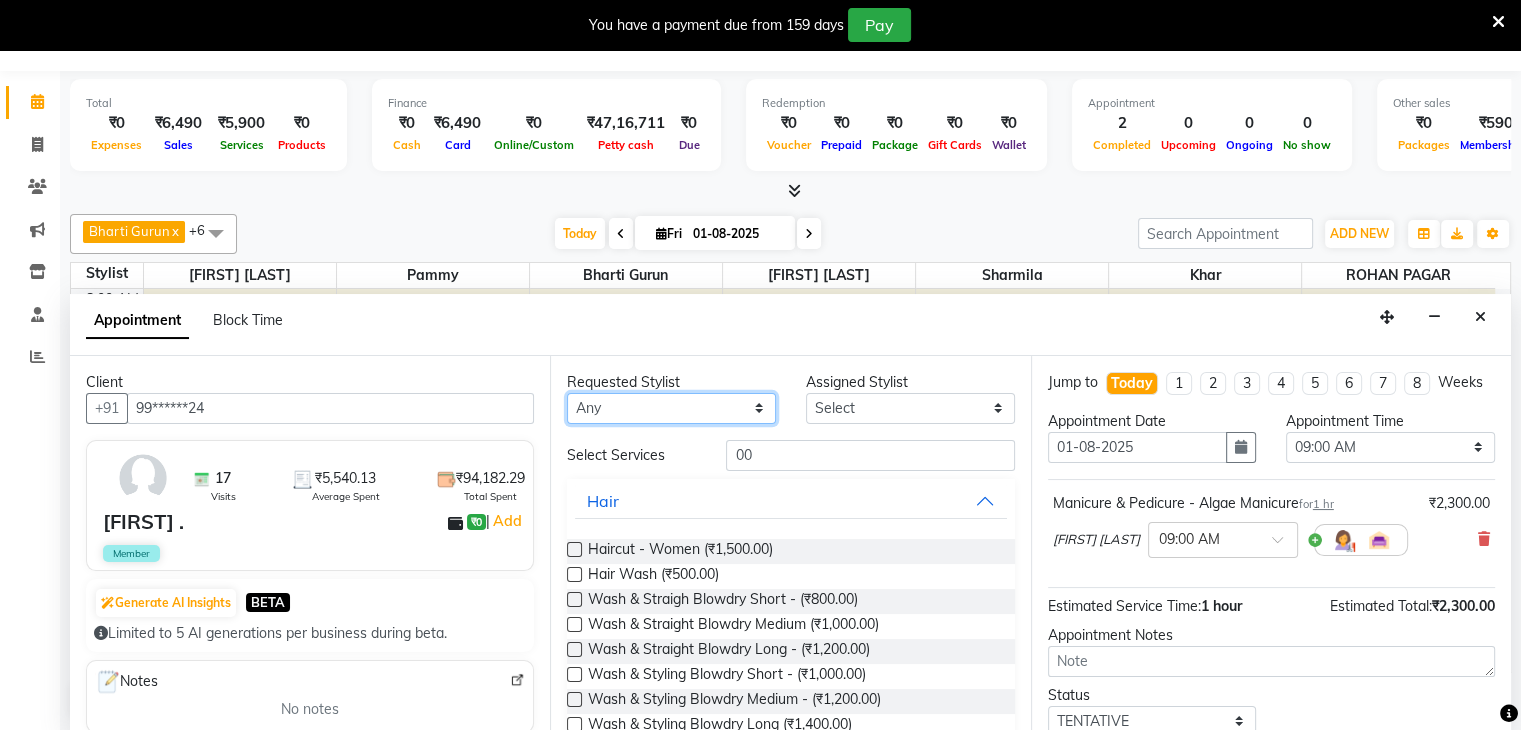 click on "Any [PERSON] [PERSON] [PERSON] [PERSON] [PERSON] [PERSON] [PERSON]" at bounding box center [671, 408] 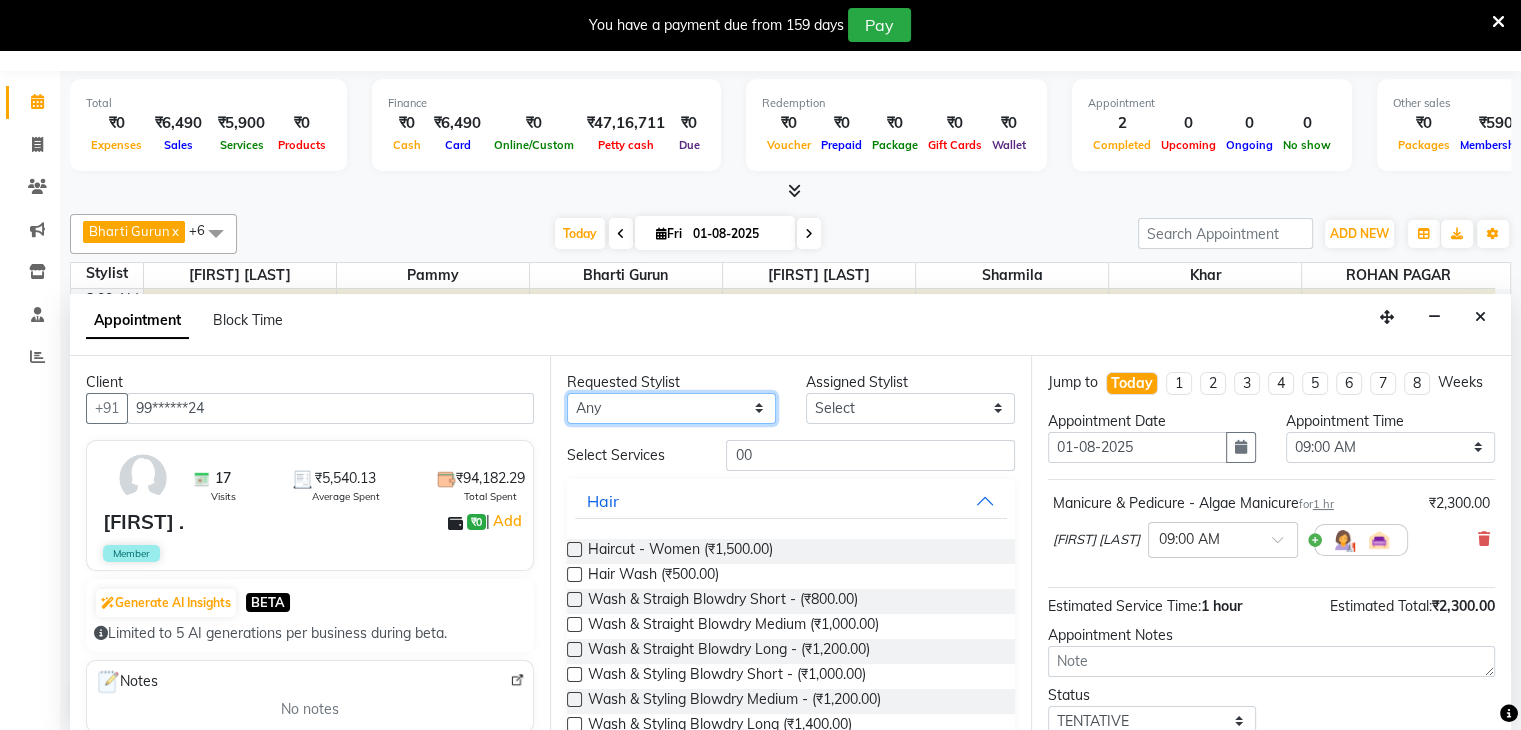 select on "38400" 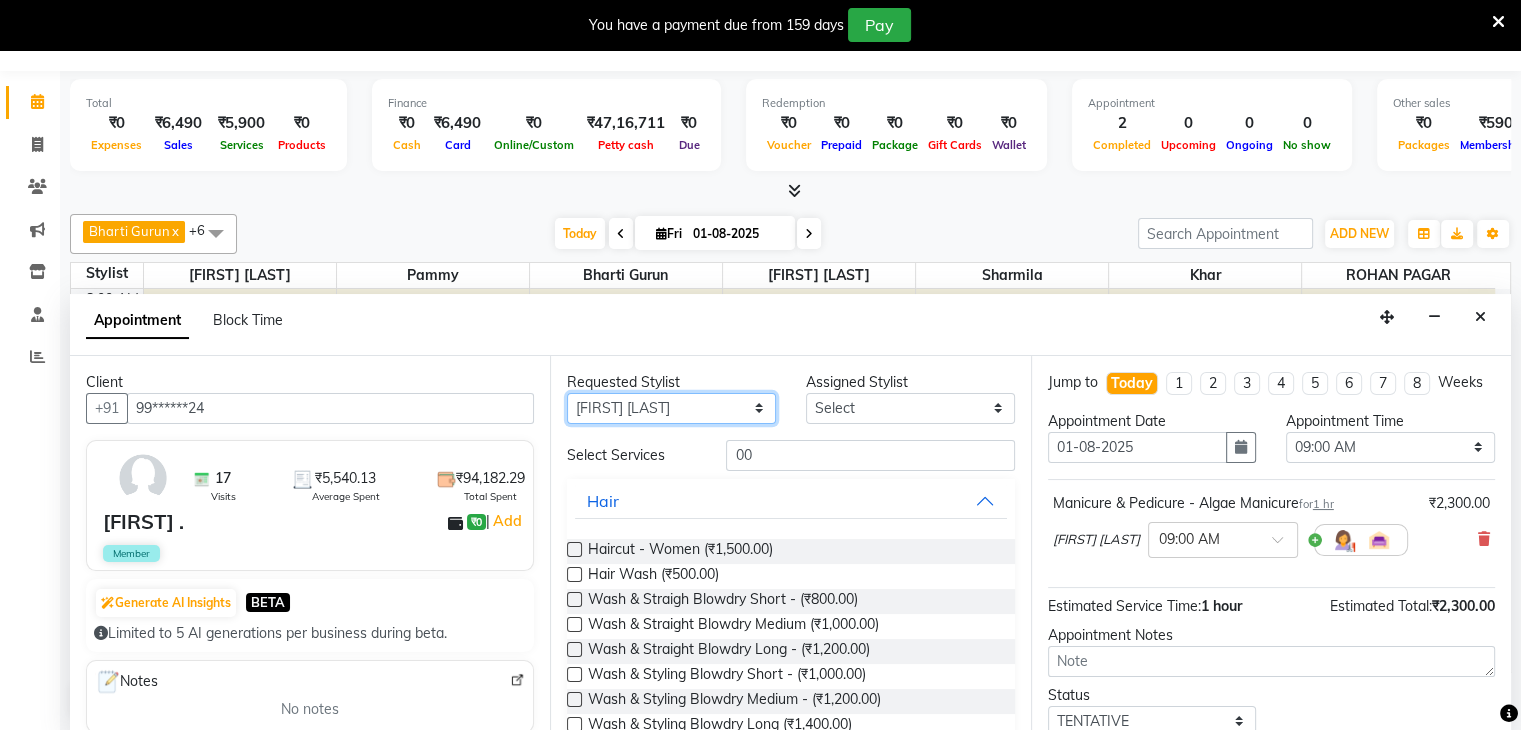 click on "Any [PERSON] [PERSON] [PERSON] [PERSON] [PERSON] [PERSON] [PERSON]" at bounding box center [671, 408] 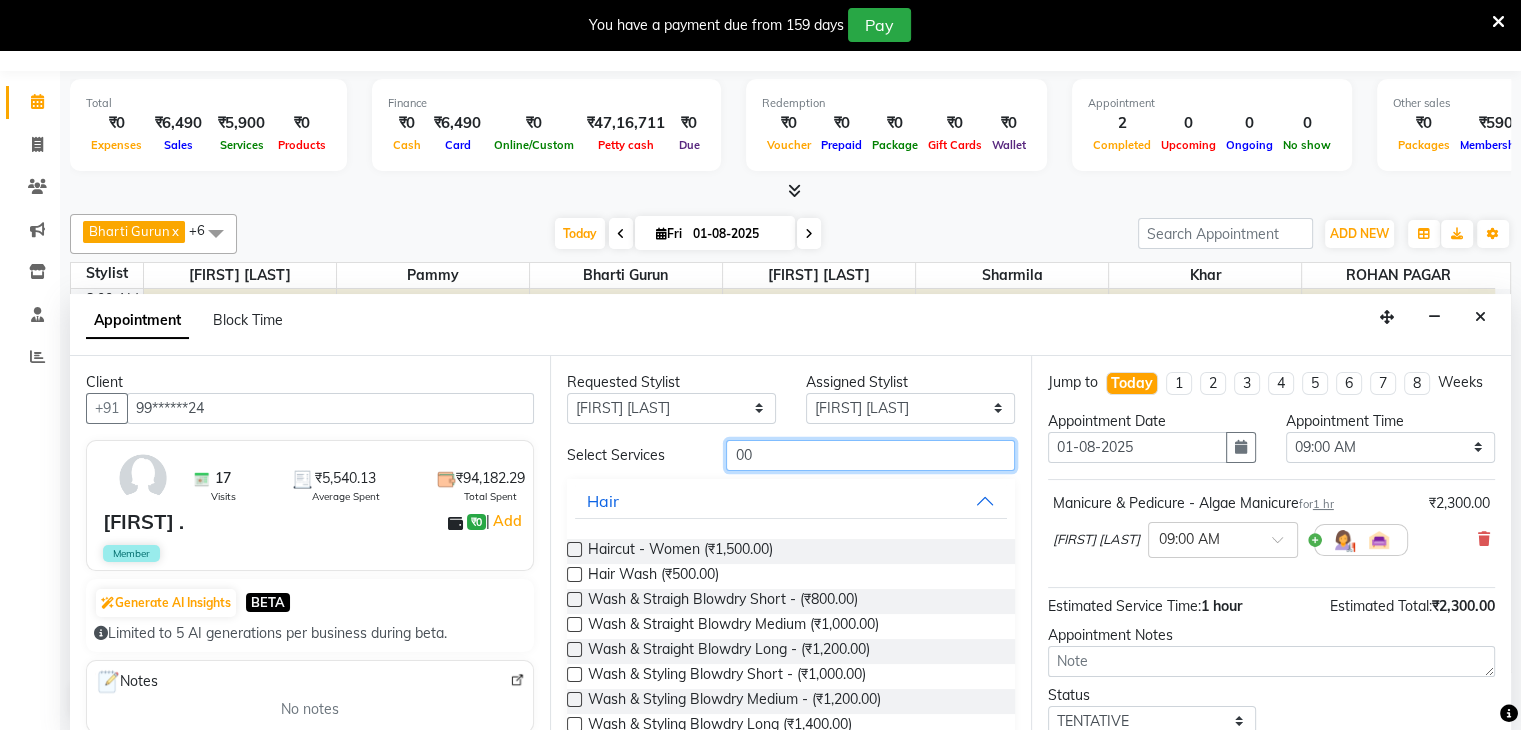 click on "00" at bounding box center [870, 455] 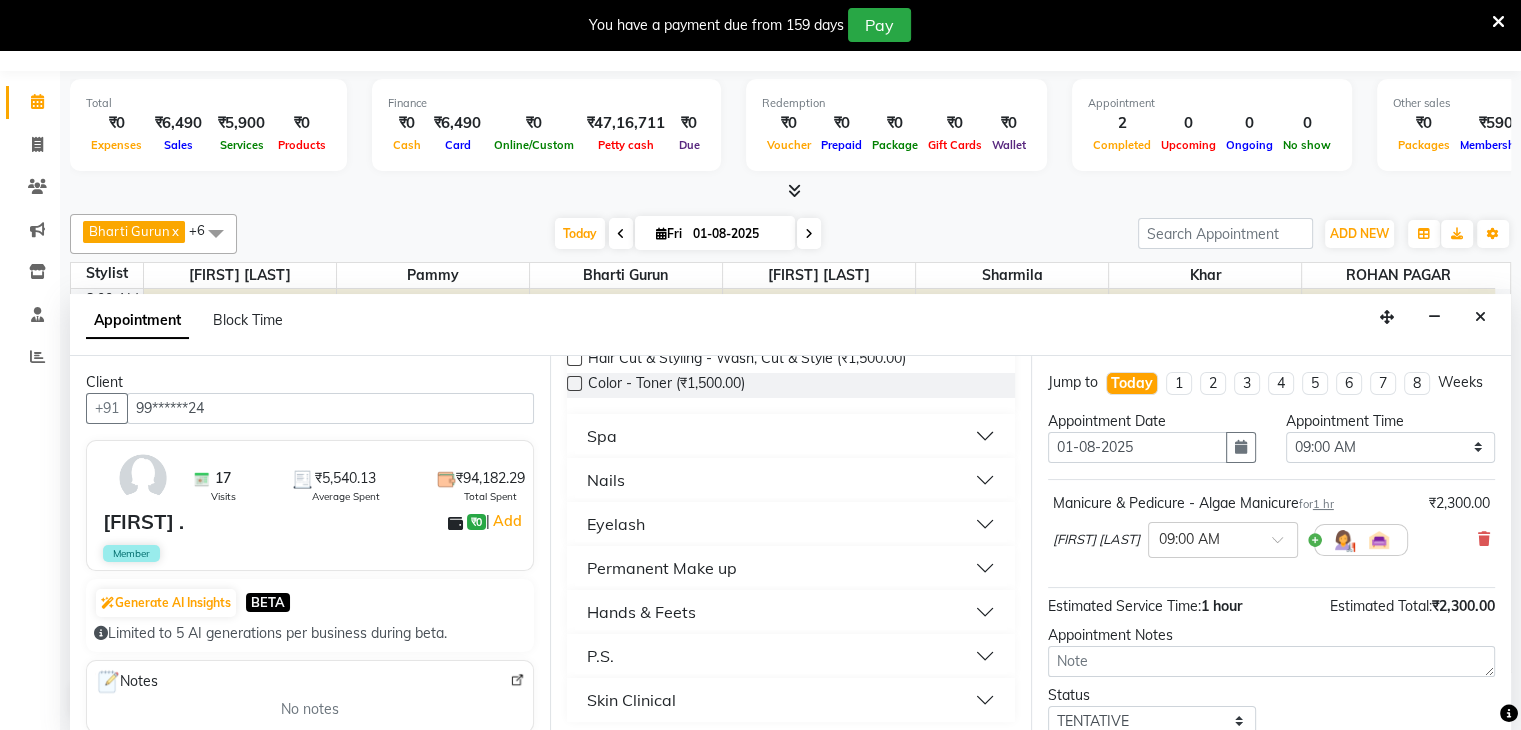 scroll, scrollTop: 272, scrollLeft: 0, axis: vertical 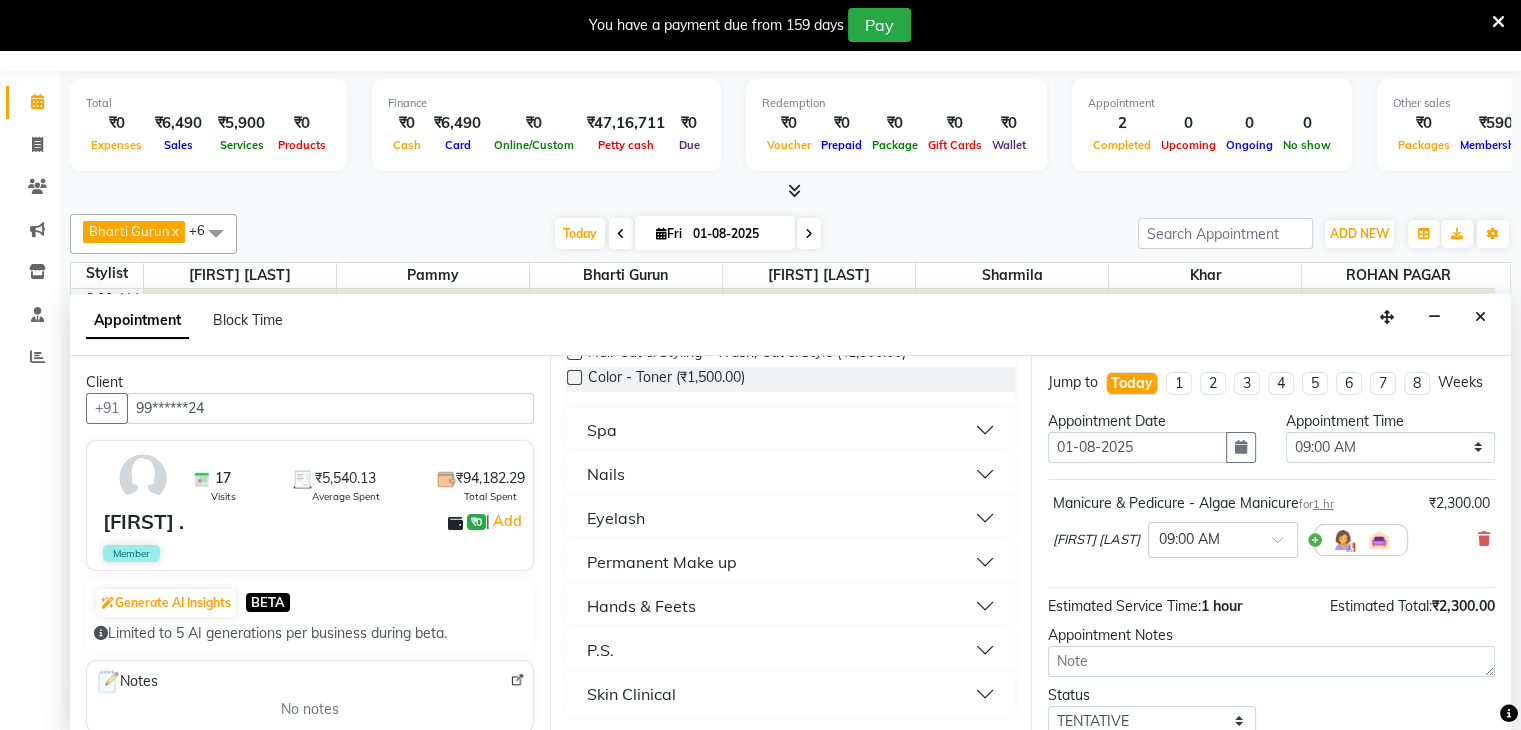 type on "1500" 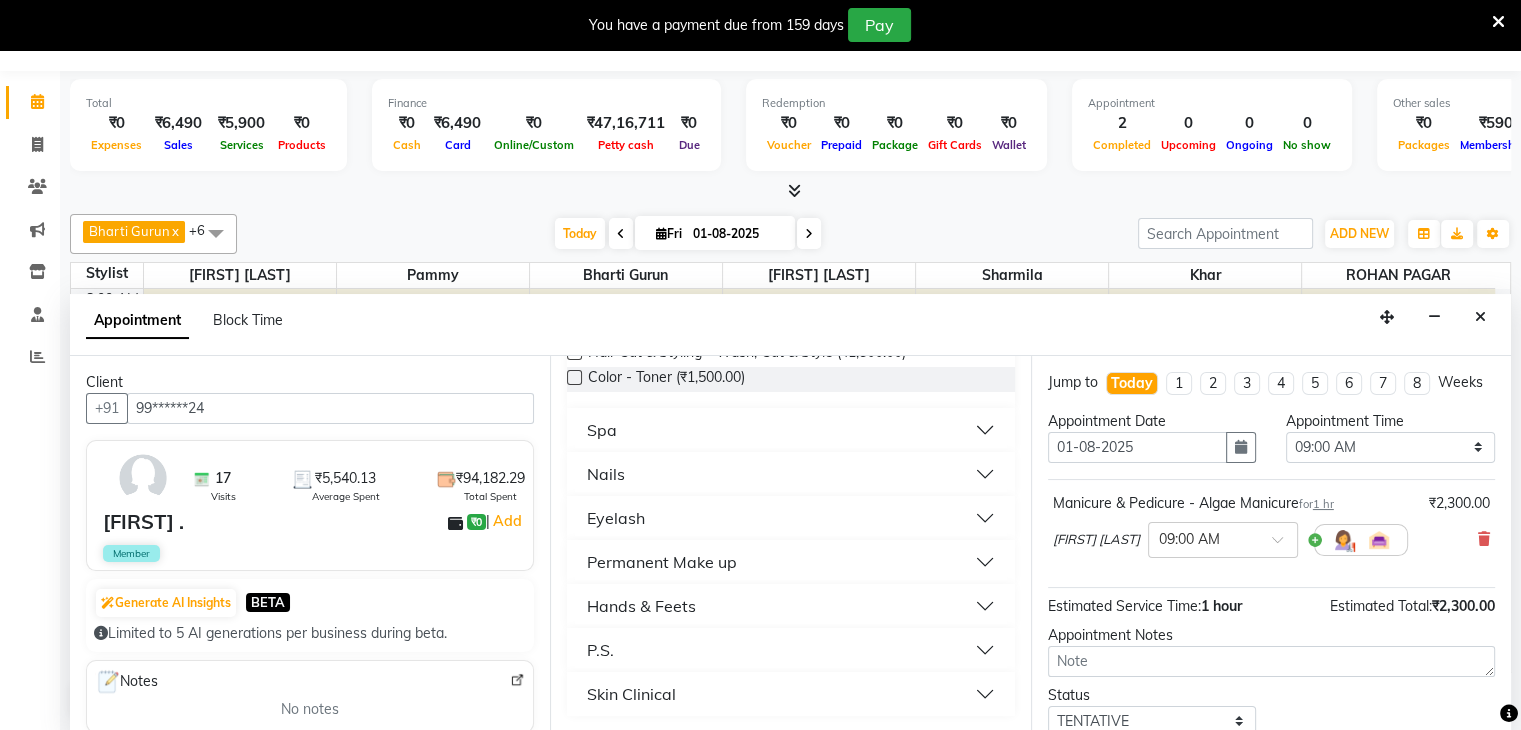 click on "Nails" at bounding box center [606, 474] 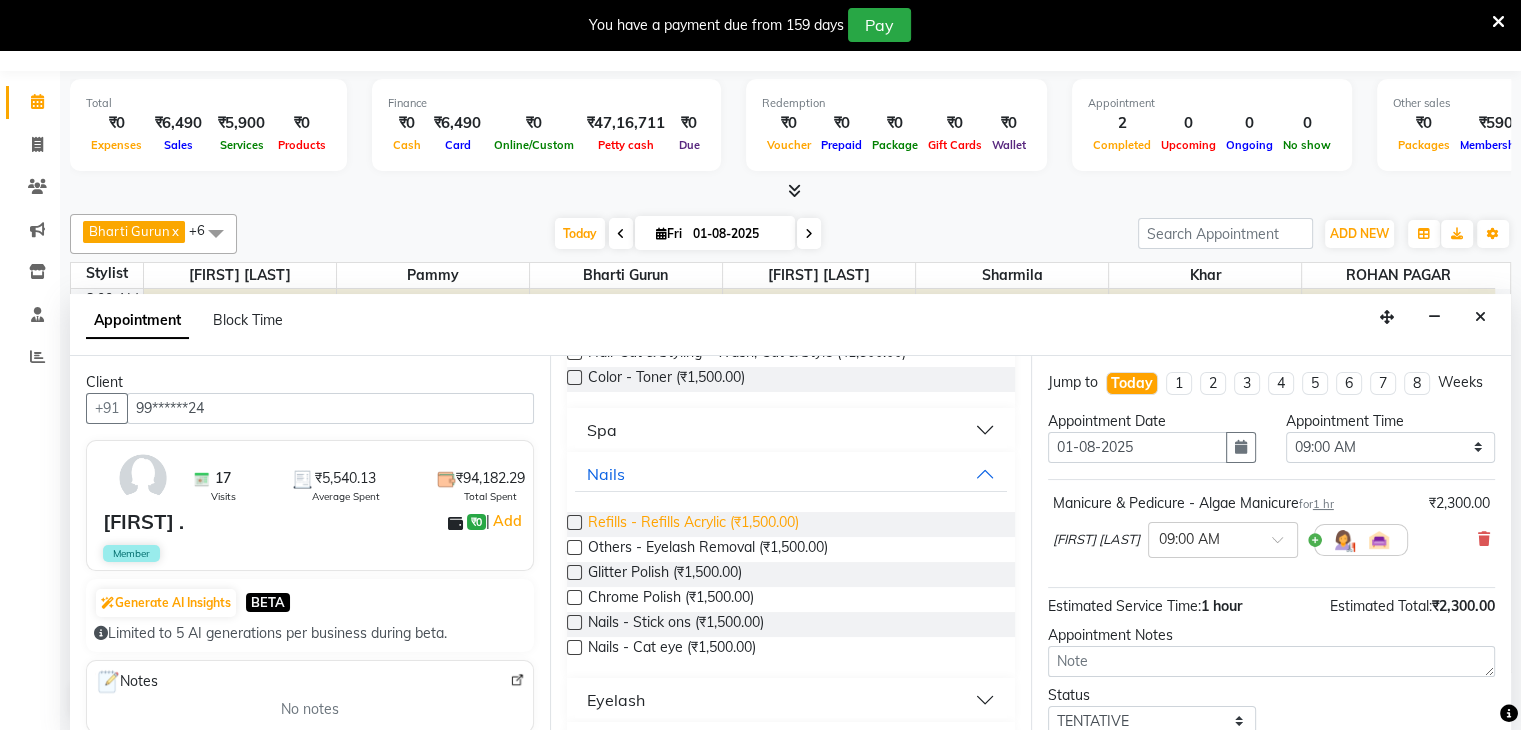 click on "Refills - Refills Acrylic (₹1,500.00)" at bounding box center [693, 524] 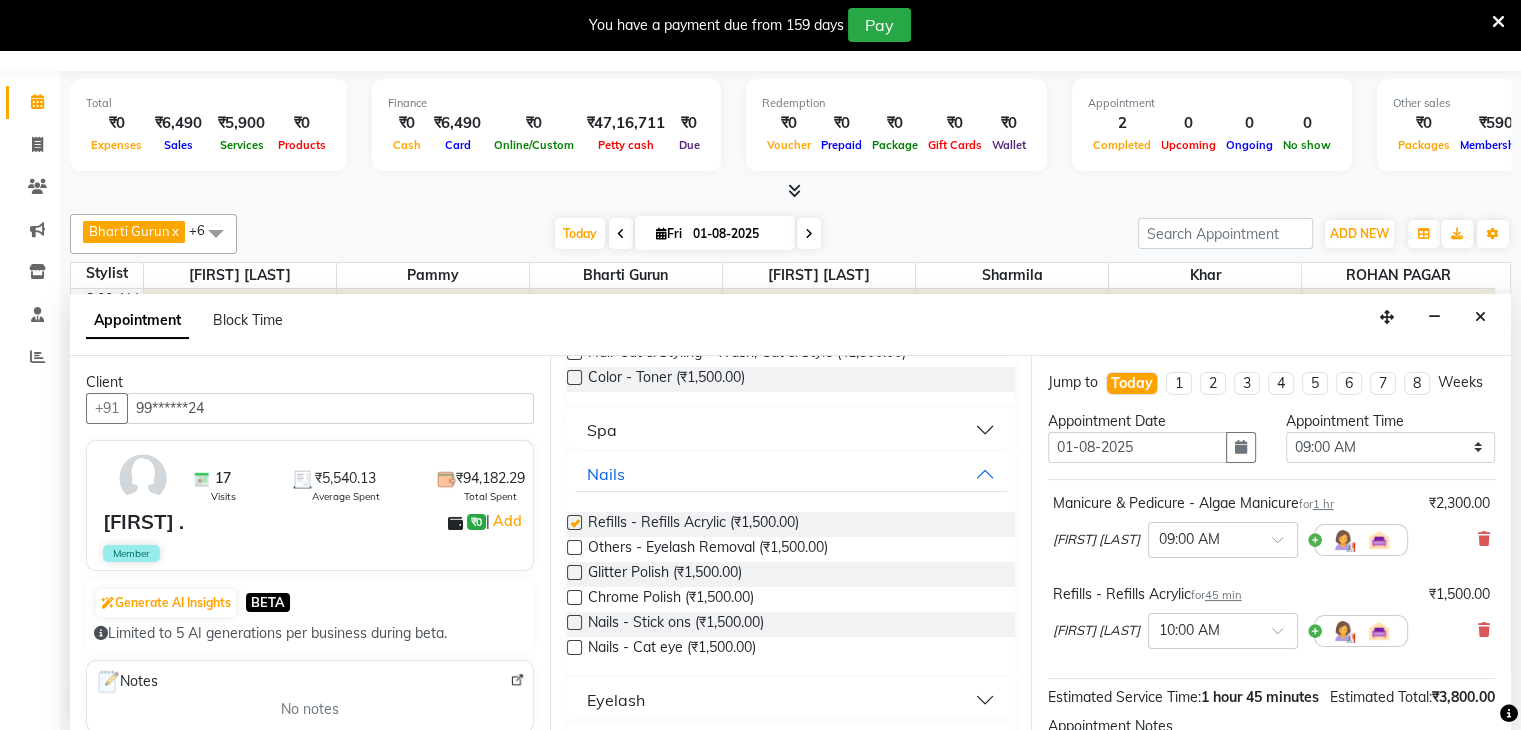 checkbox on "false" 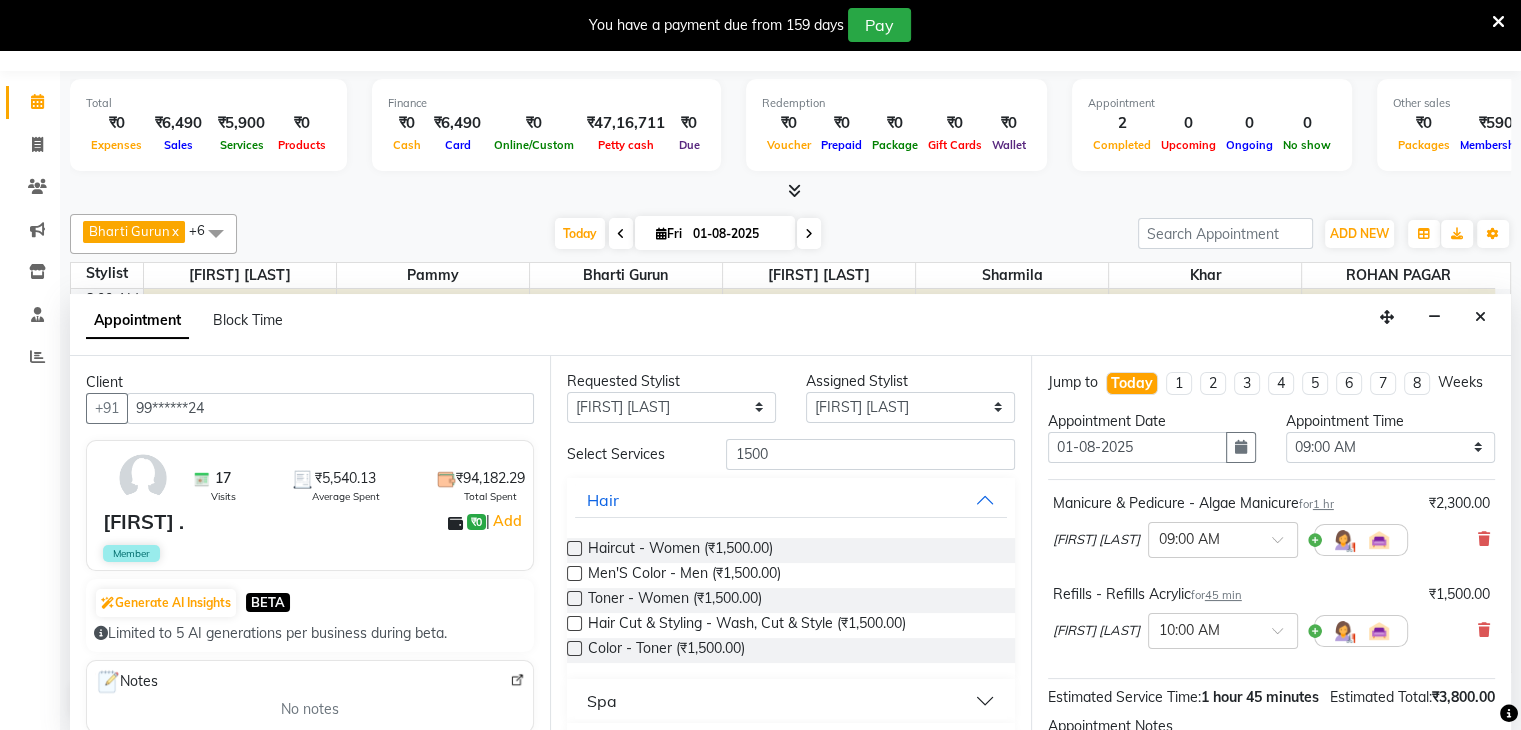 scroll, scrollTop: 0, scrollLeft: 0, axis: both 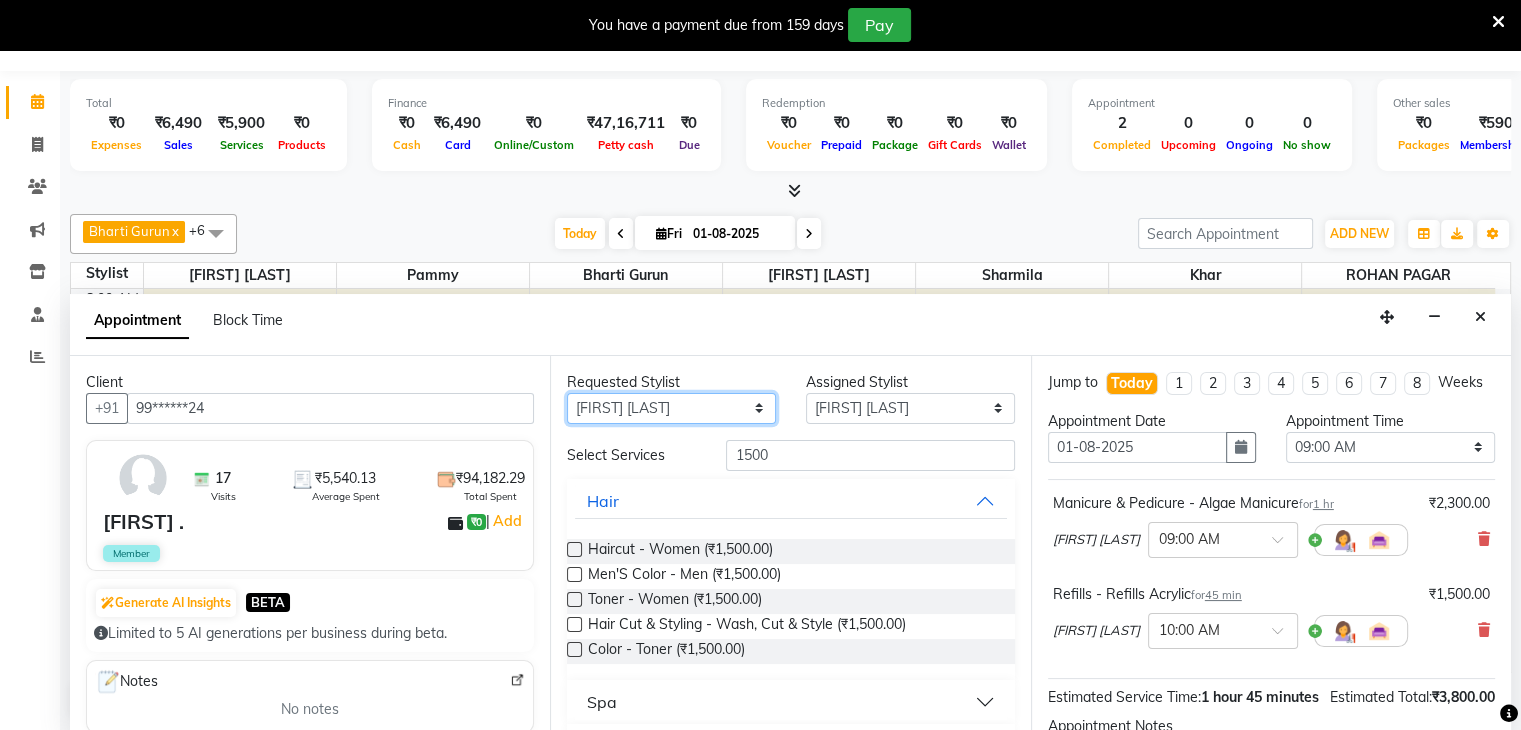 click on "Any [PERSON] [PERSON] [PERSON] [PERSON] [PERSON] [PERSON] [PERSON]" at bounding box center [671, 408] 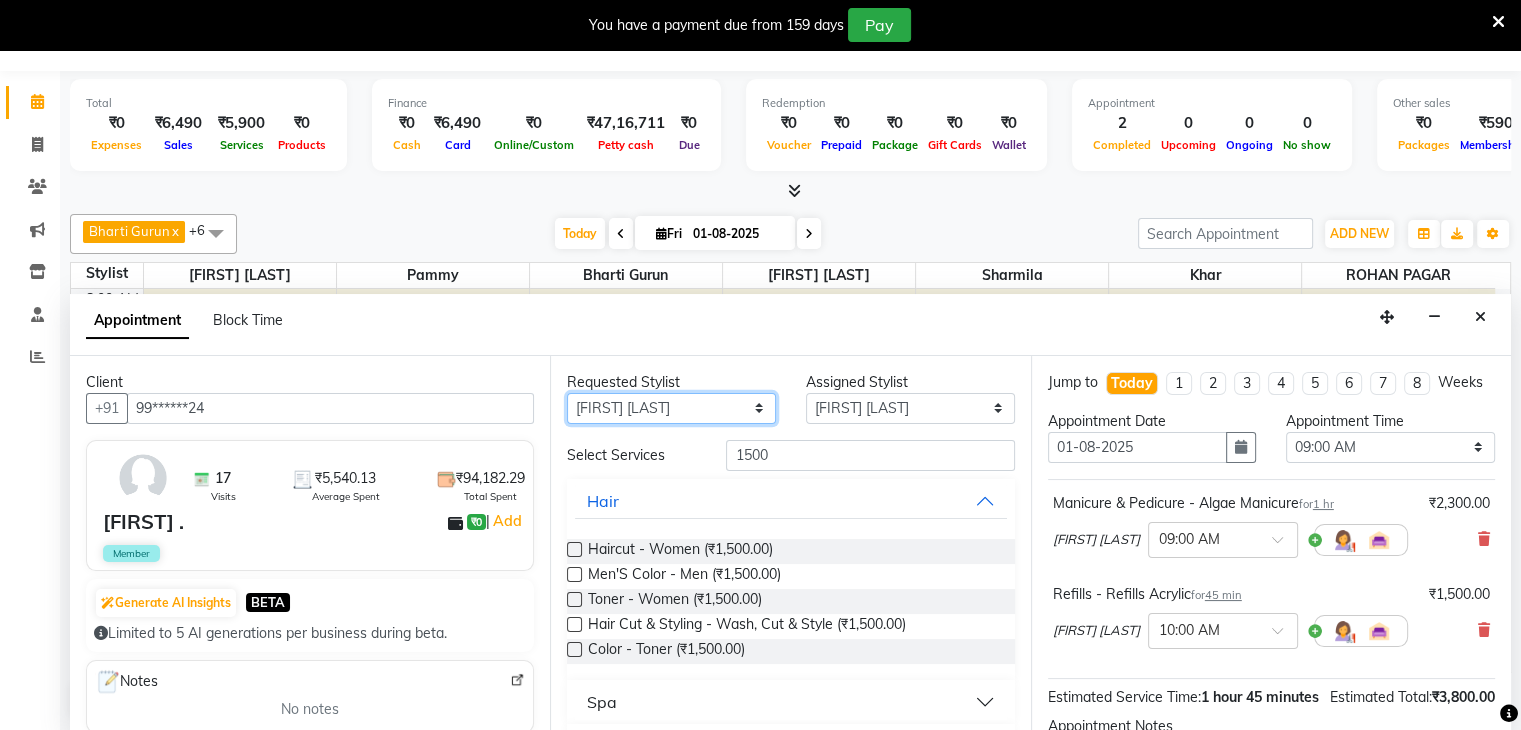 select on "[NUMBER]" 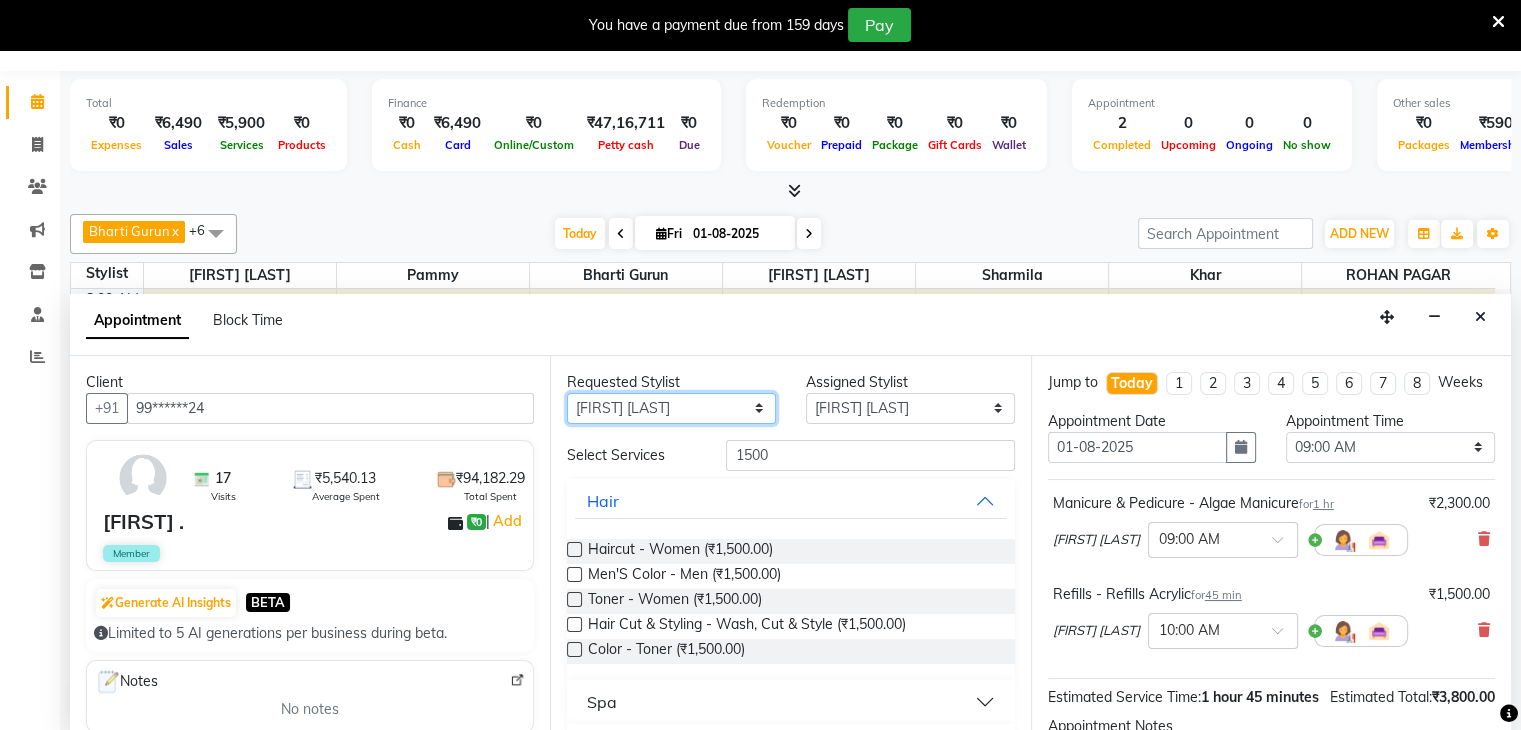 click on "Any [PERSON] [PERSON] [PERSON] [PERSON] [PERSON] [PERSON] [PERSON]" at bounding box center (671, 408) 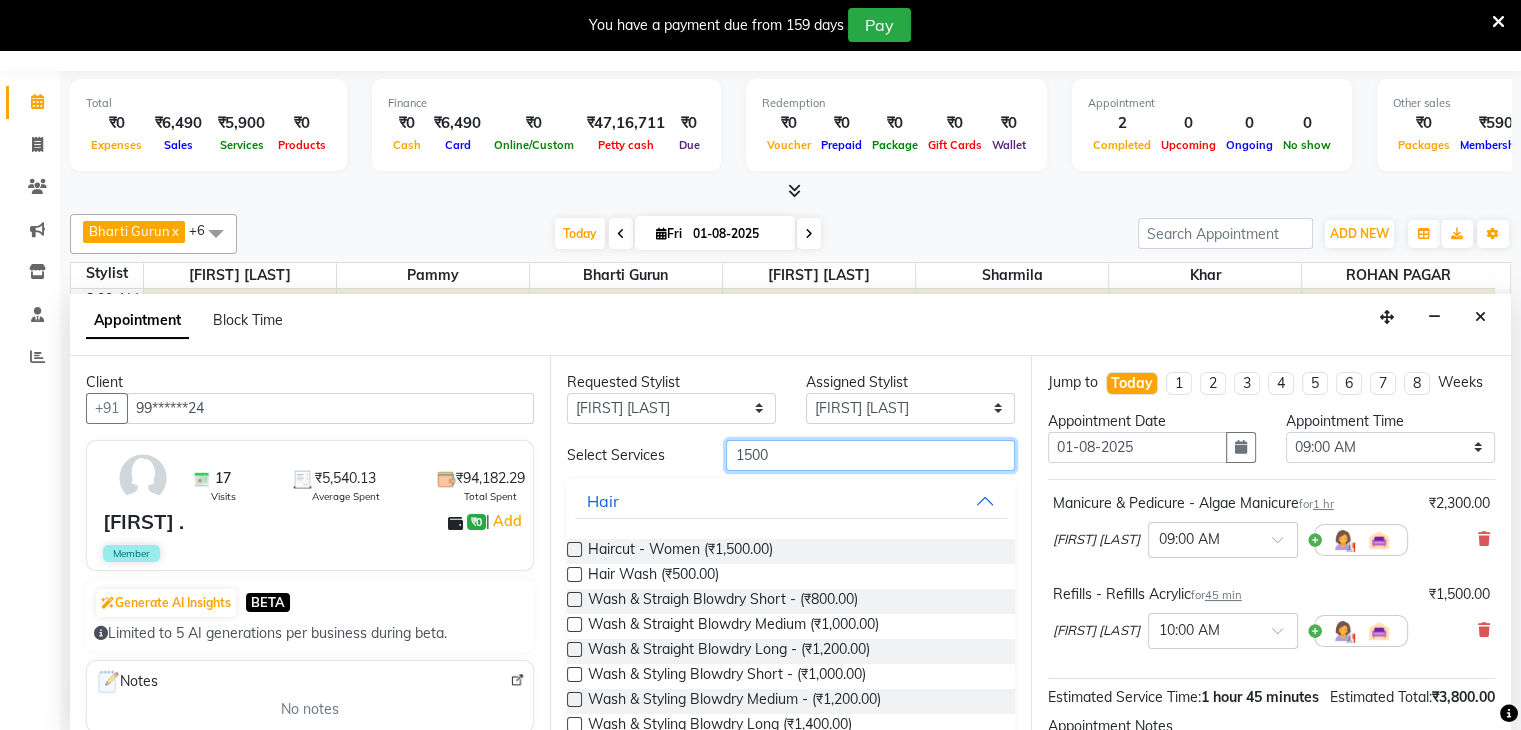 click on "1500" at bounding box center [870, 455] 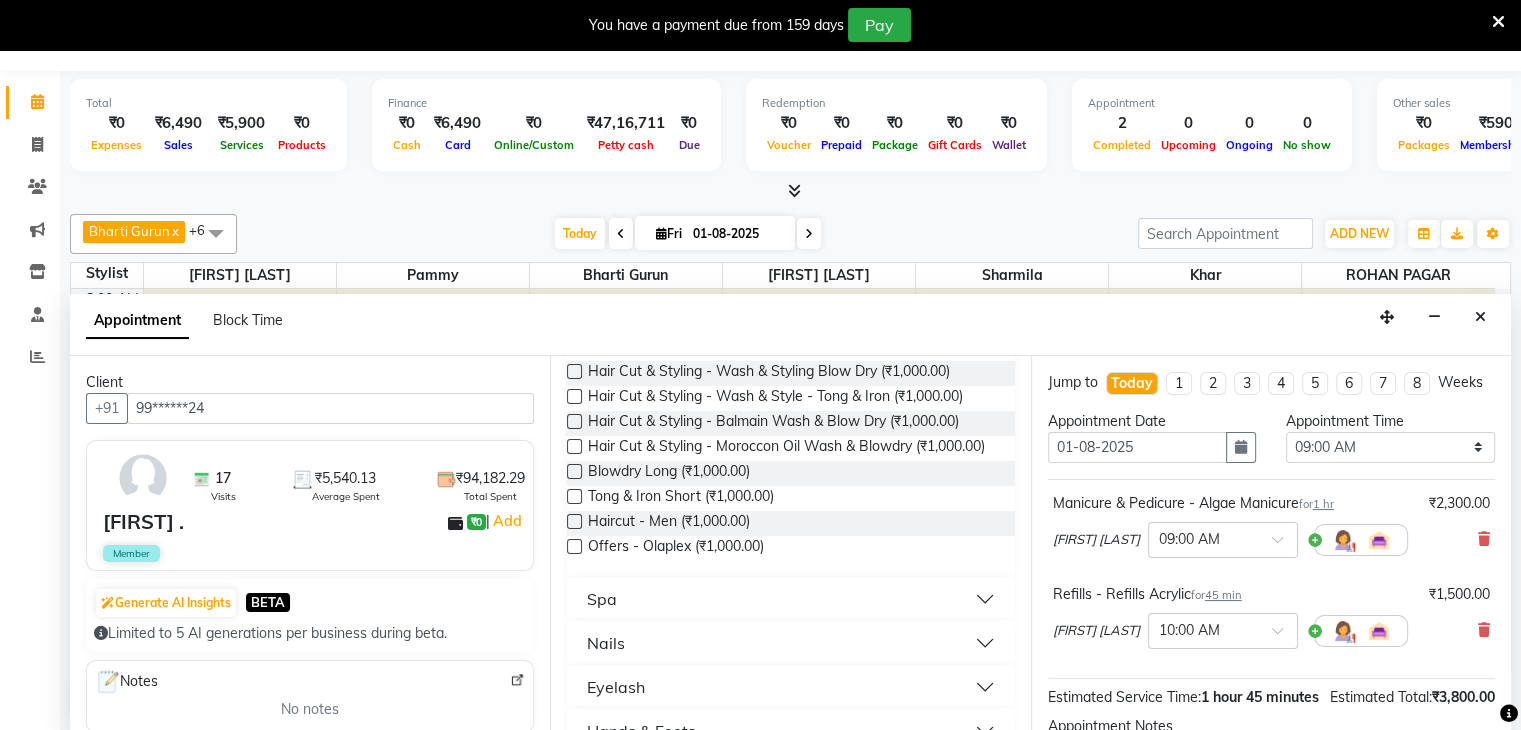scroll, scrollTop: 464, scrollLeft: 0, axis: vertical 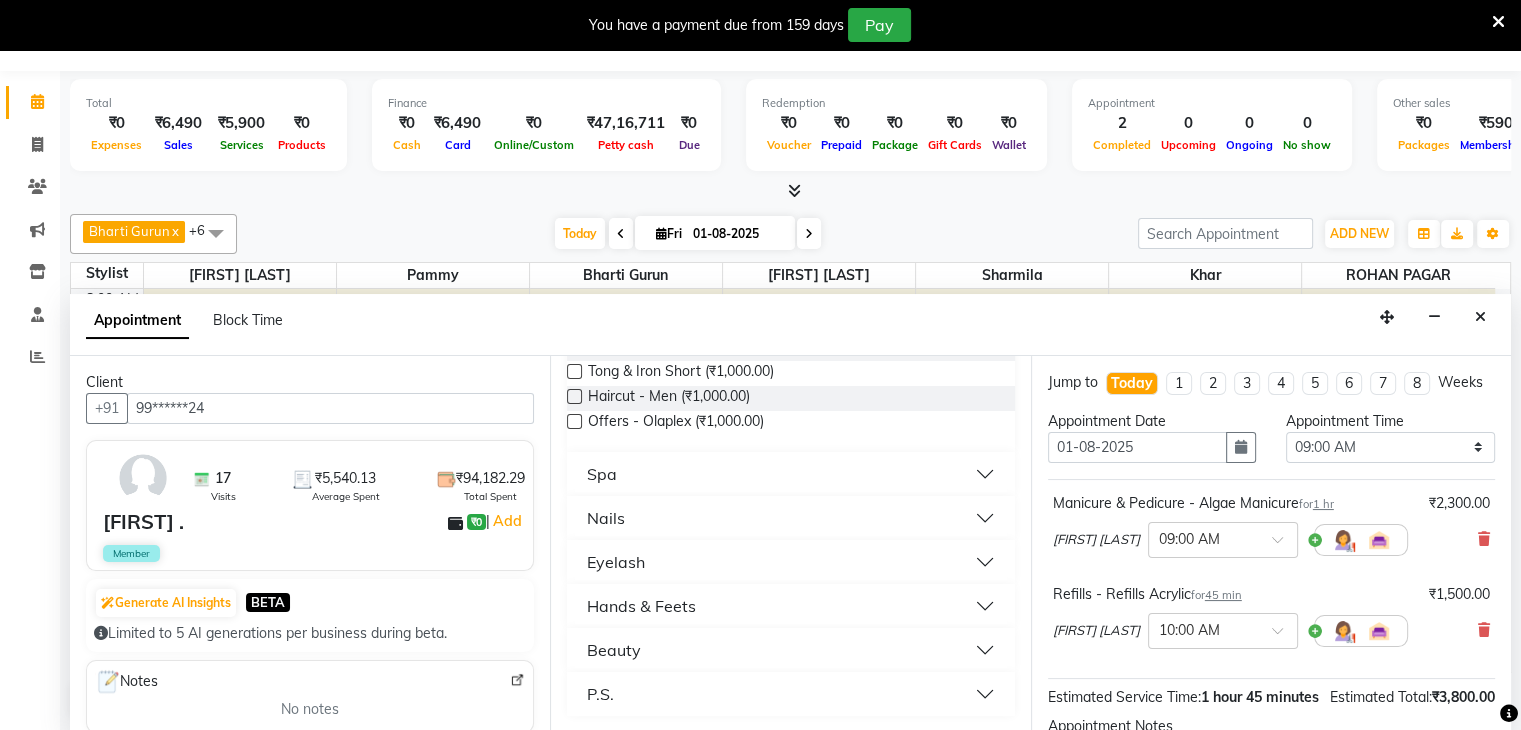 type on "100" 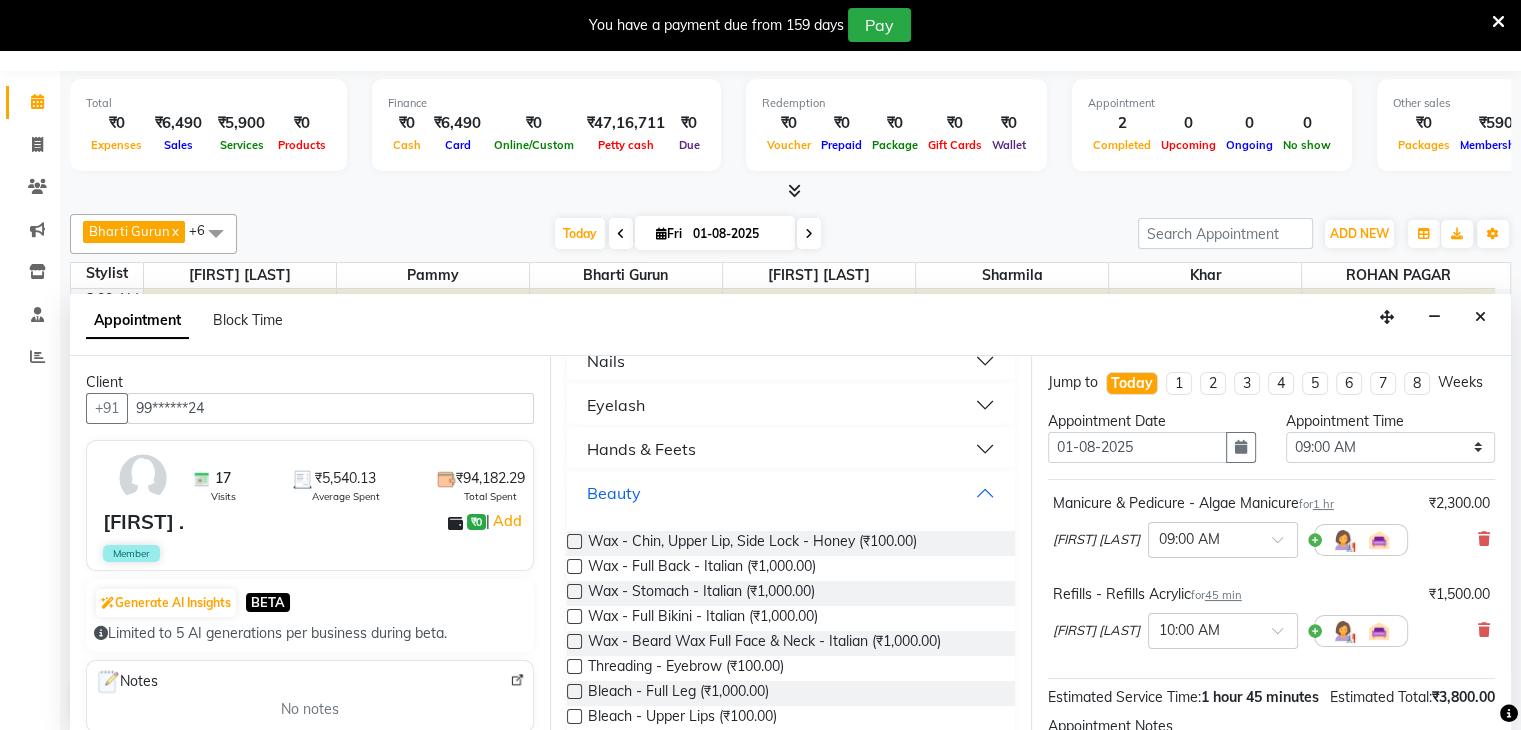 scroll, scrollTop: 624, scrollLeft: 0, axis: vertical 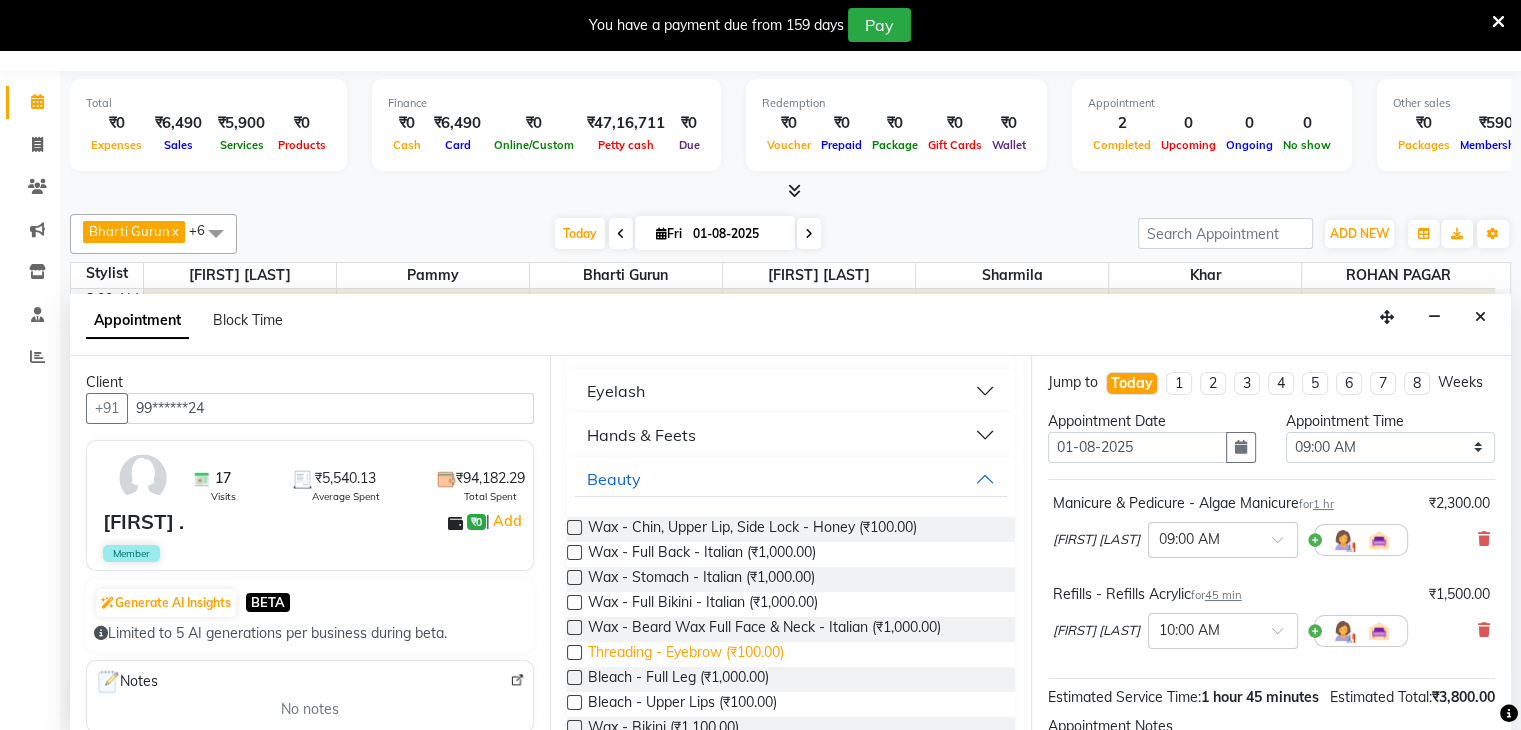click on "Threading - Eyebrow (₹100.00)" at bounding box center [686, 654] 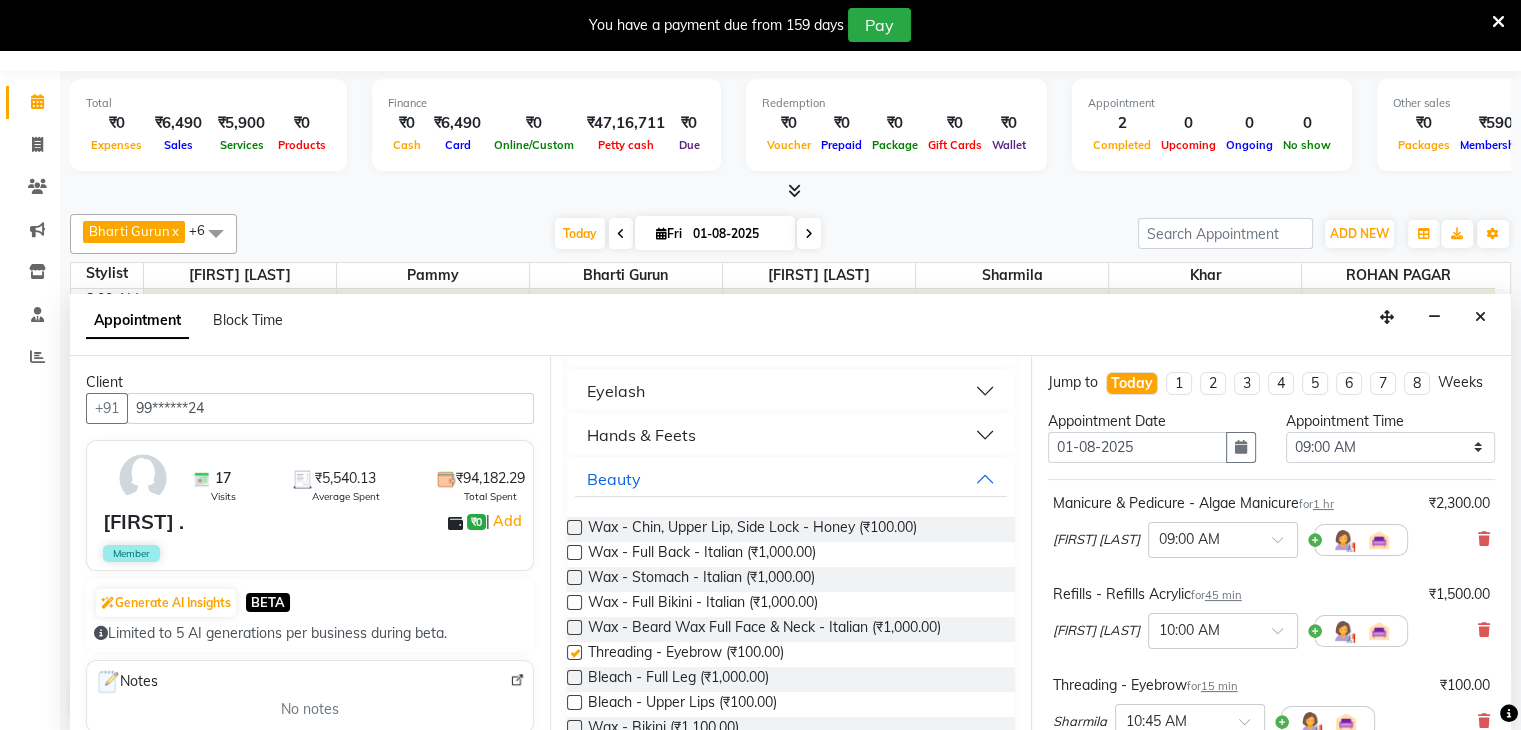 checkbox on "false" 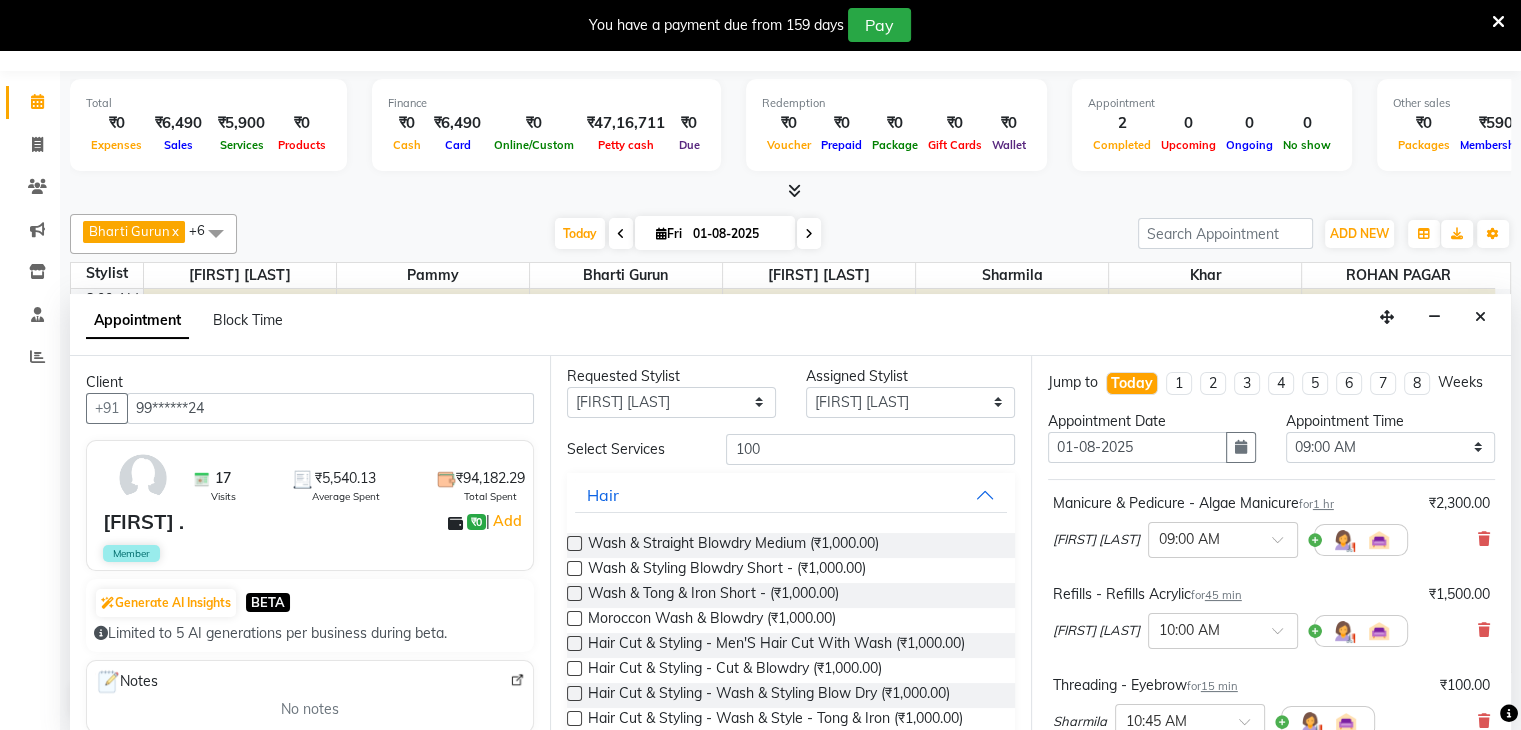 scroll, scrollTop: 0, scrollLeft: 0, axis: both 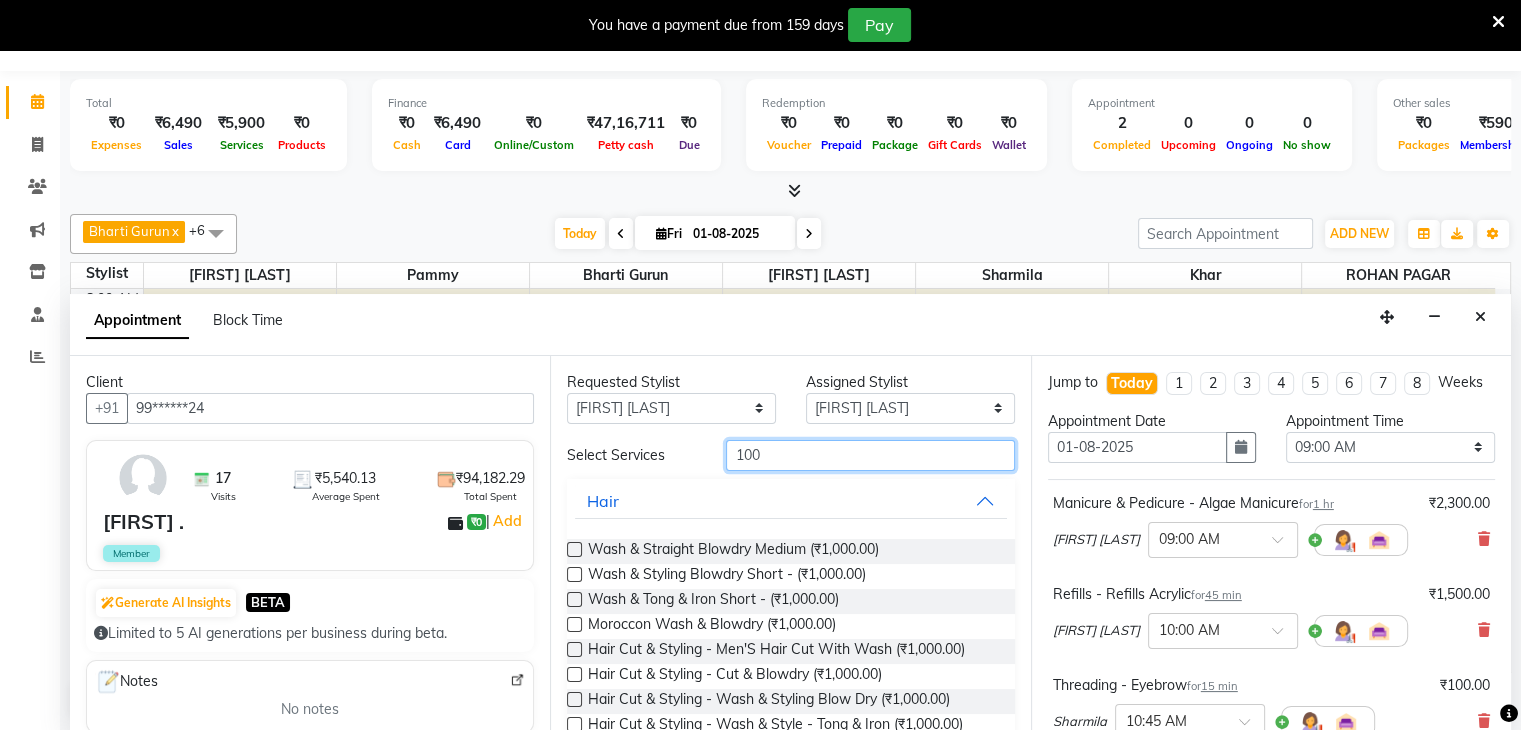 click on "100" at bounding box center (870, 455) 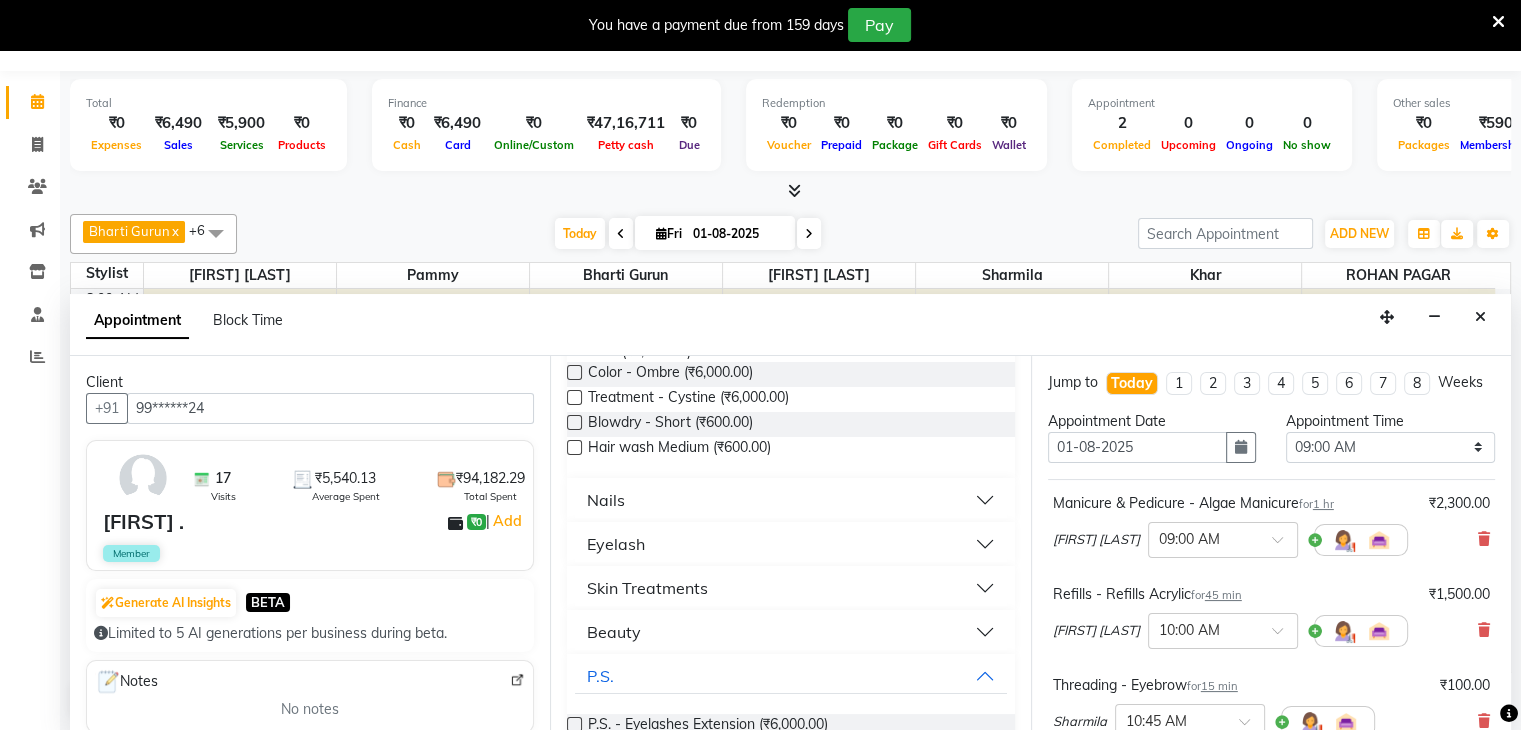 scroll, scrollTop: 365, scrollLeft: 0, axis: vertical 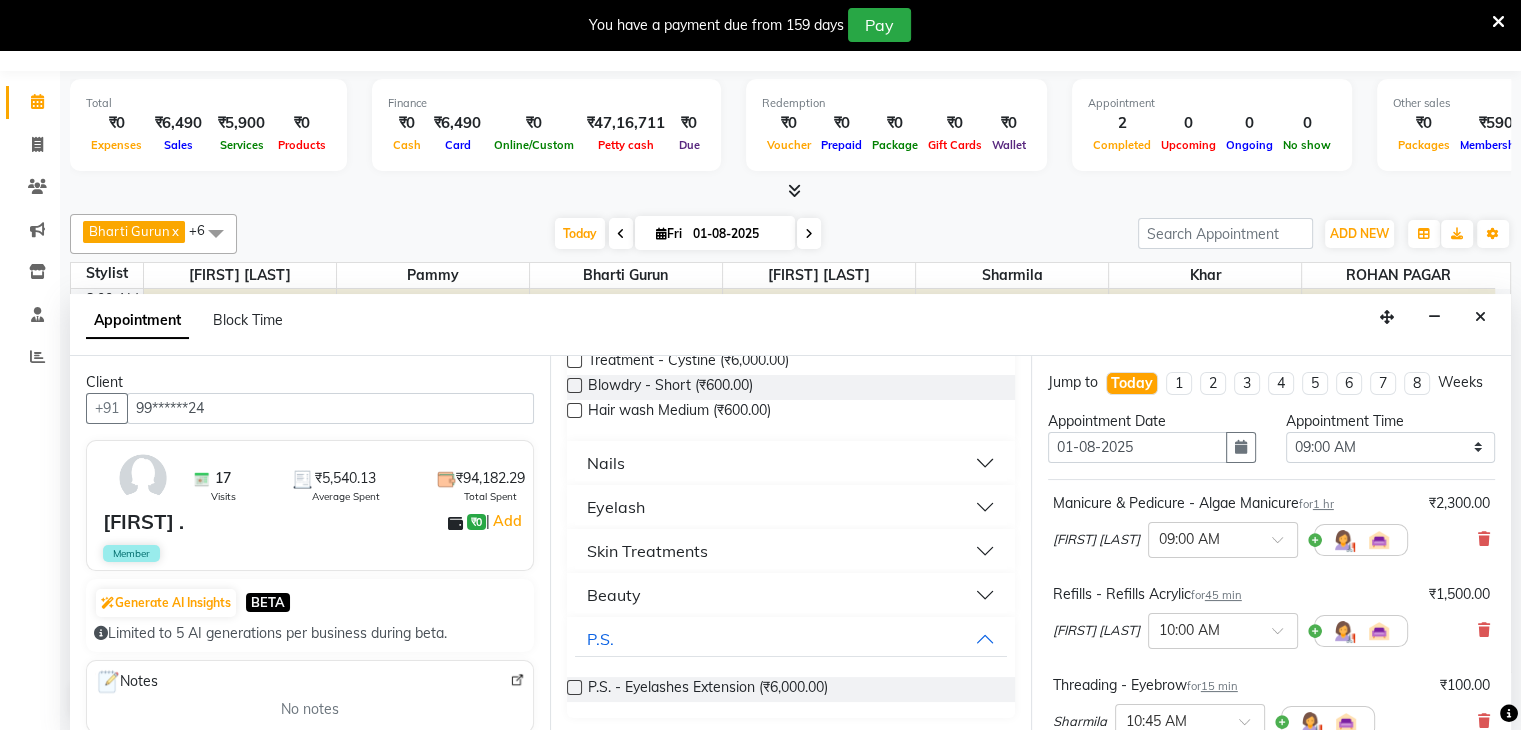 type on "60" 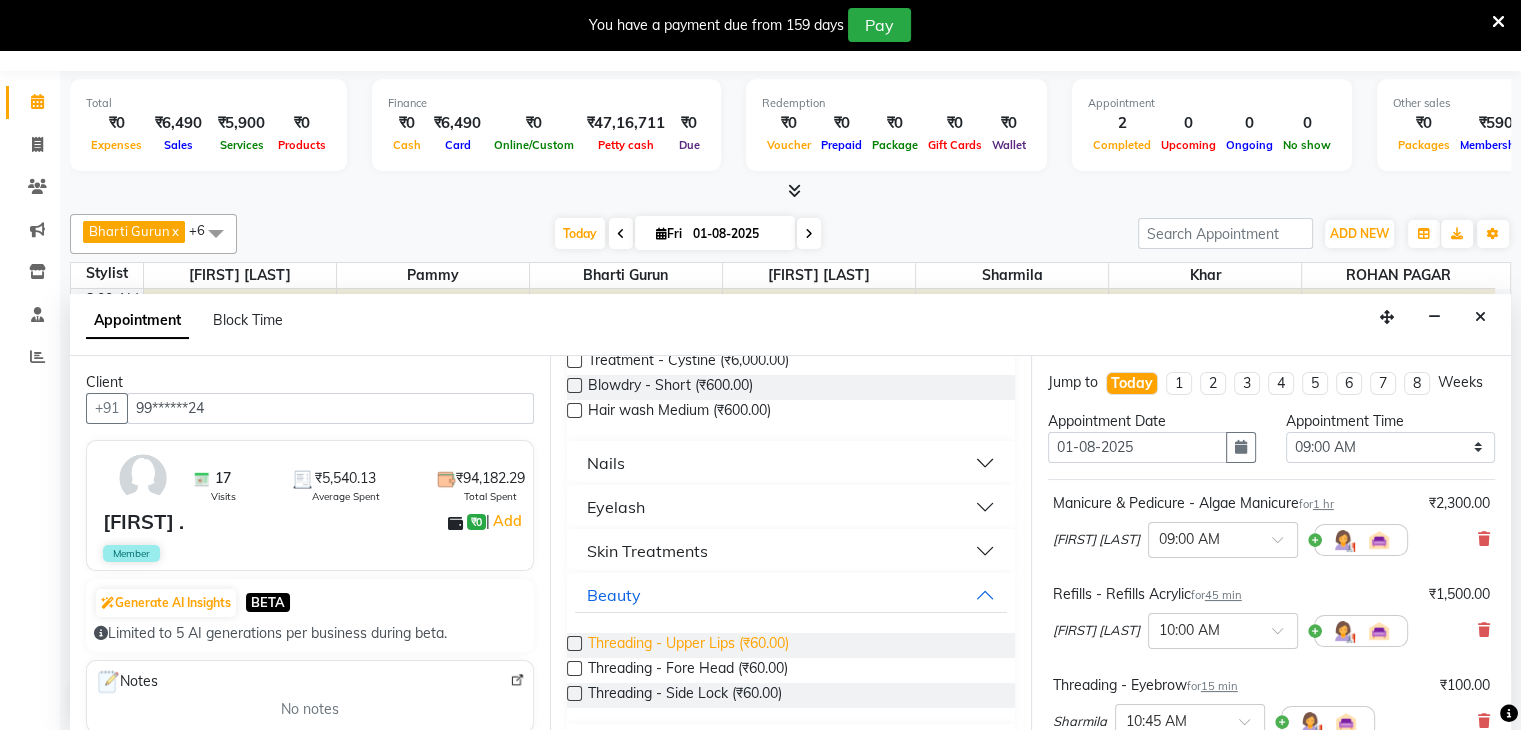 click on "Threading - Upper Lips (₹60.00)" at bounding box center (688, 645) 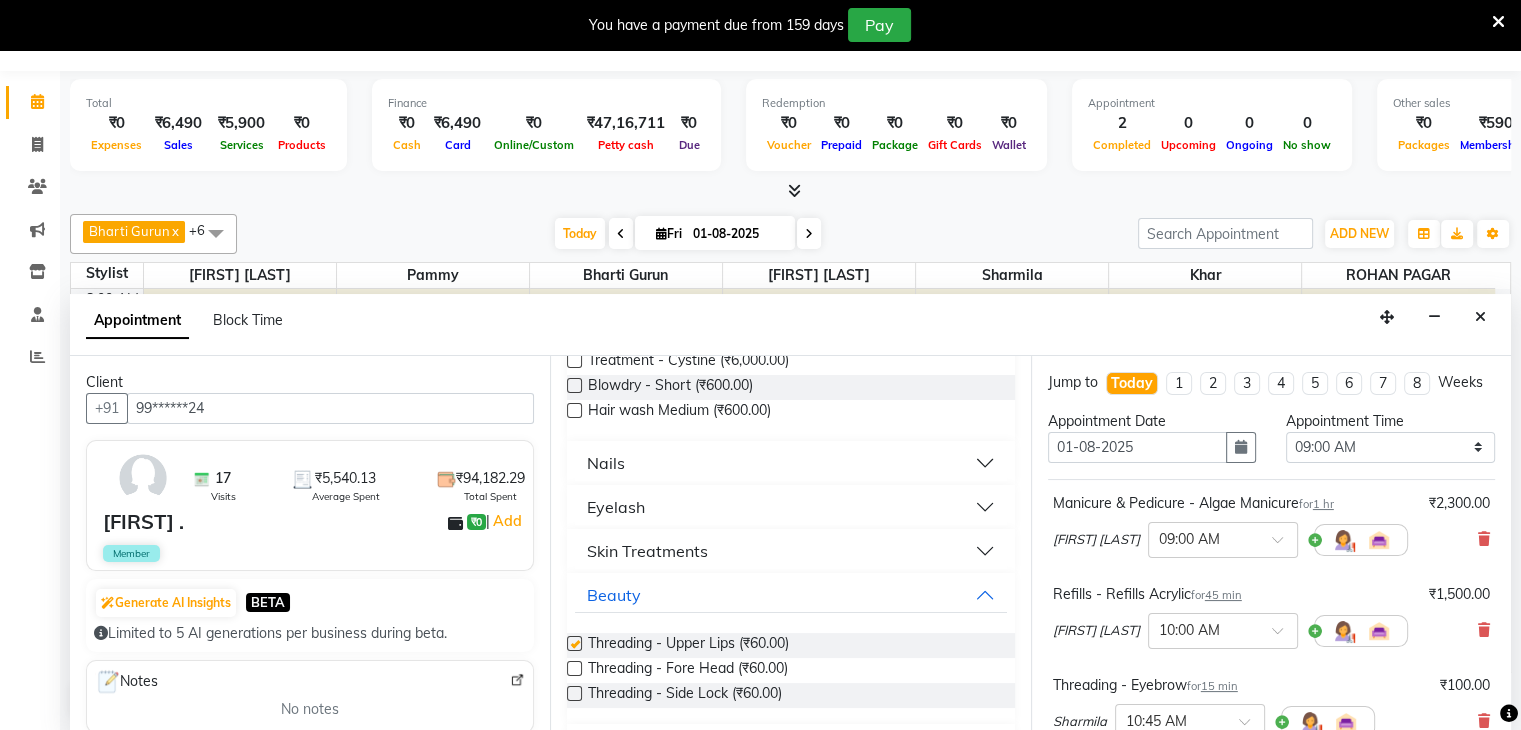 checkbox on "false" 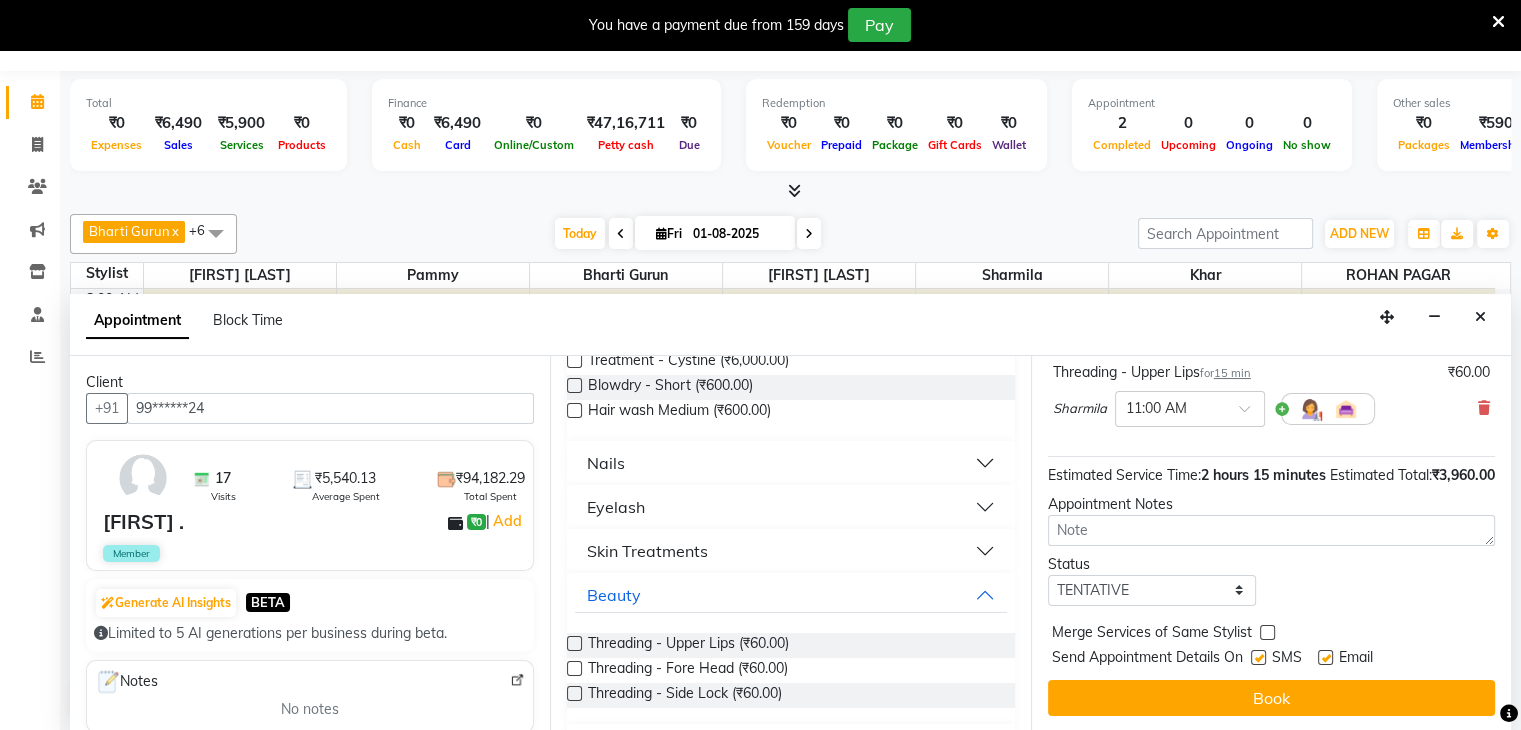 scroll, scrollTop: 444, scrollLeft: 0, axis: vertical 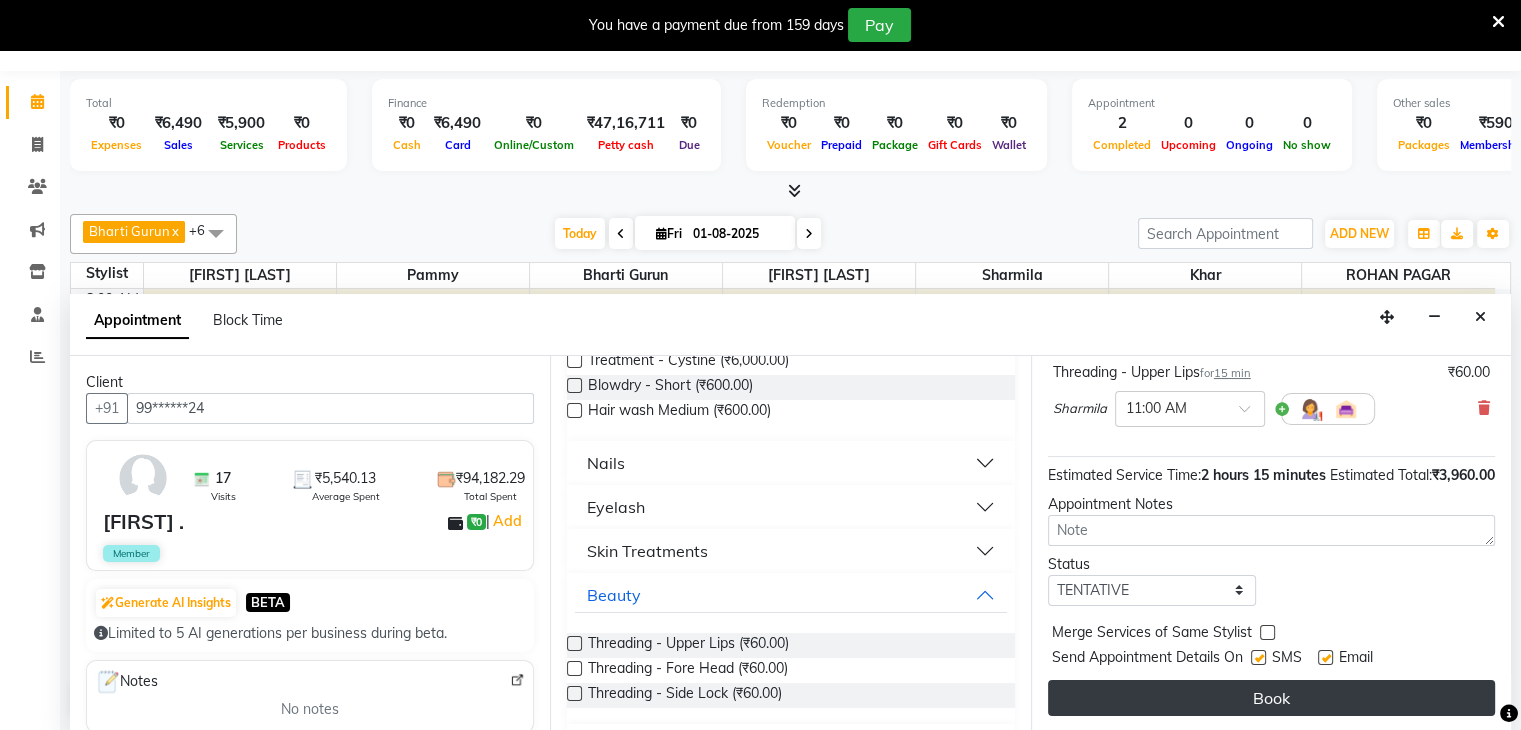 click on "Book" at bounding box center (1271, 698) 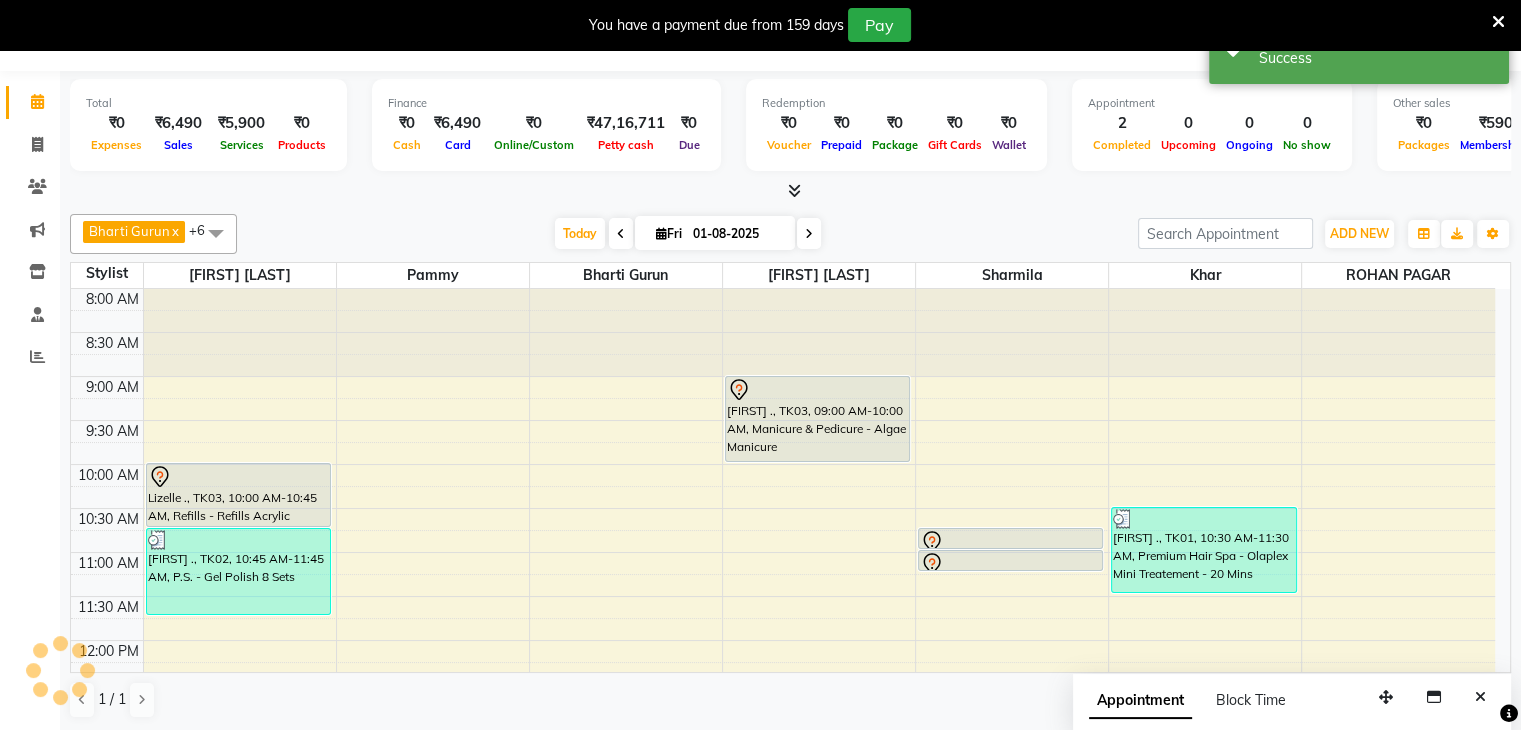 scroll, scrollTop: 0, scrollLeft: 0, axis: both 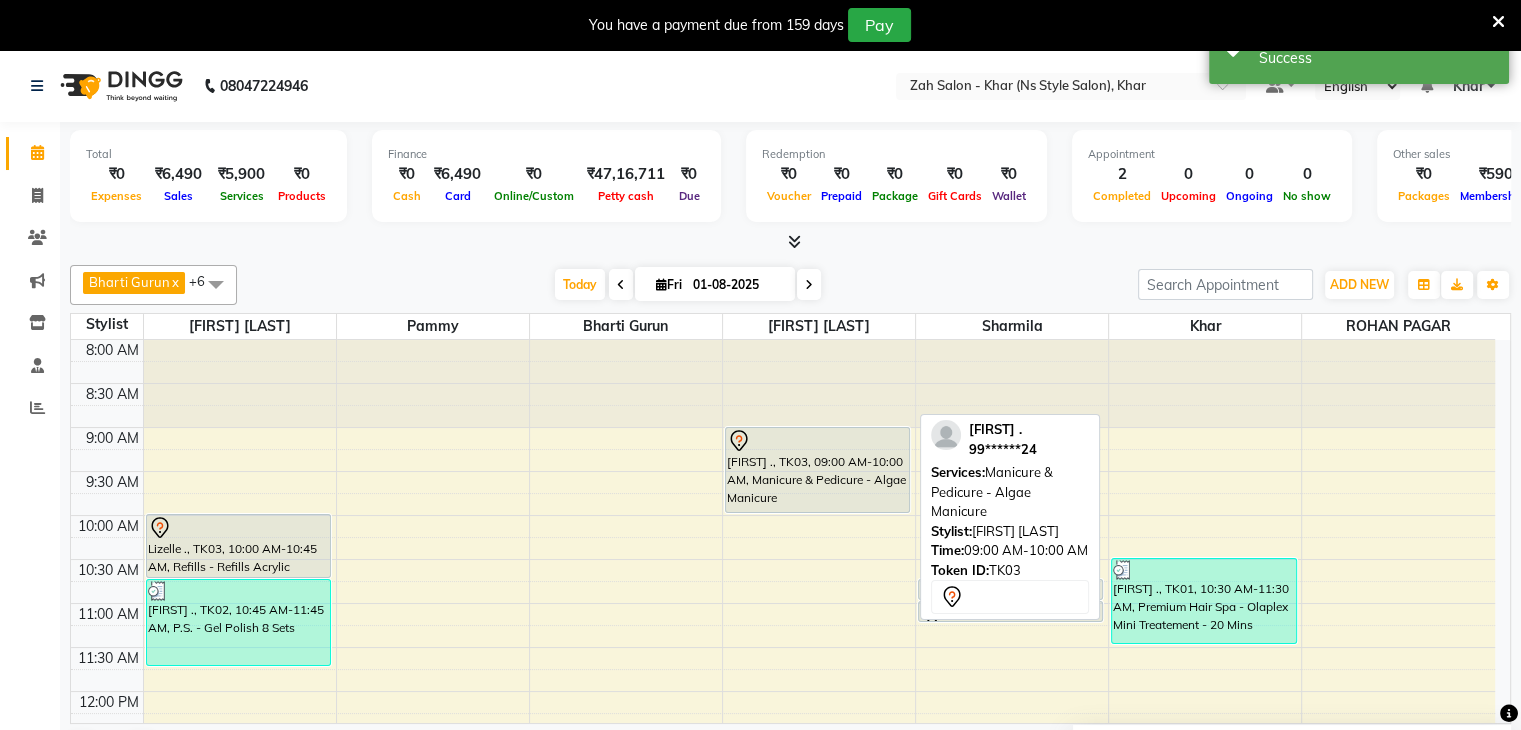 click at bounding box center (817, 441) 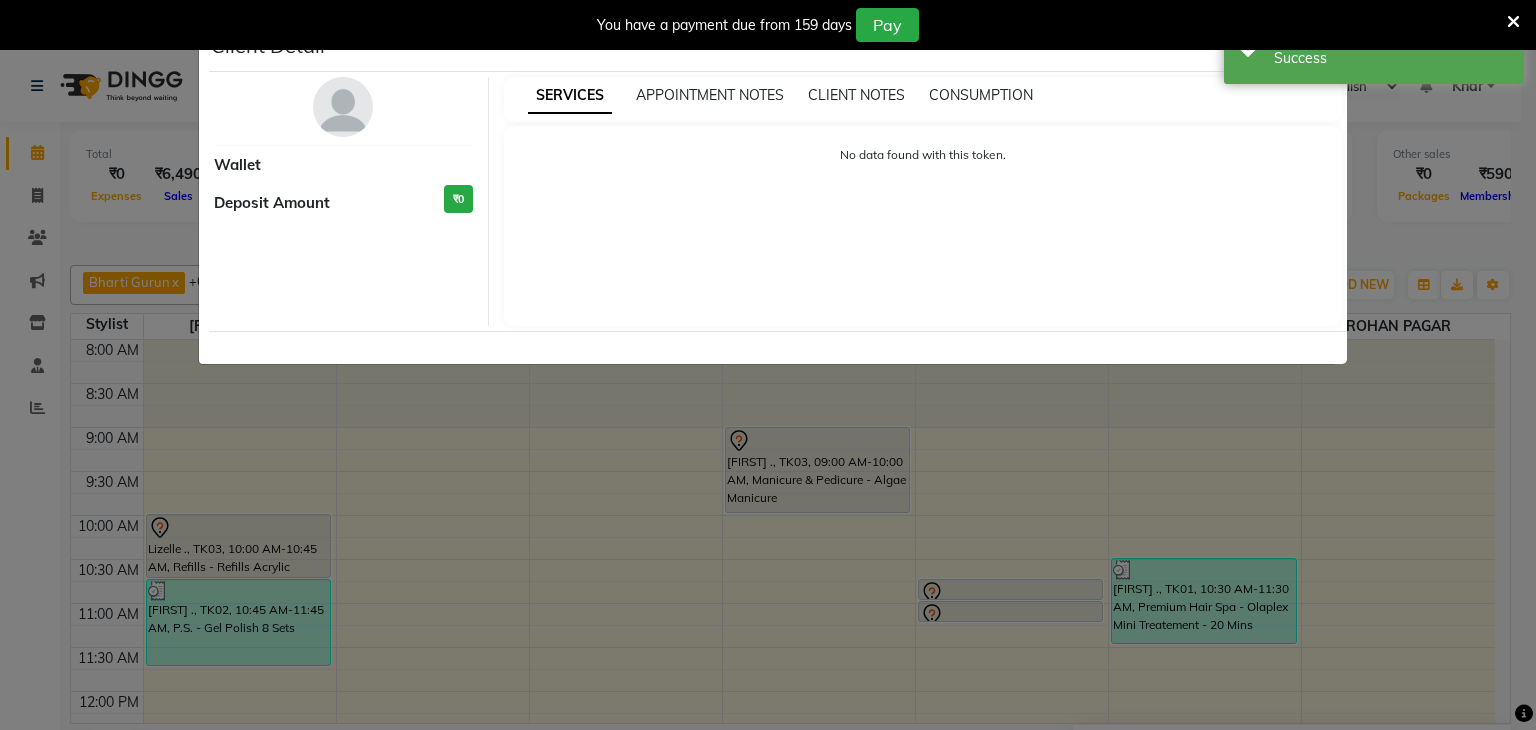 select on "7" 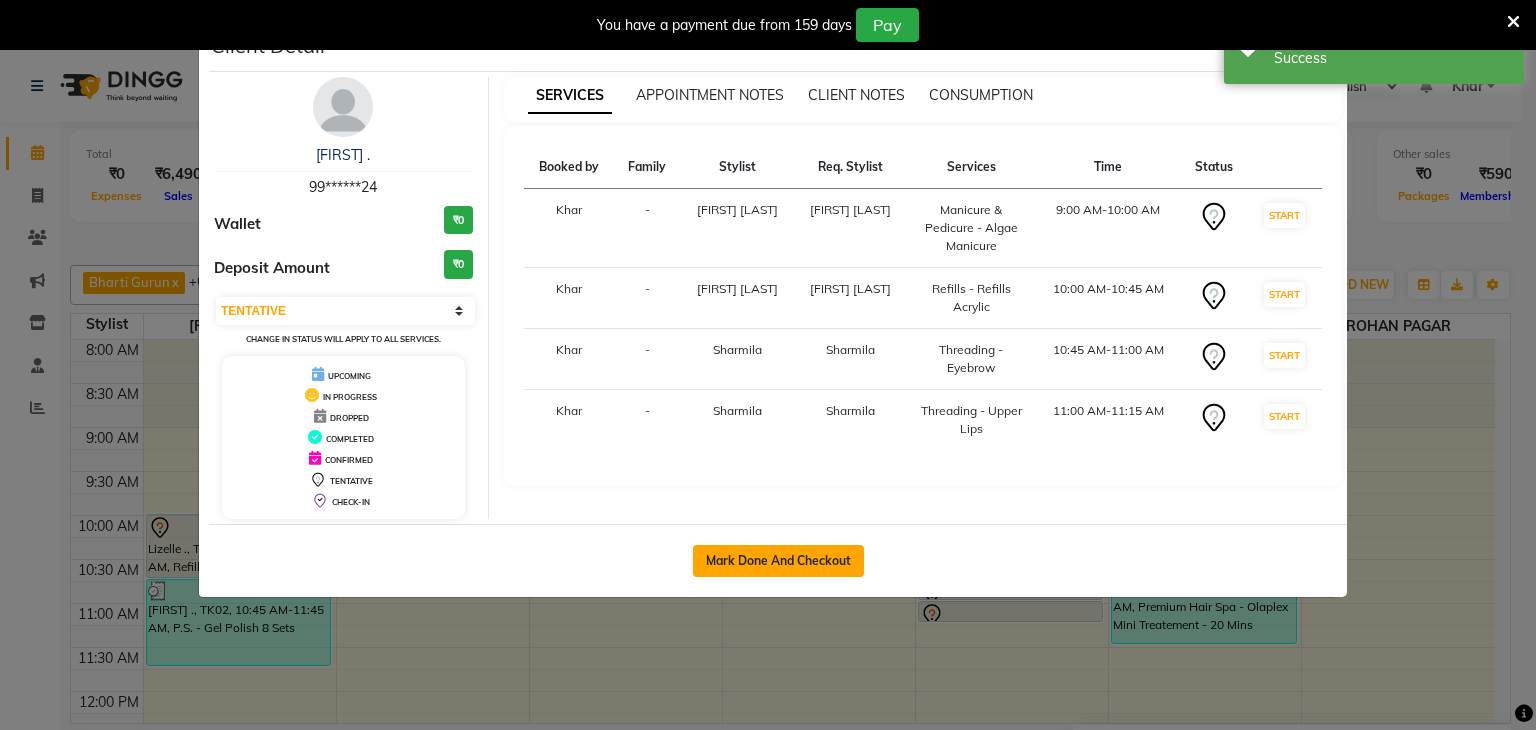 click on "Mark Done And Checkout" 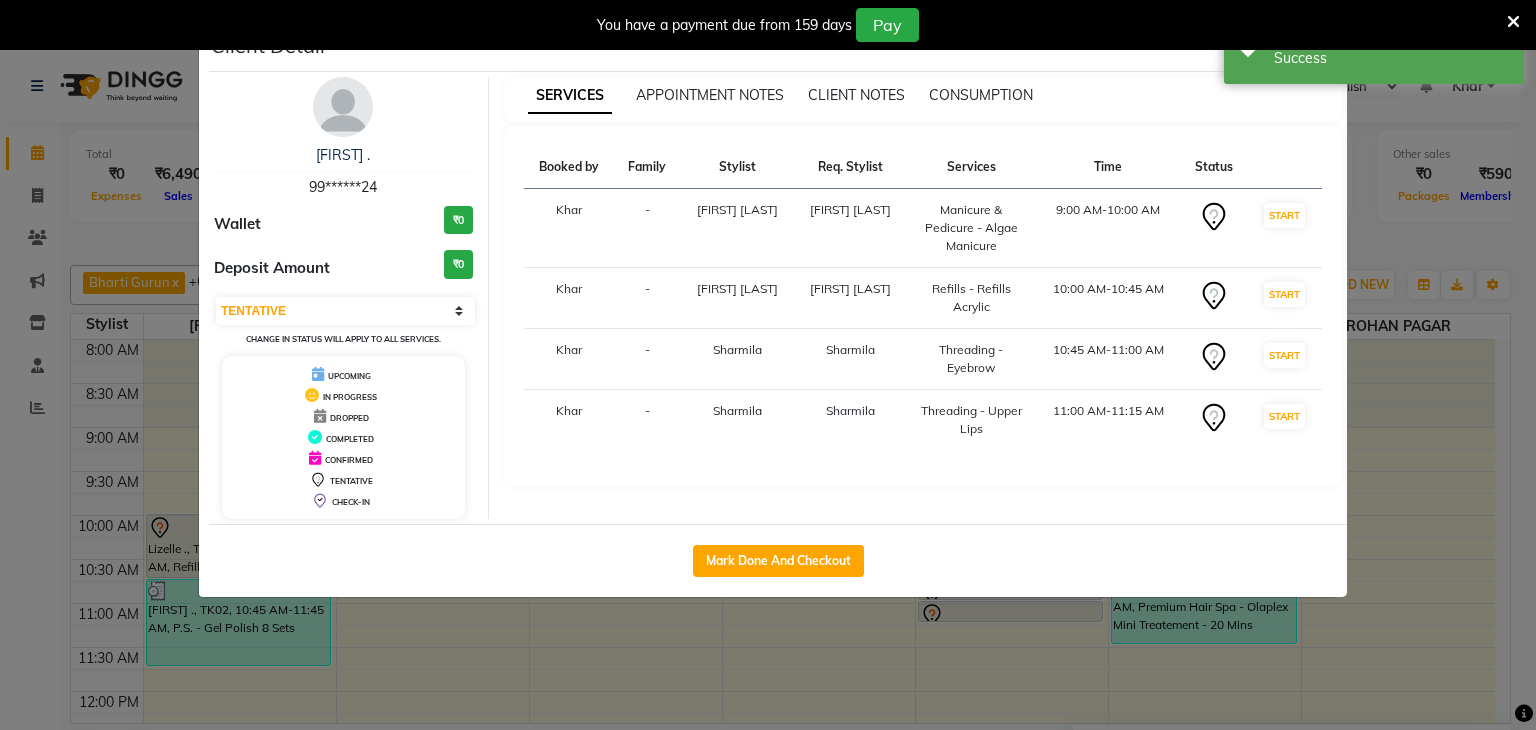 select on "5619" 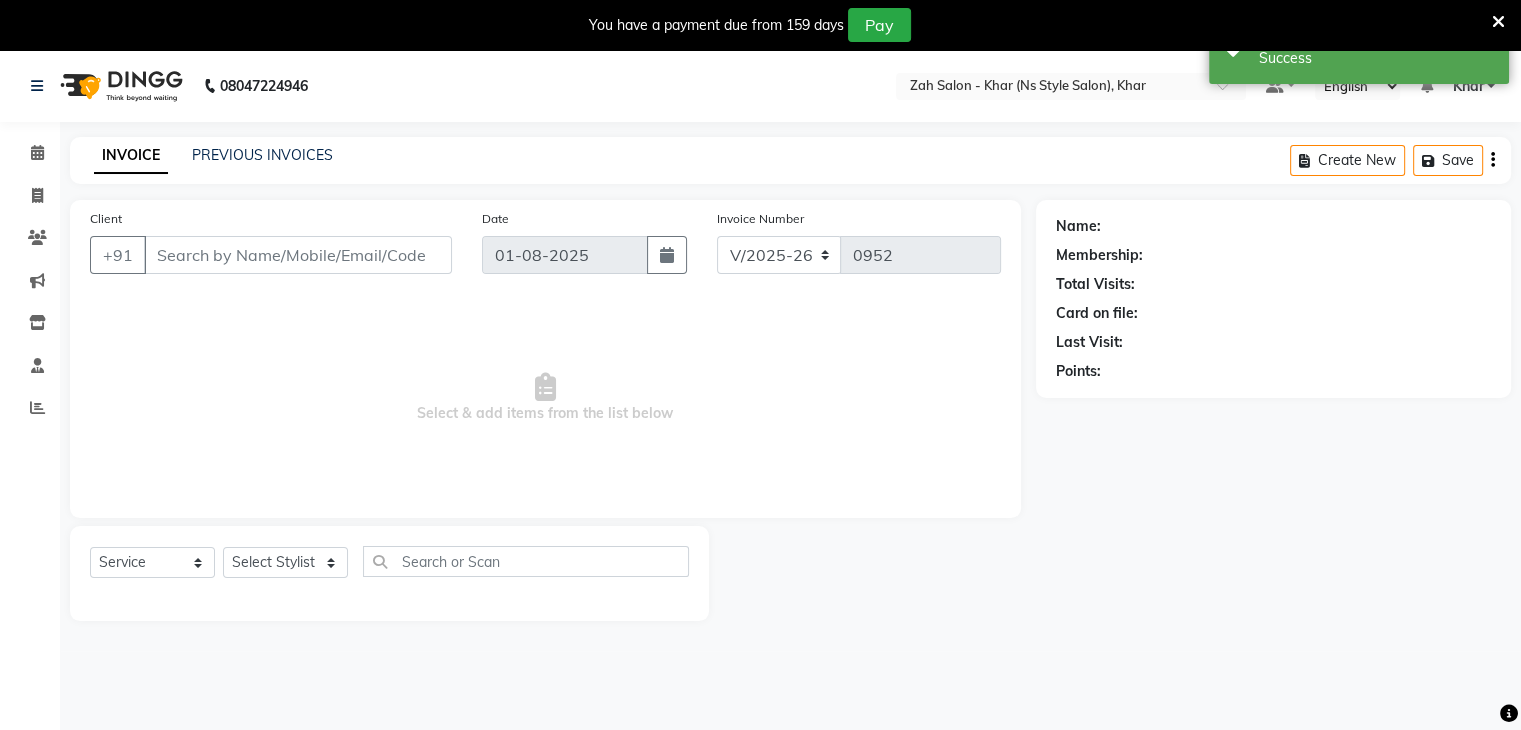 type on "99******24" 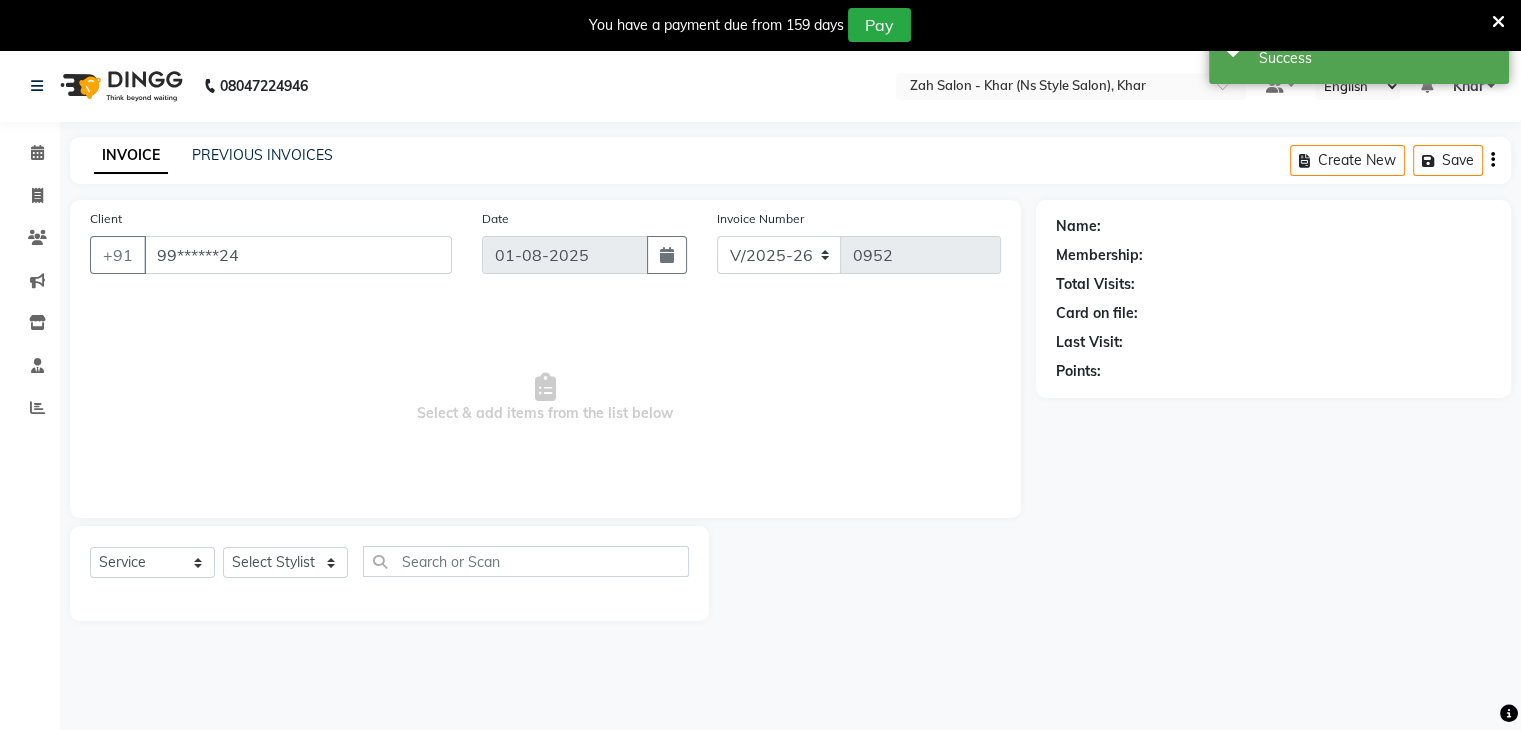 select on "[NUMBER]" 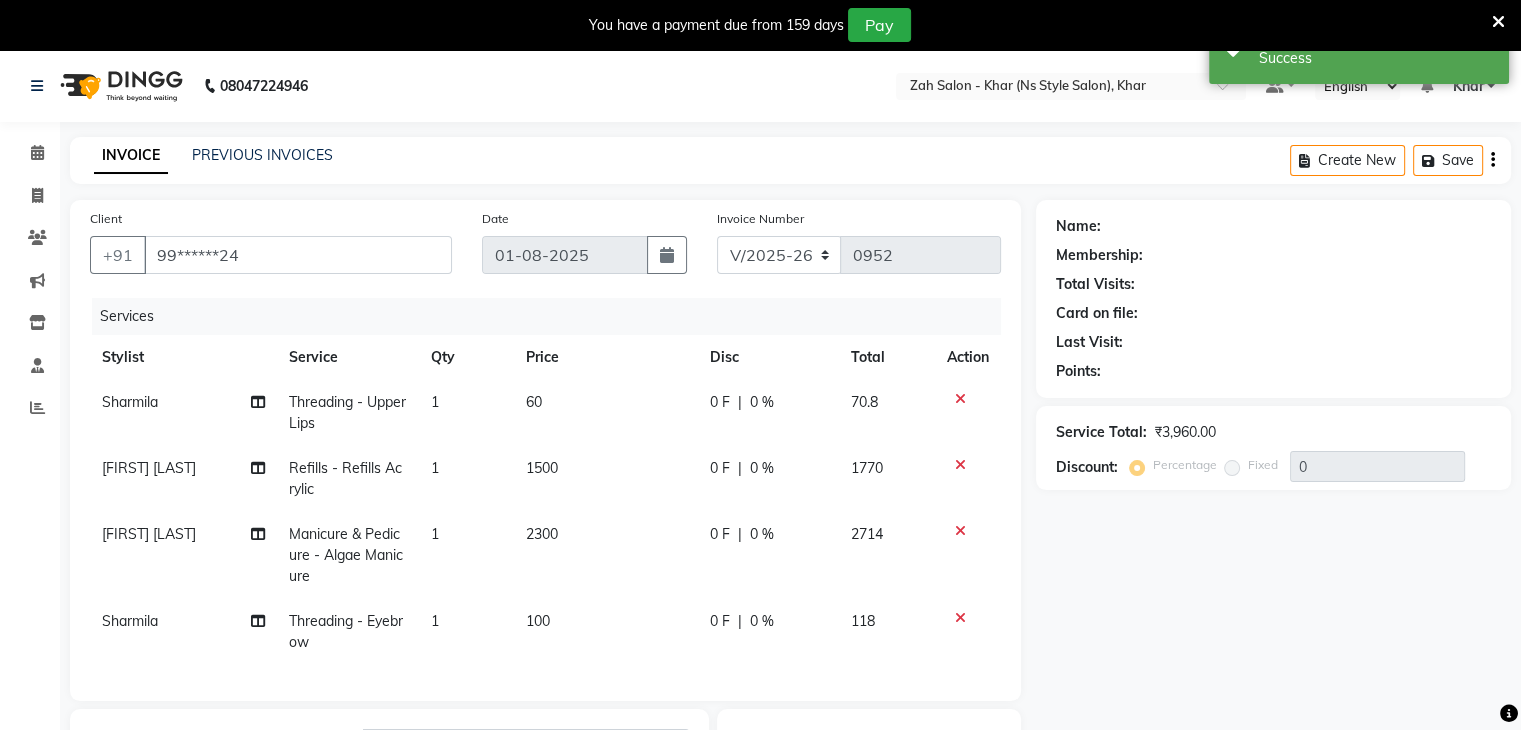 select on "1: Object" 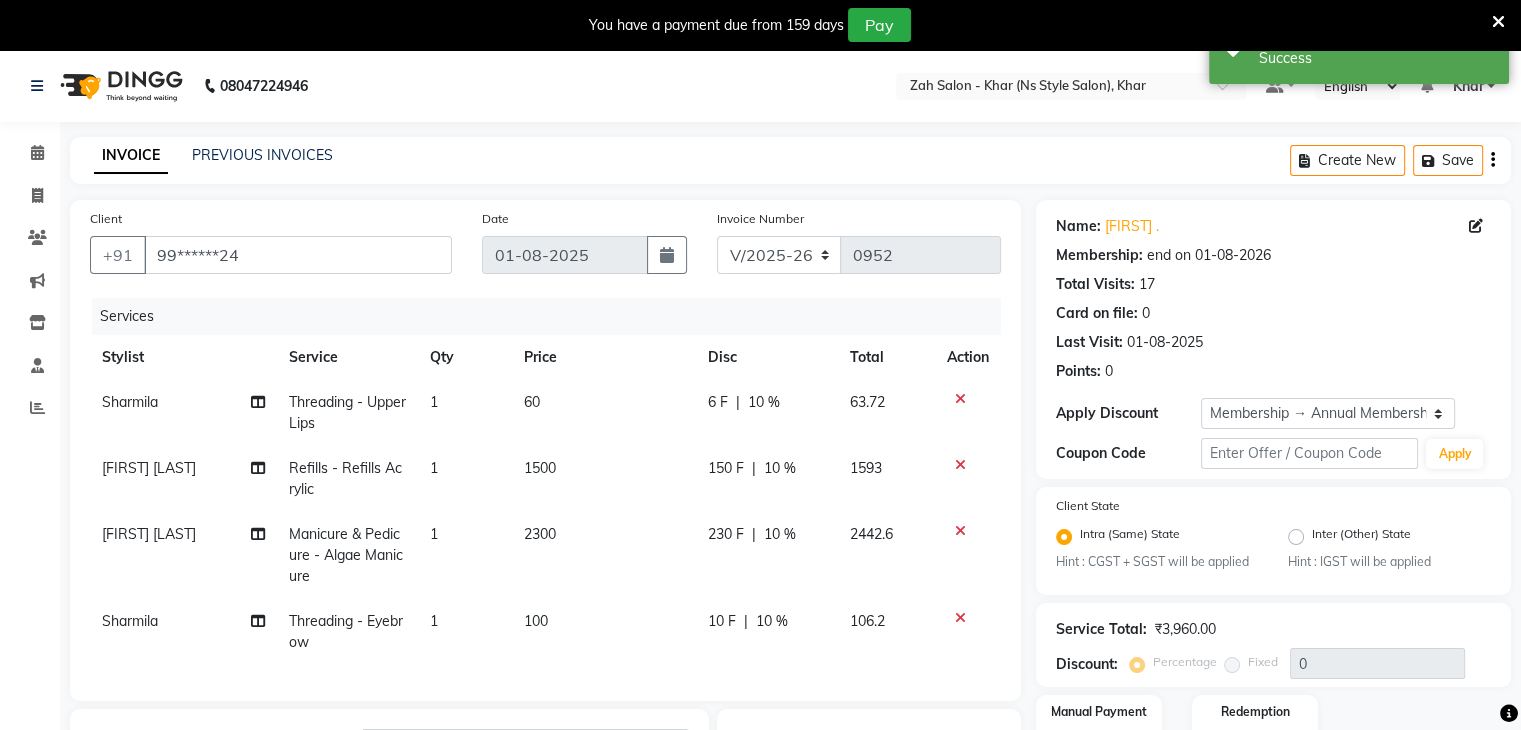type on "10" 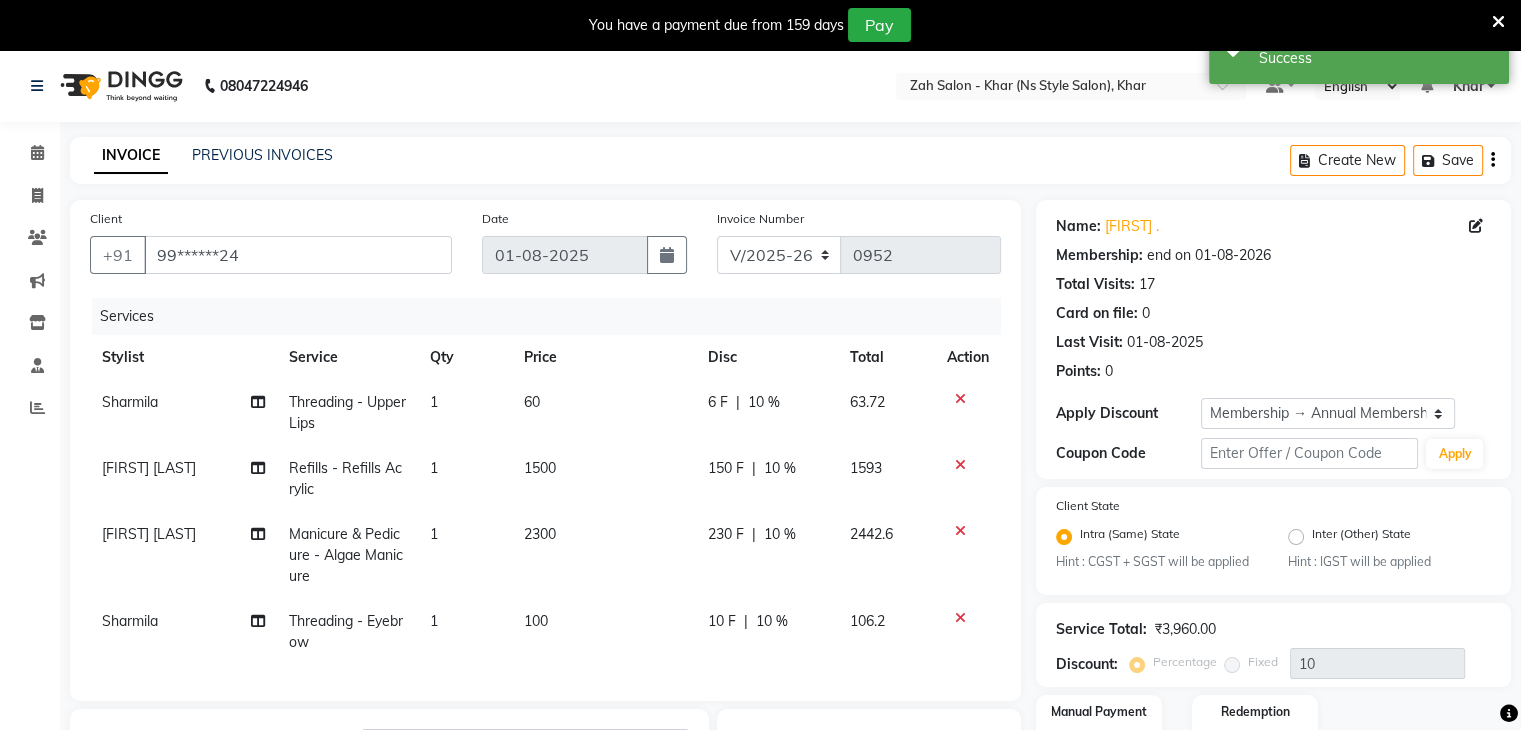 scroll, scrollTop: 320, scrollLeft: 0, axis: vertical 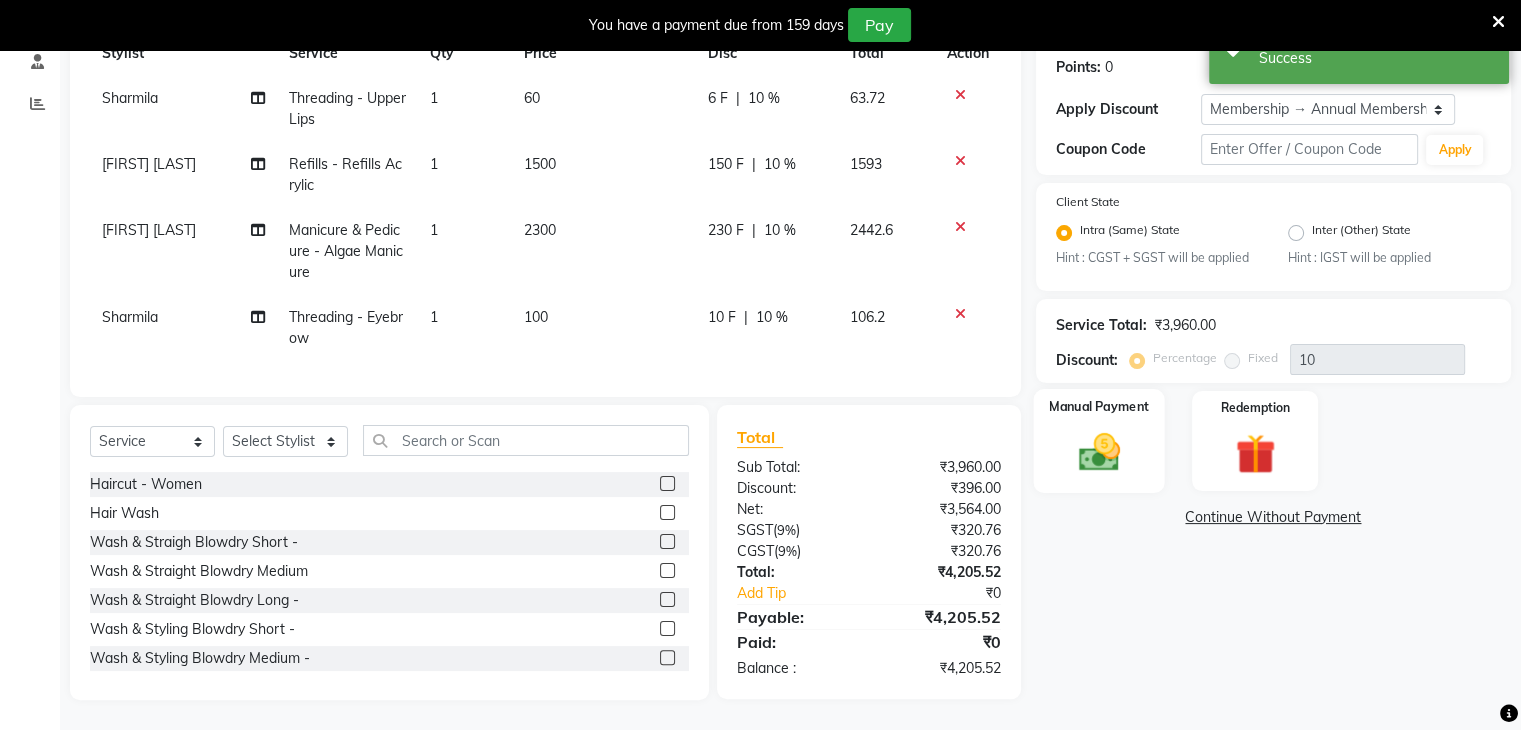 click 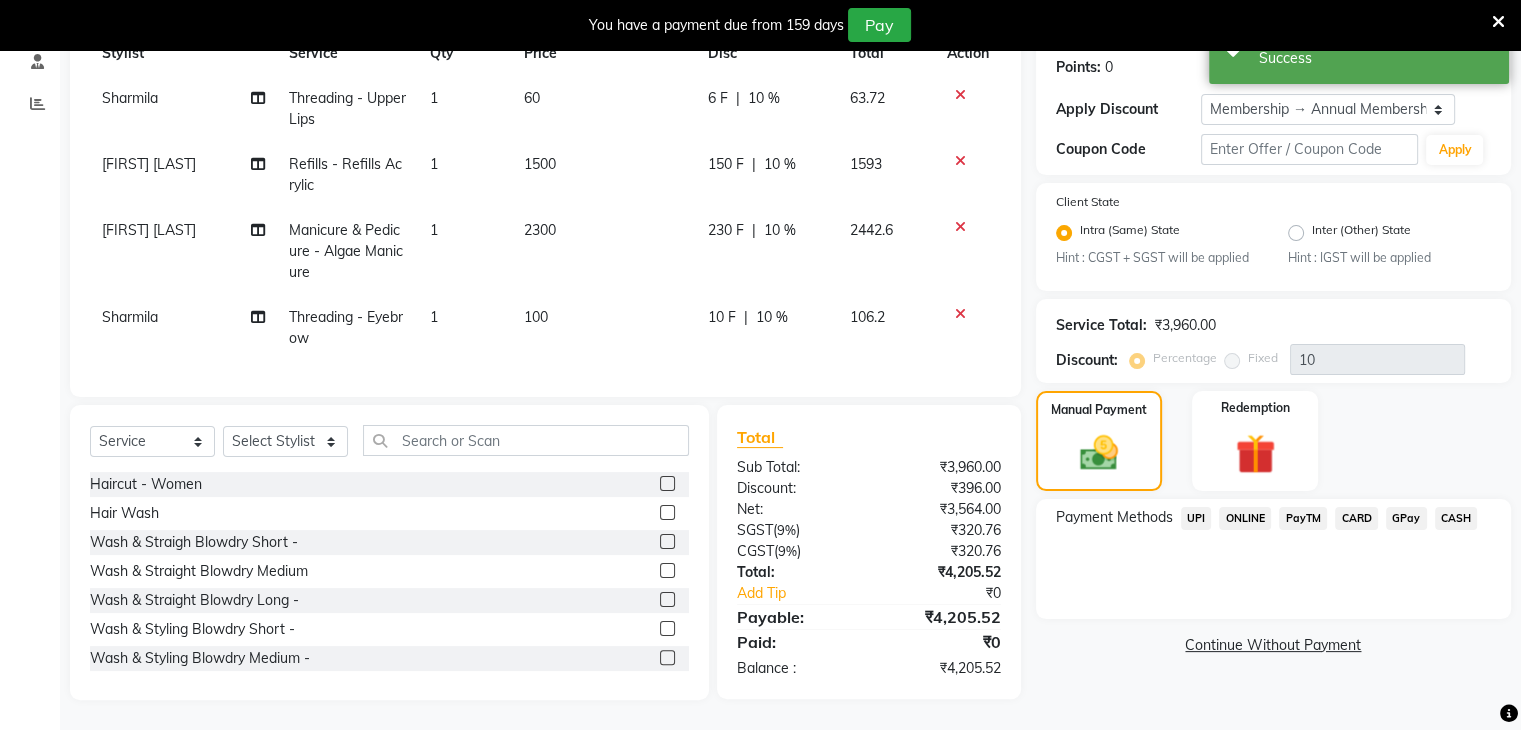 click on "CARD" 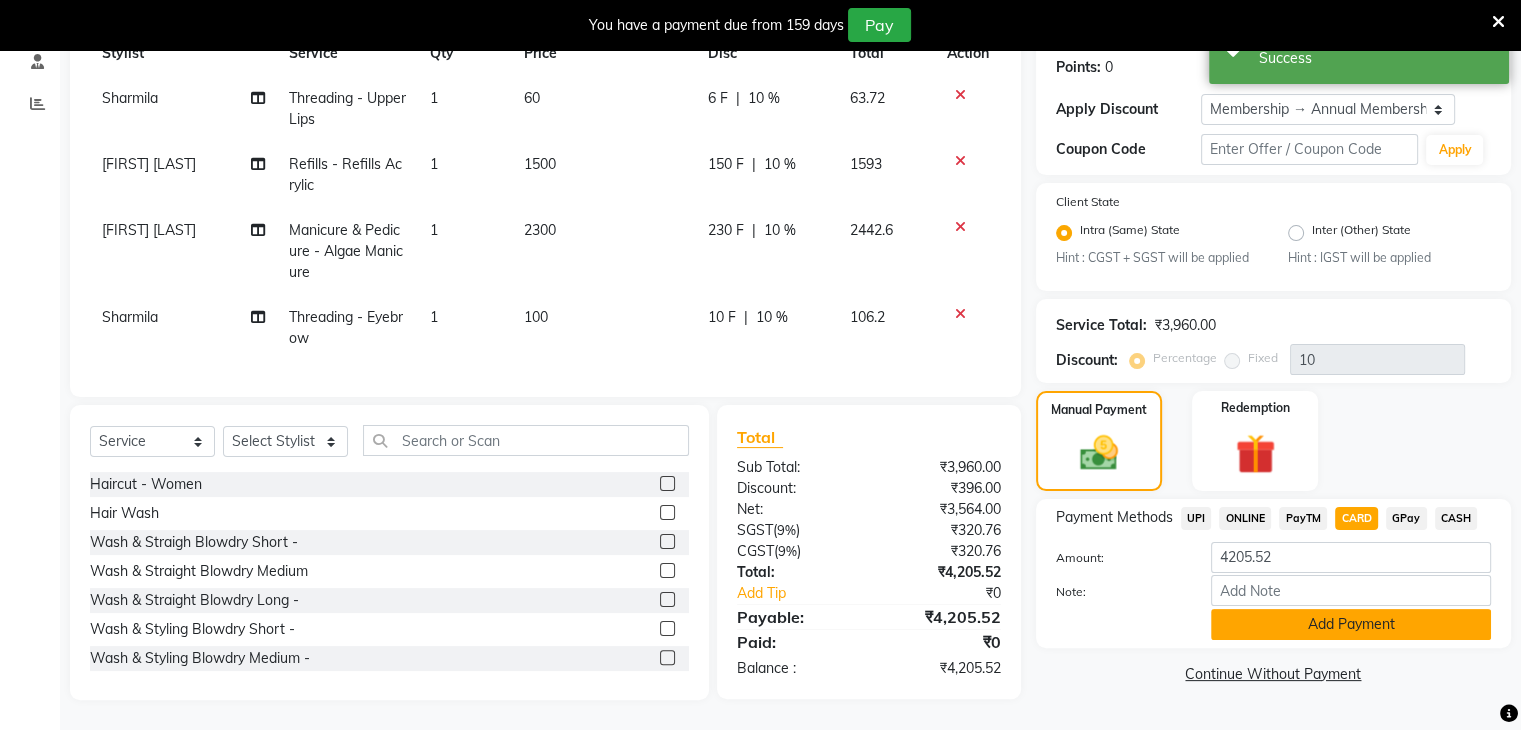 click on "Add Payment" 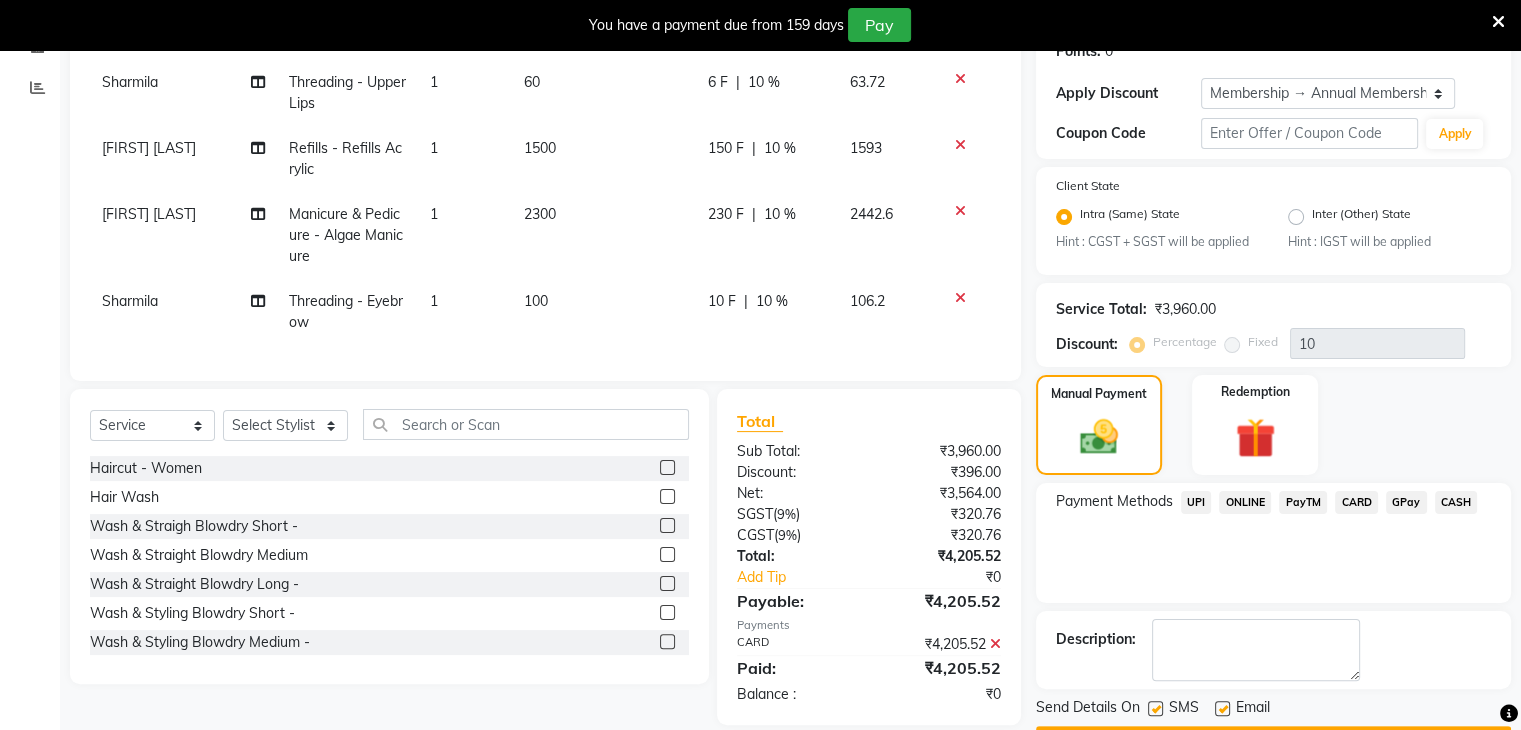 scroll, scrollTop: 378, scrollLeft: 0, axis: vertical 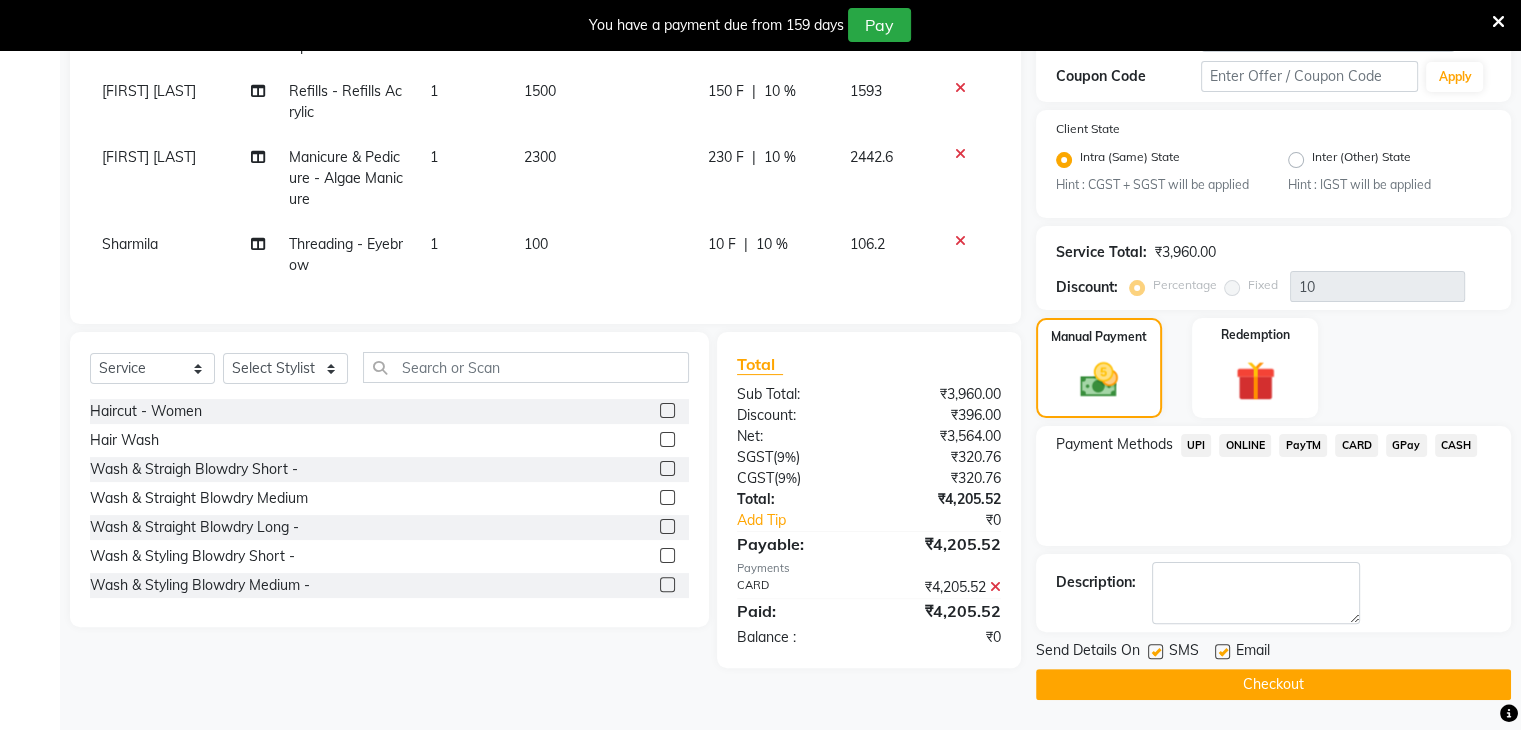 click on "Checkout" 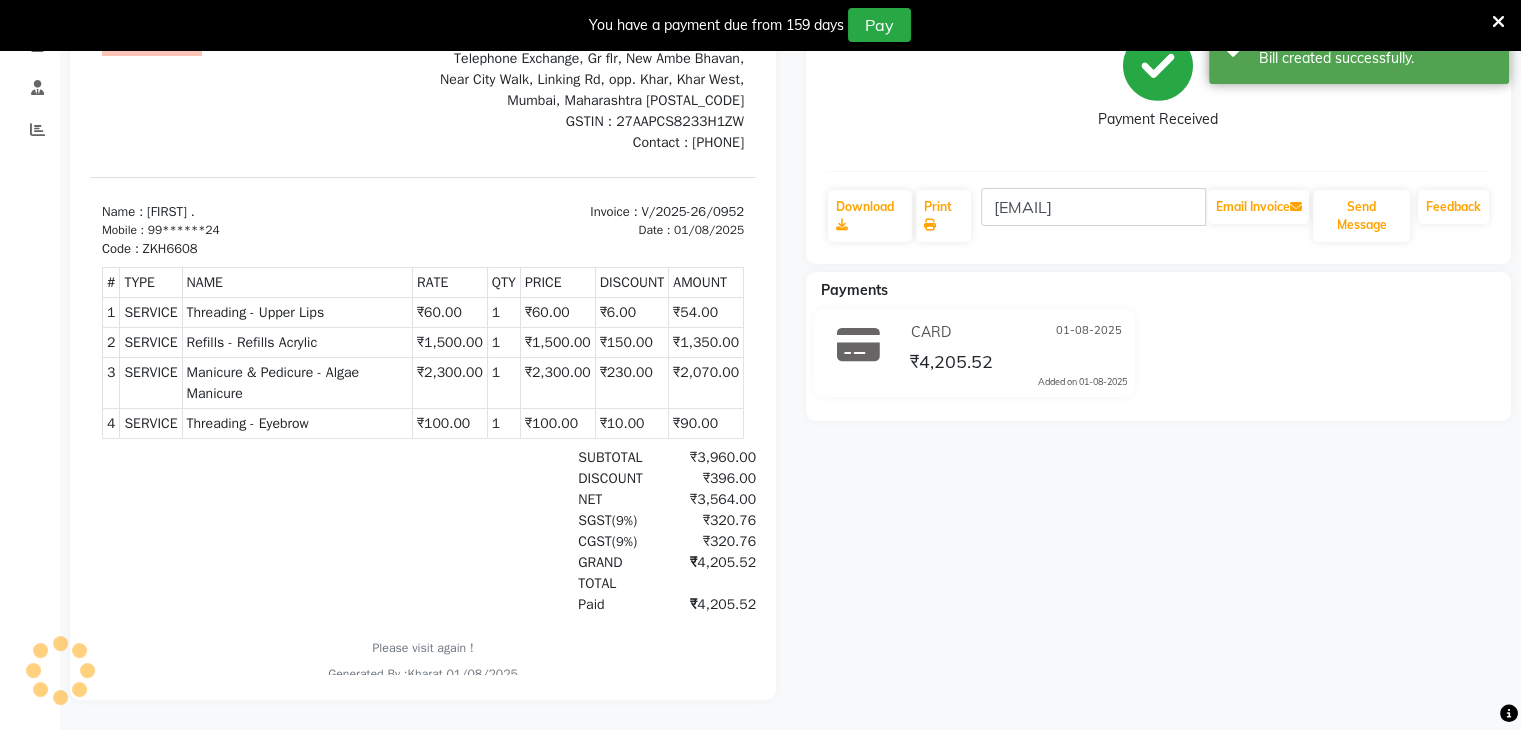 scroll, scrollTop: 0, scrollLeft: 0, axis: both 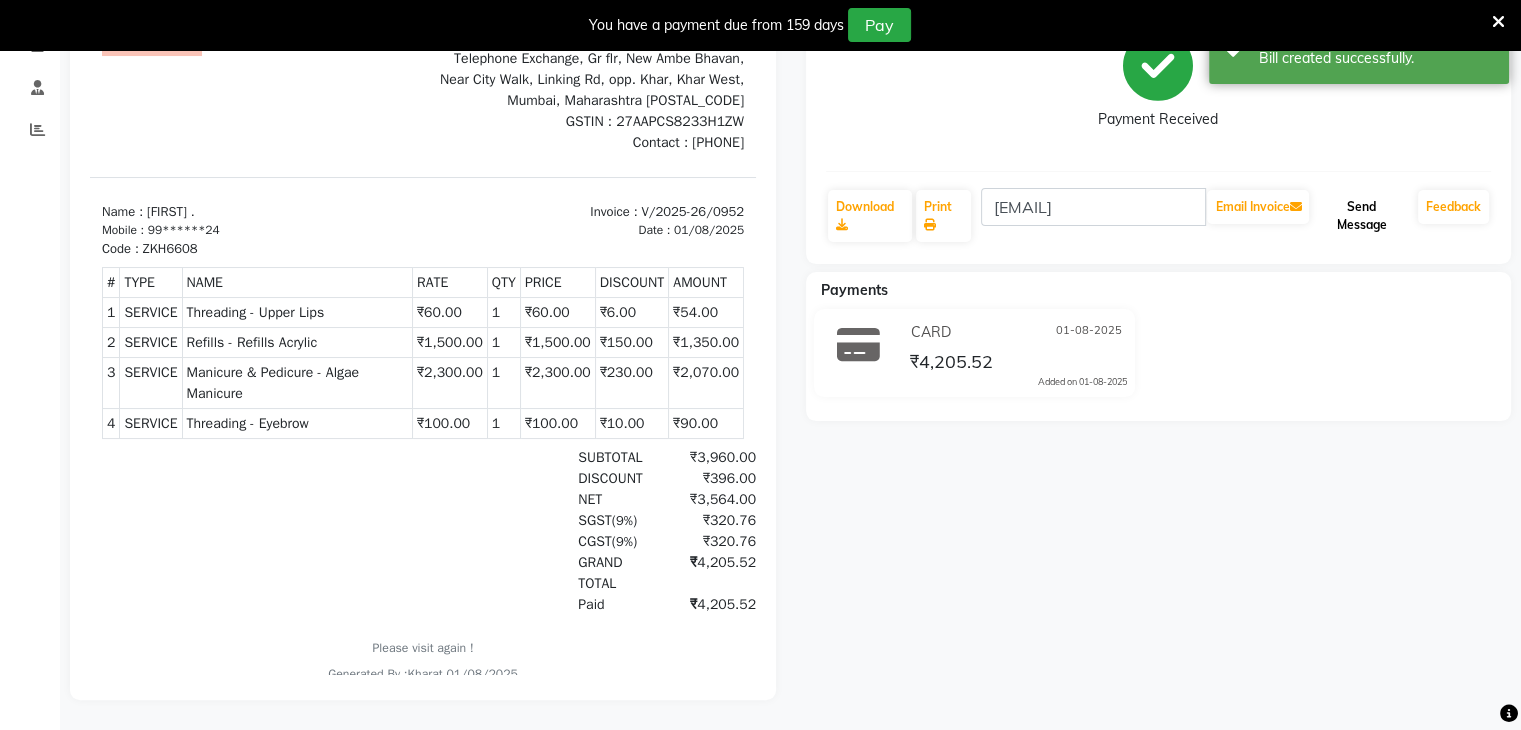 click on "Send Message" 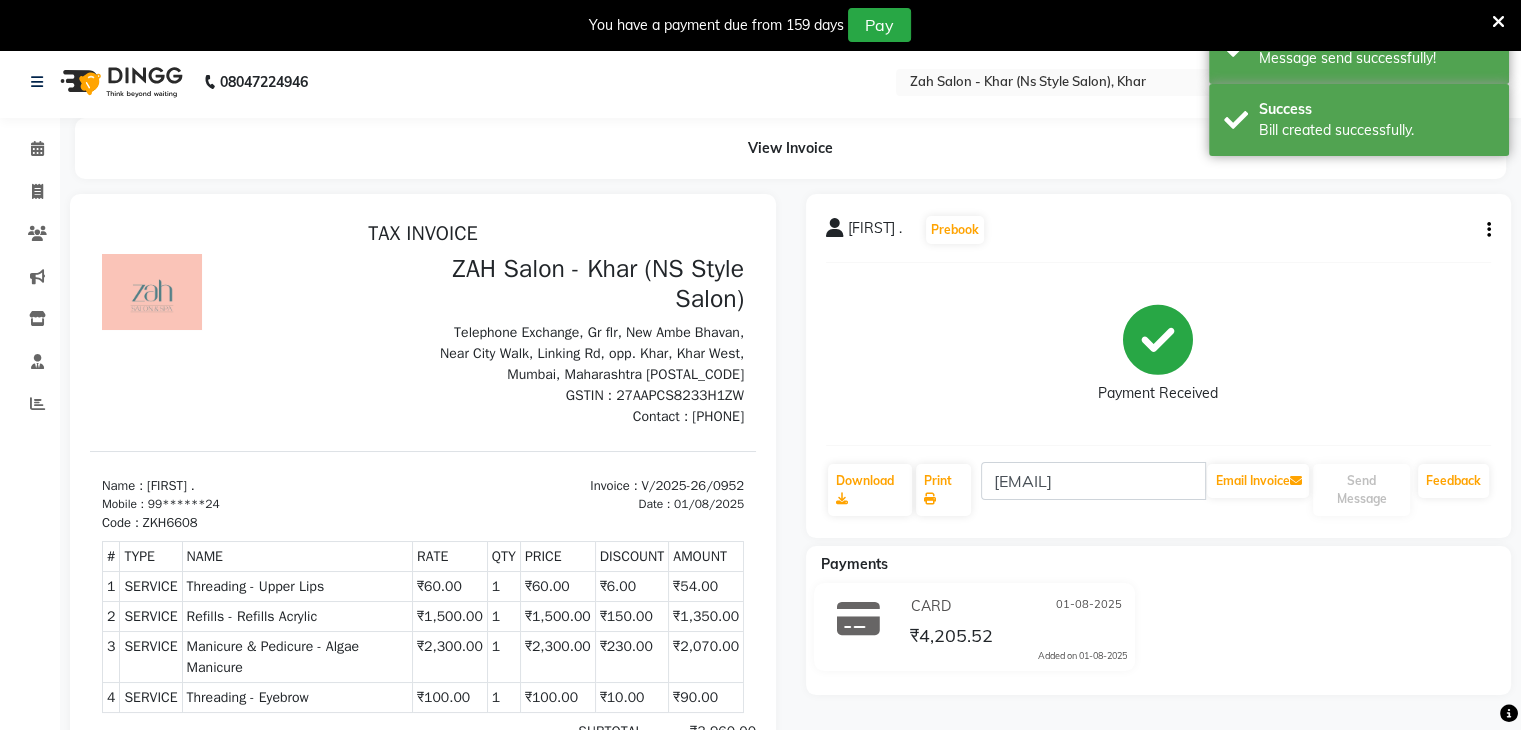 scroll, scrollTop: 0, scrollLeft: 0, axis: both 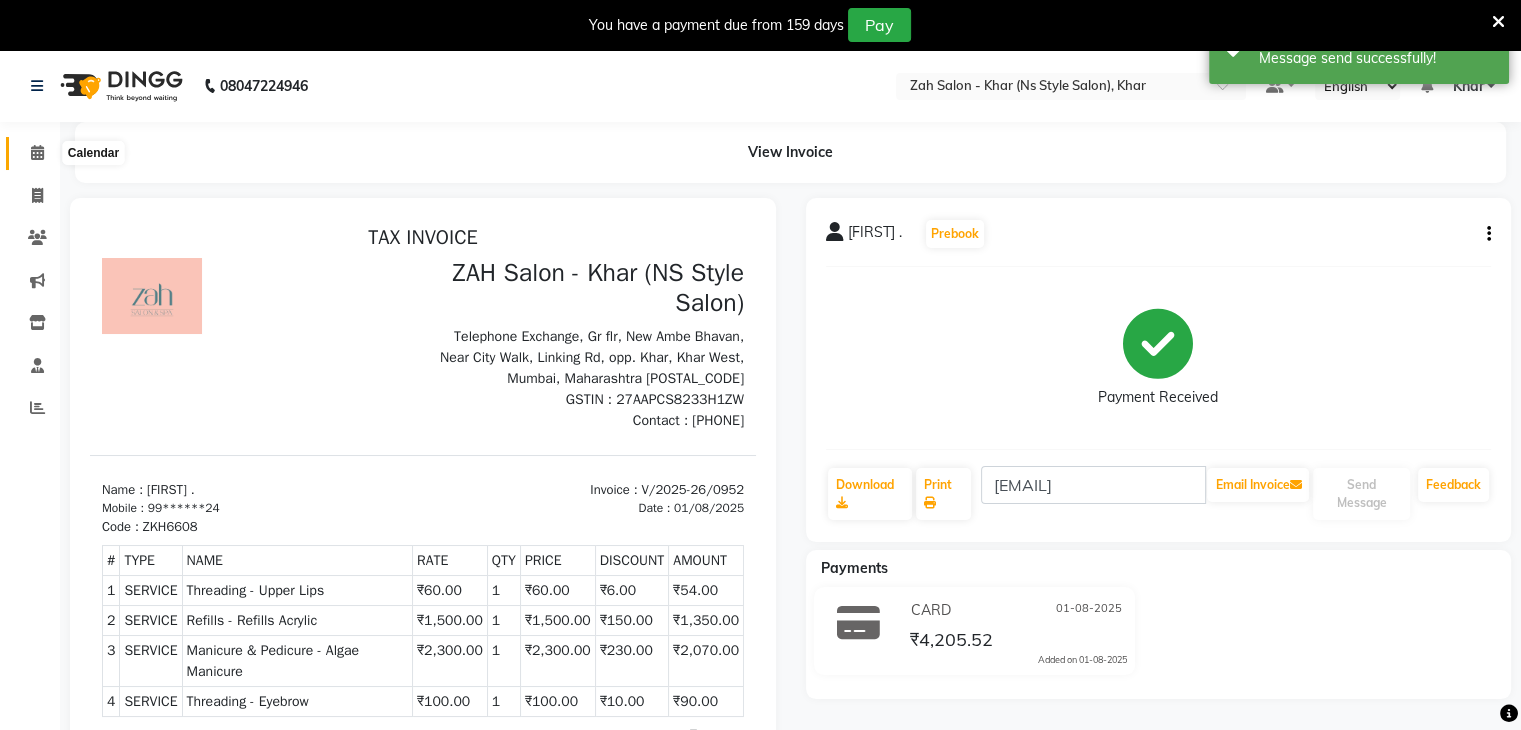 click 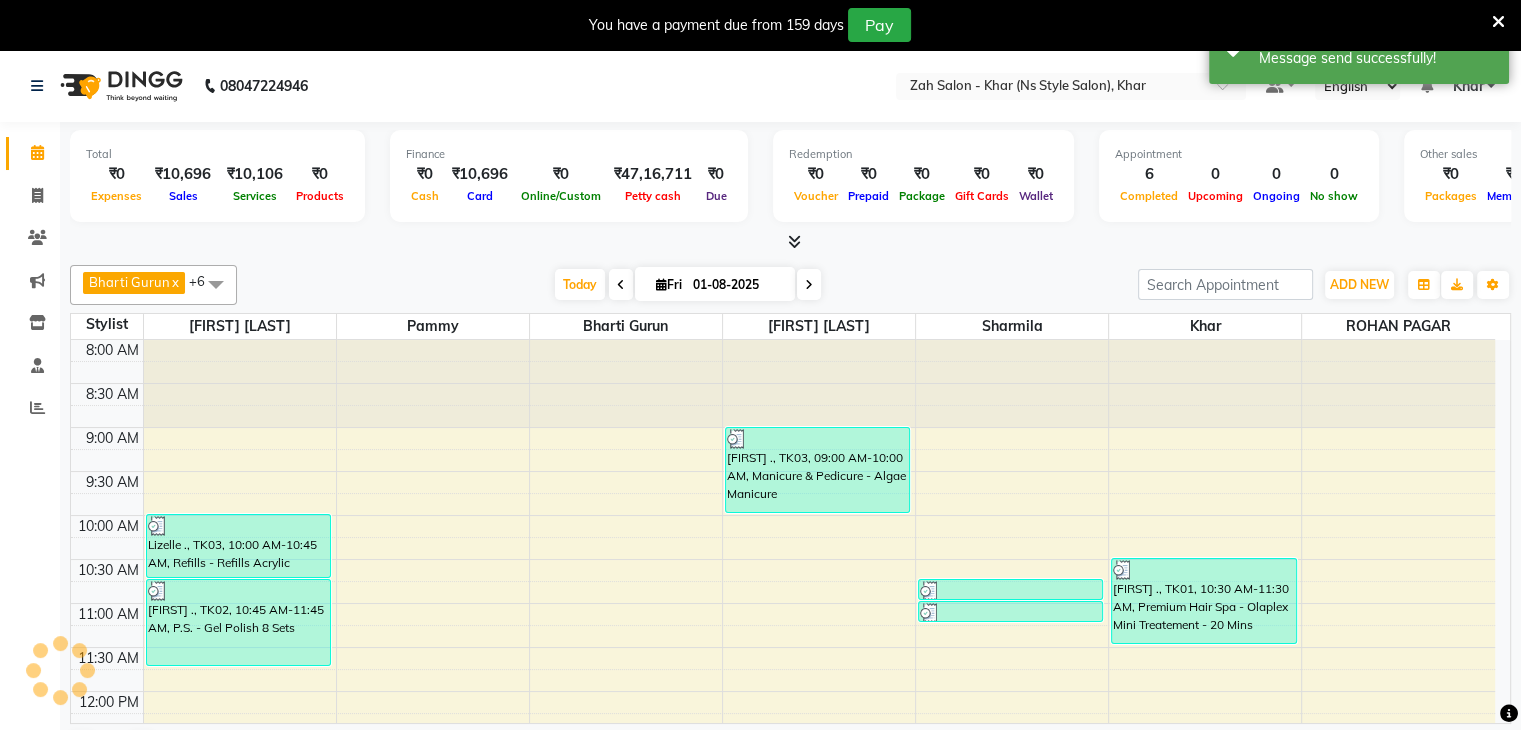 scroll, scrollTop: 524, scrollLeft: 0, axis: vertical 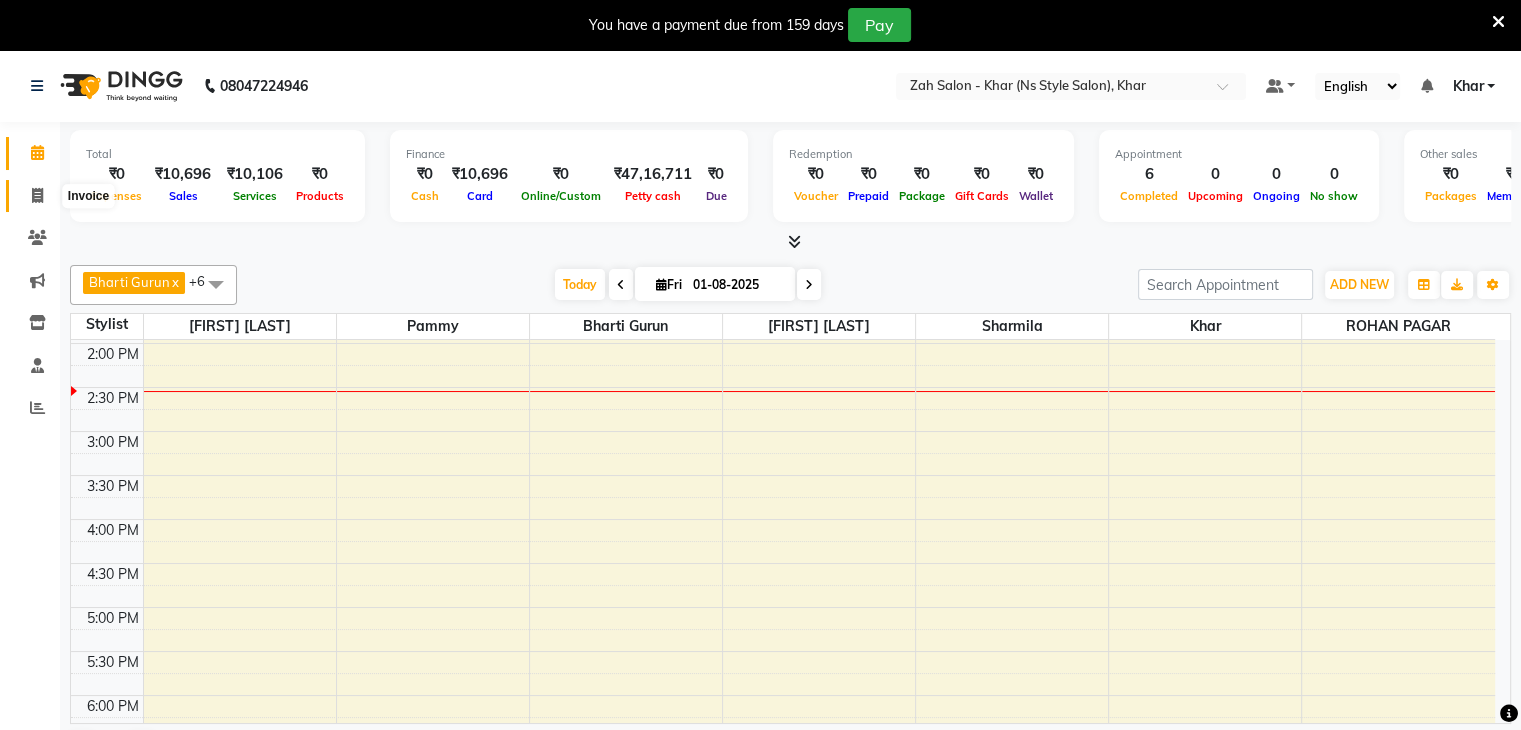 click 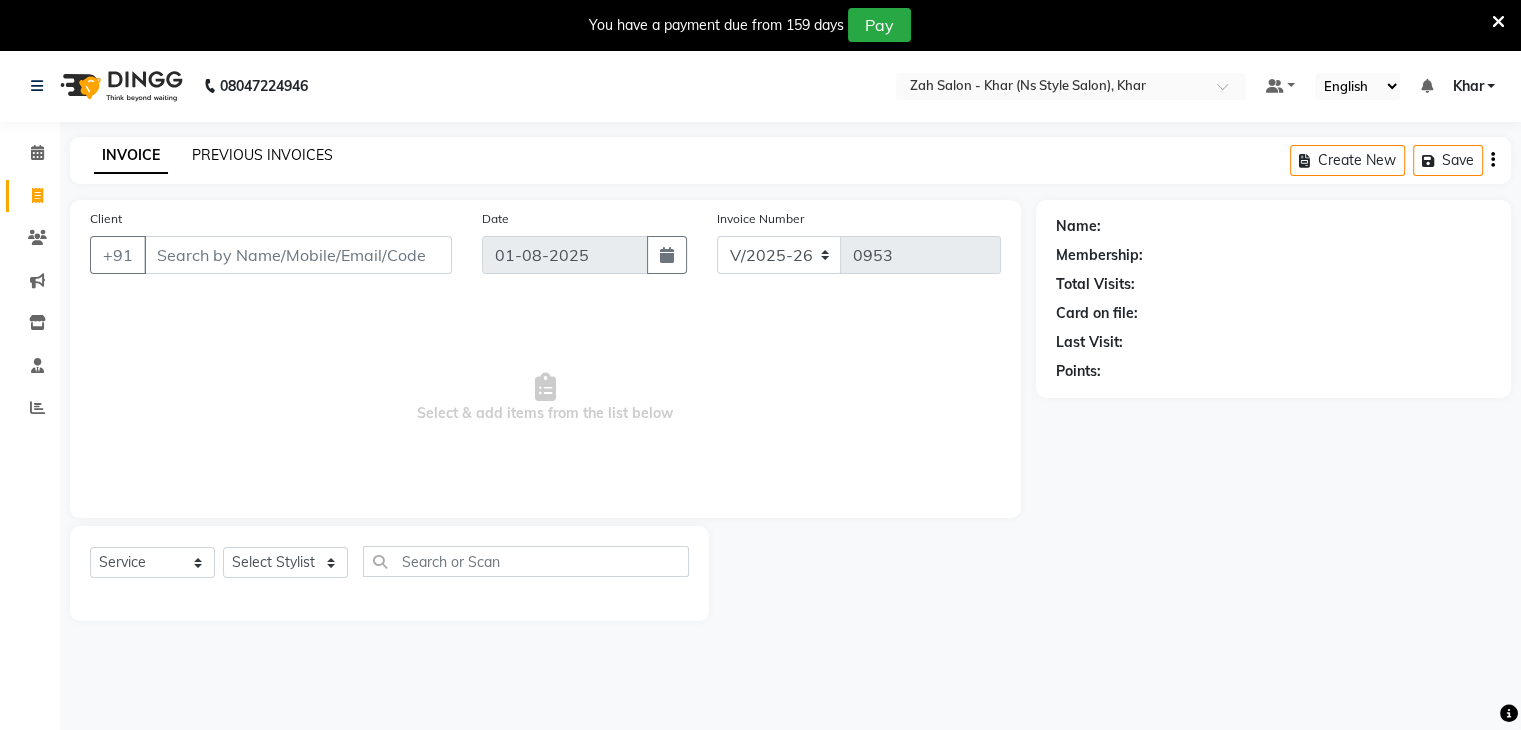 click on "PREVIOUS INVOICES" 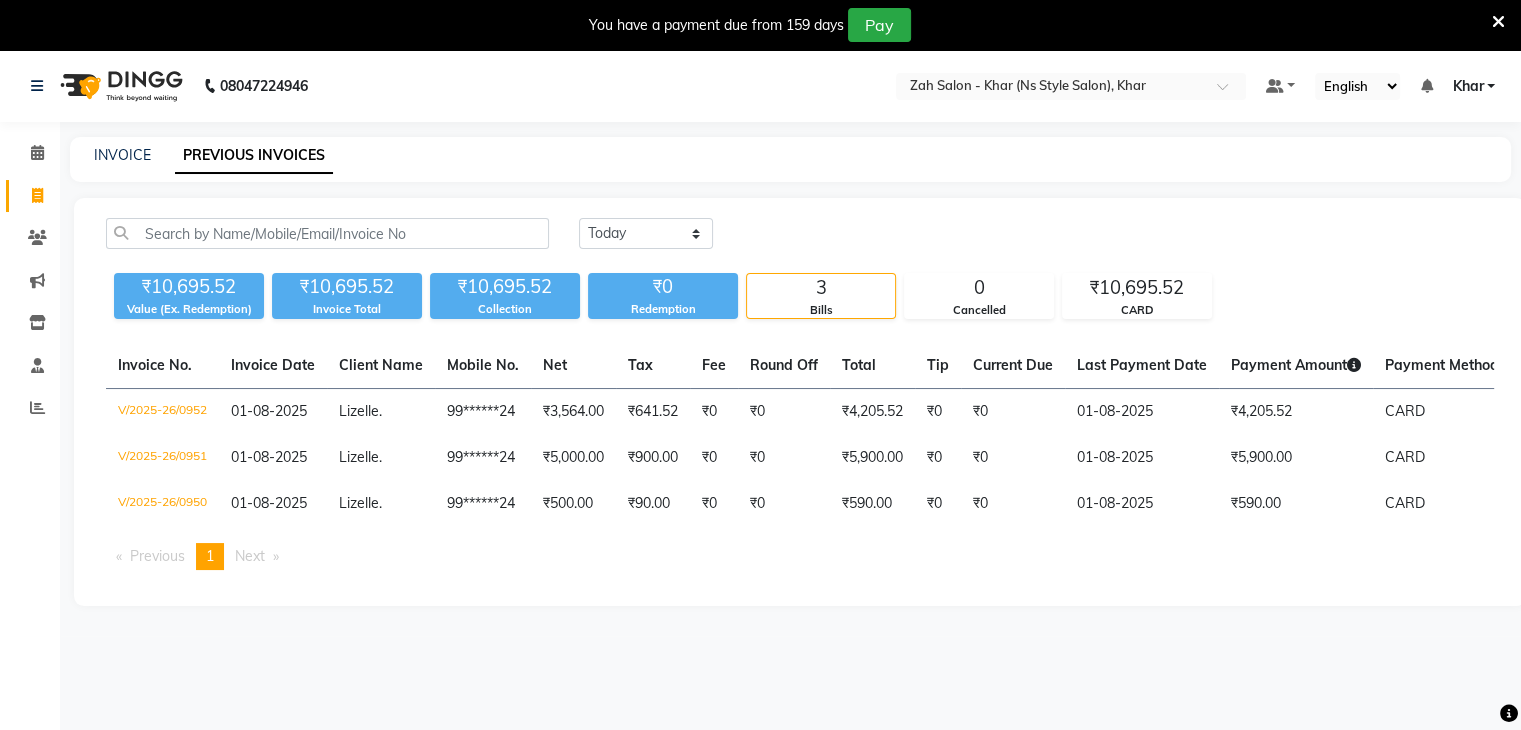 click on "08047224946 Select Location × Zah Salon - Khar (Ns Style Salon), Khar Default Panel My Panel English ENGLISH Español العربية मराठी हिंदी ગુજરાતી தமிழ் 中文 Notifications nothing to show Khar Manage Profile Change Password Sign out Version:3.15.11" 